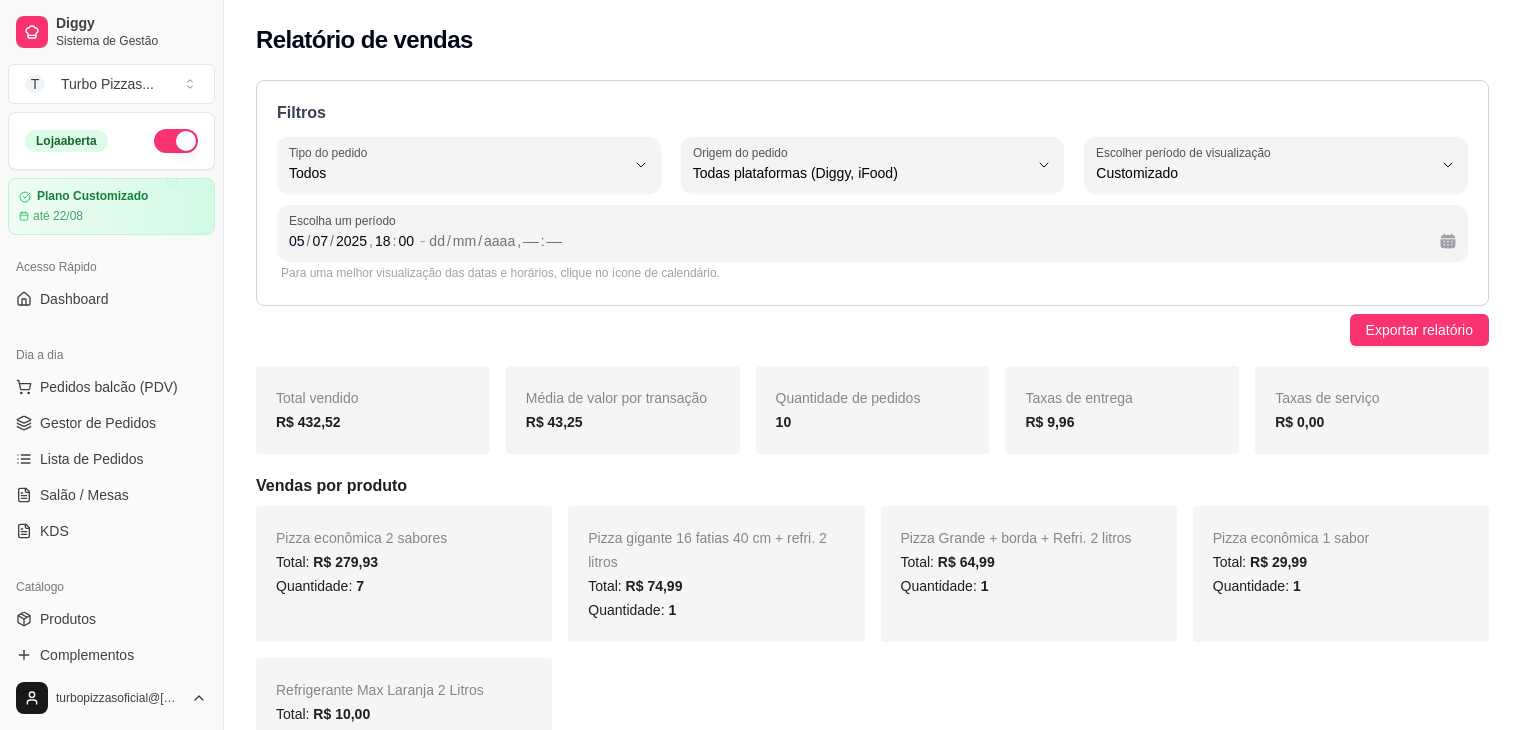 select on "ALL" 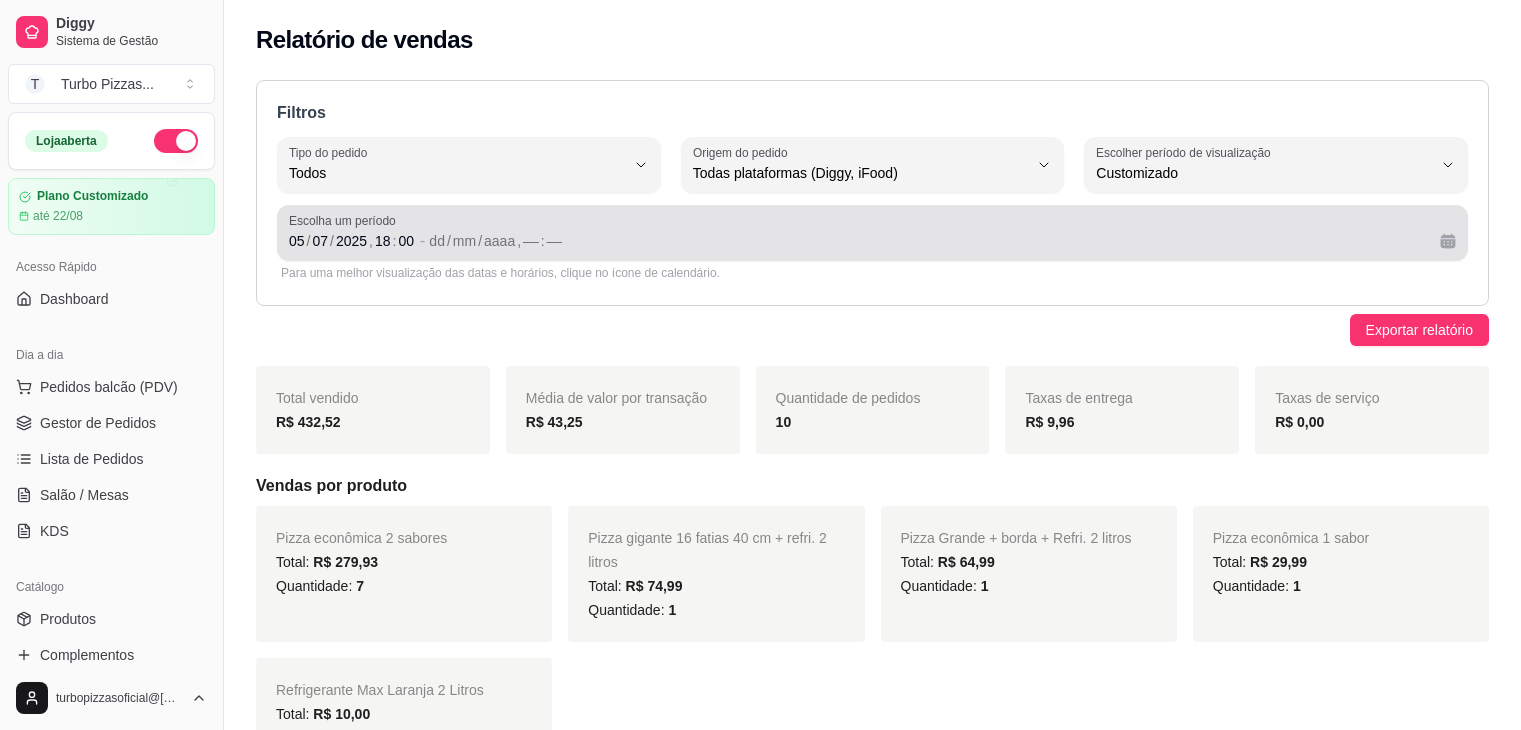 scroll, scrollTop: 0, scrollLeft: 0, axis: both 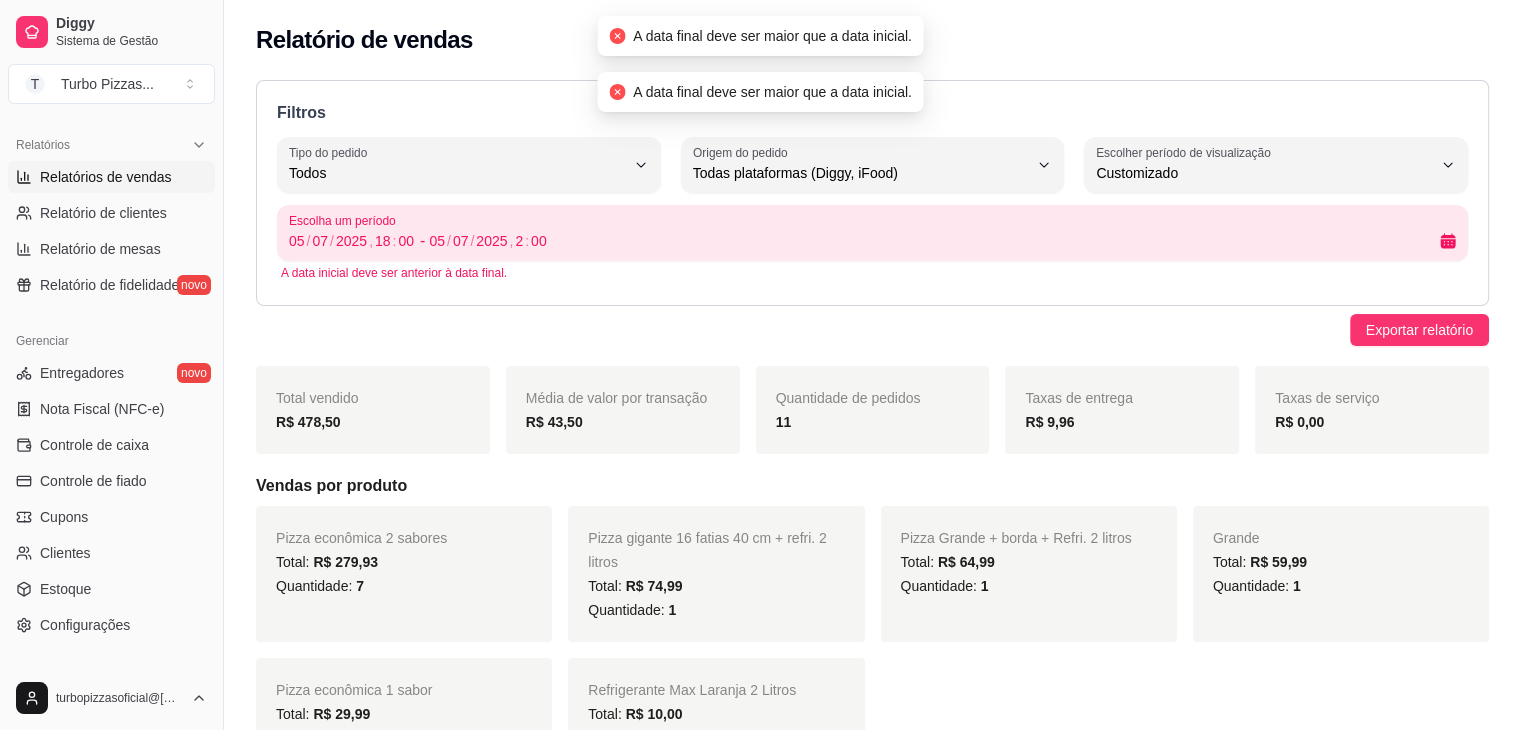 click on "A data inicial deve ser anterior à data final." at bounding box center [872, 273] 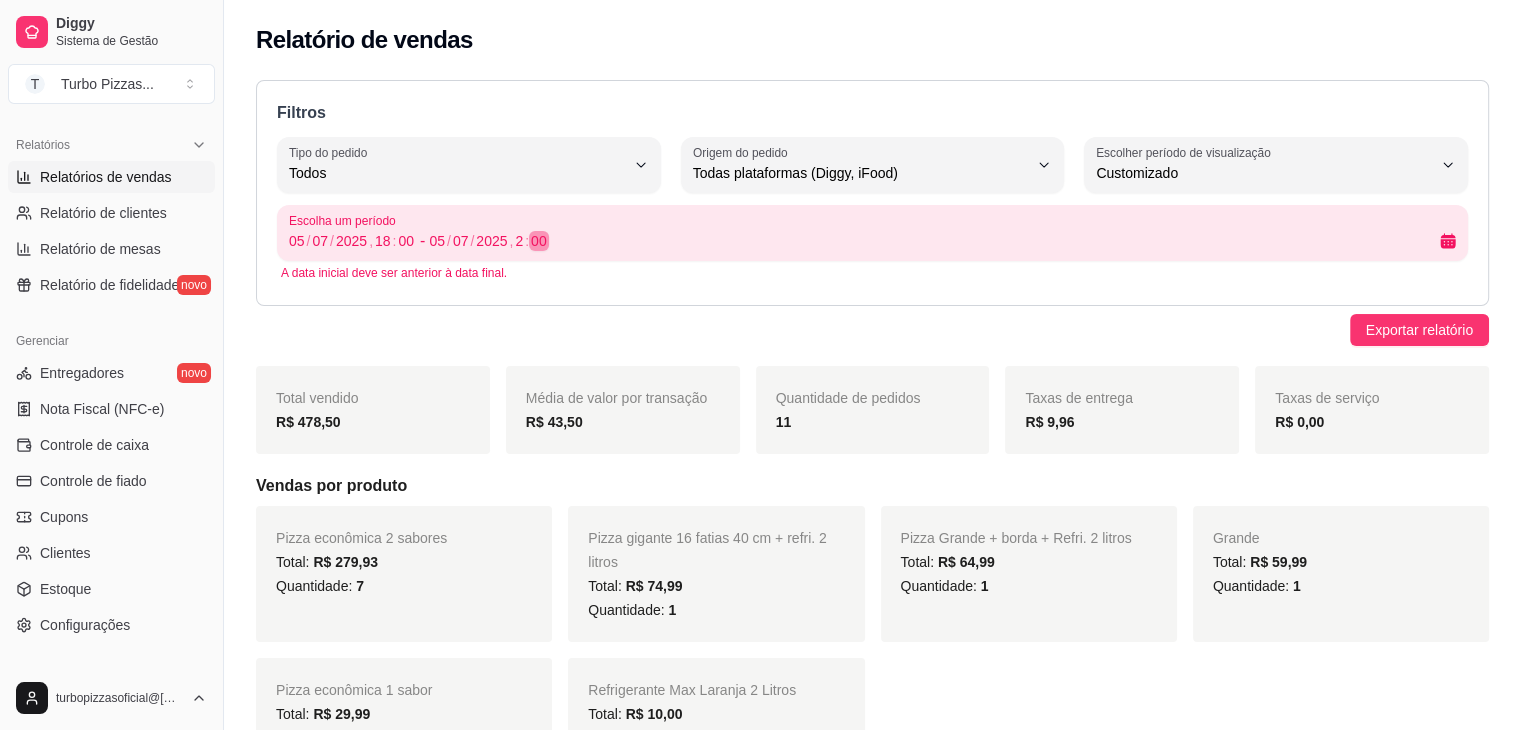 click on "05 / 07 / 2025 ,  2 : 00" at bounding box center [926, 241] 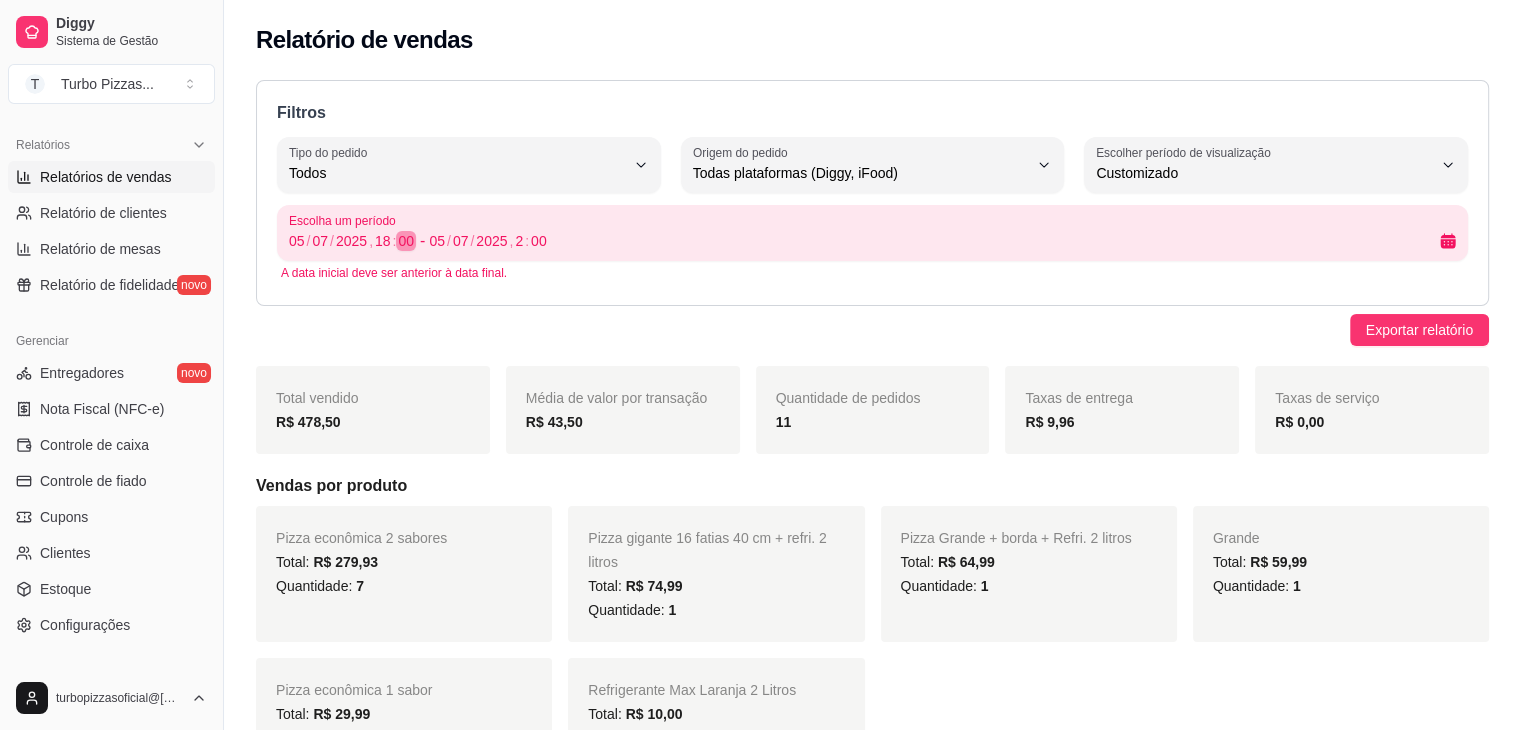 click on "00" at bounding box center [406, 241] 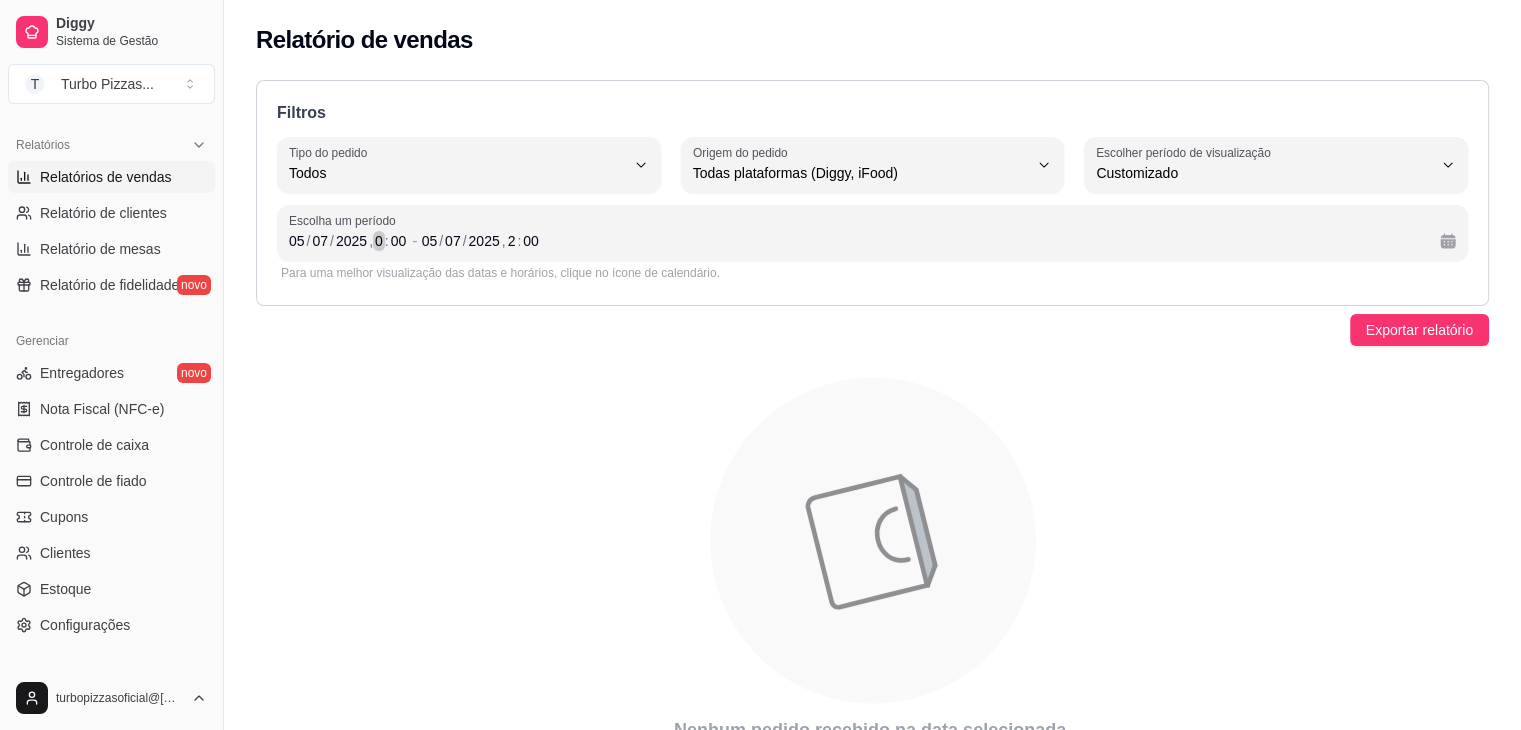 click on "0" at bounding box center (379, 241) 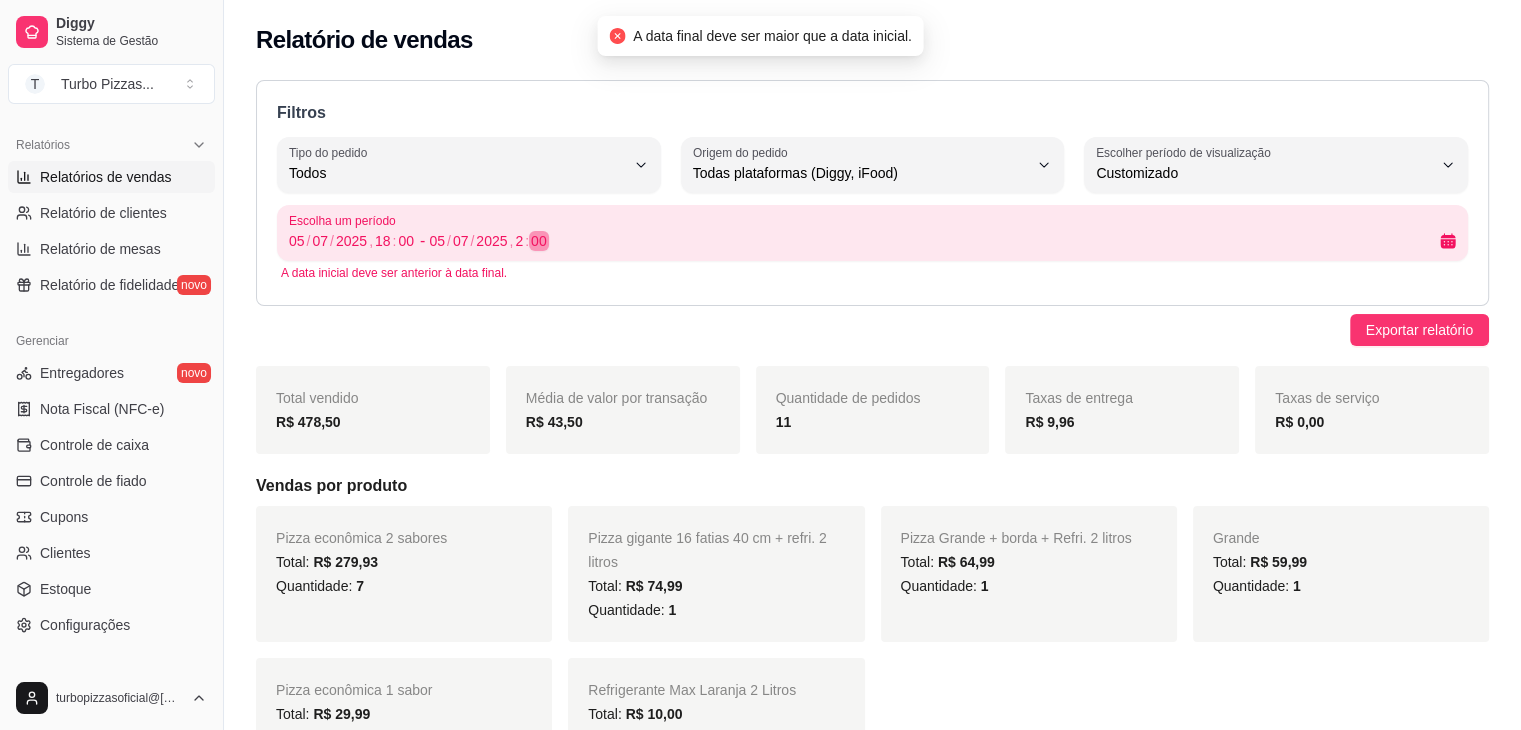 click on "05 / 07 / 2025 ,  2 : 00" at bounding box center (926, 241) 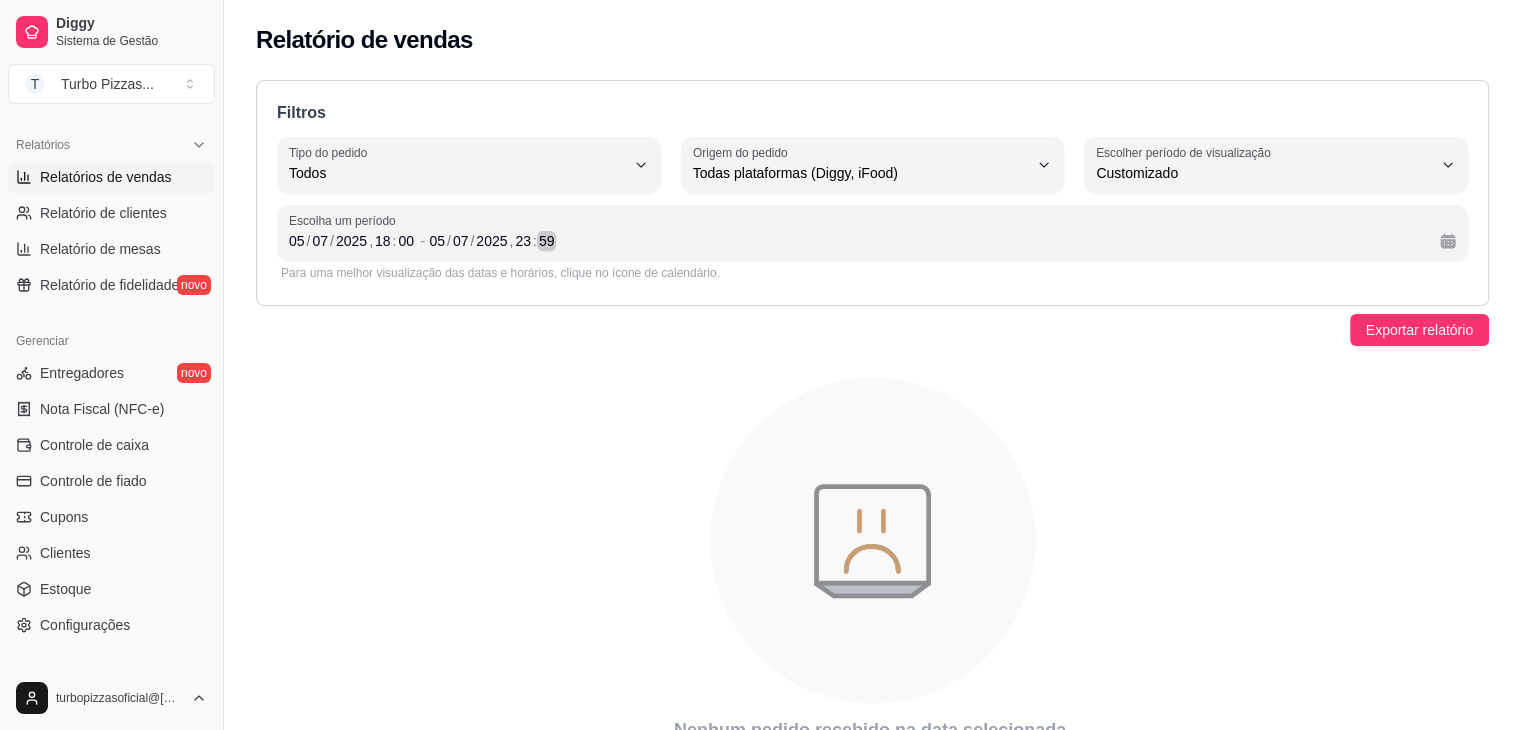scroll, scrollTop: 95, scrollLeft: 0, axis: vertical 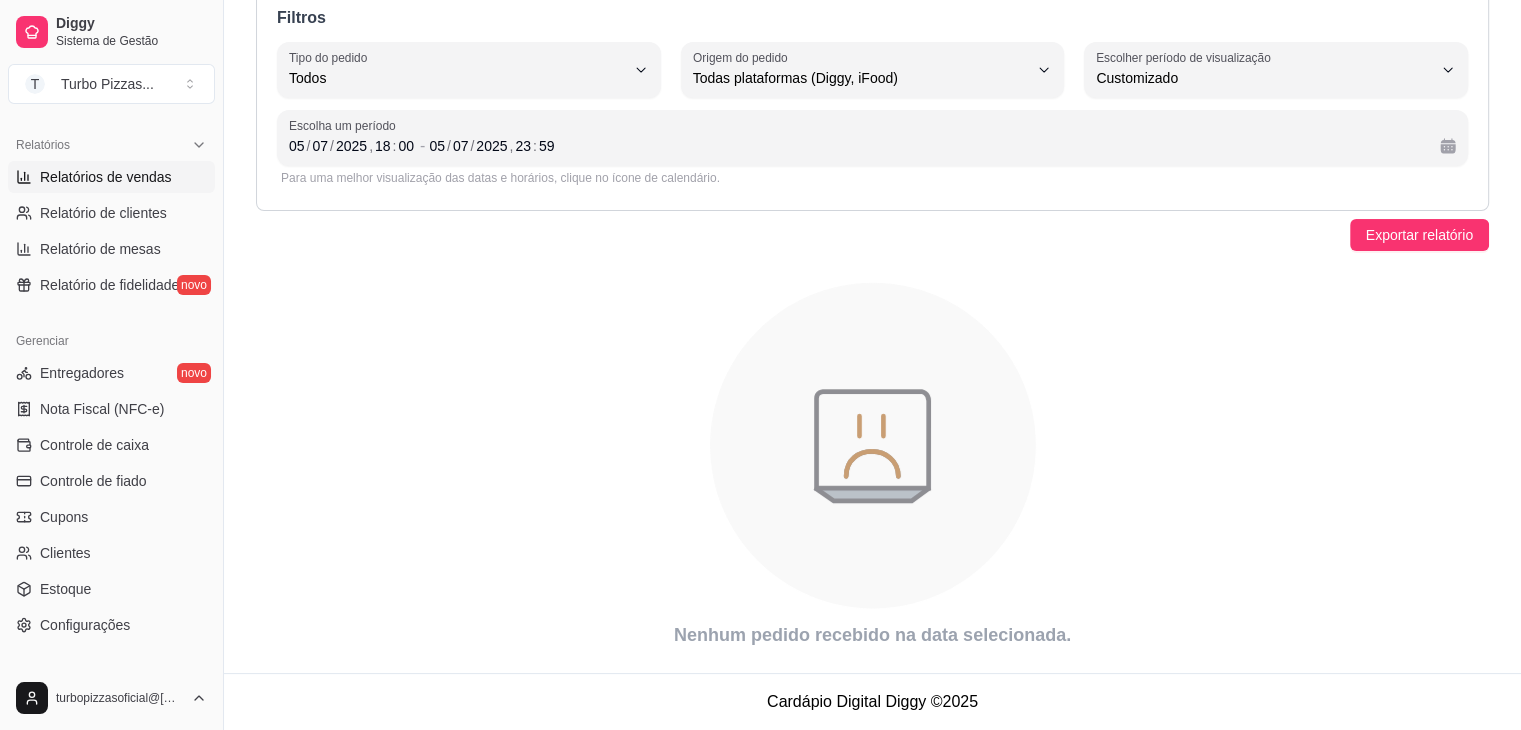 click 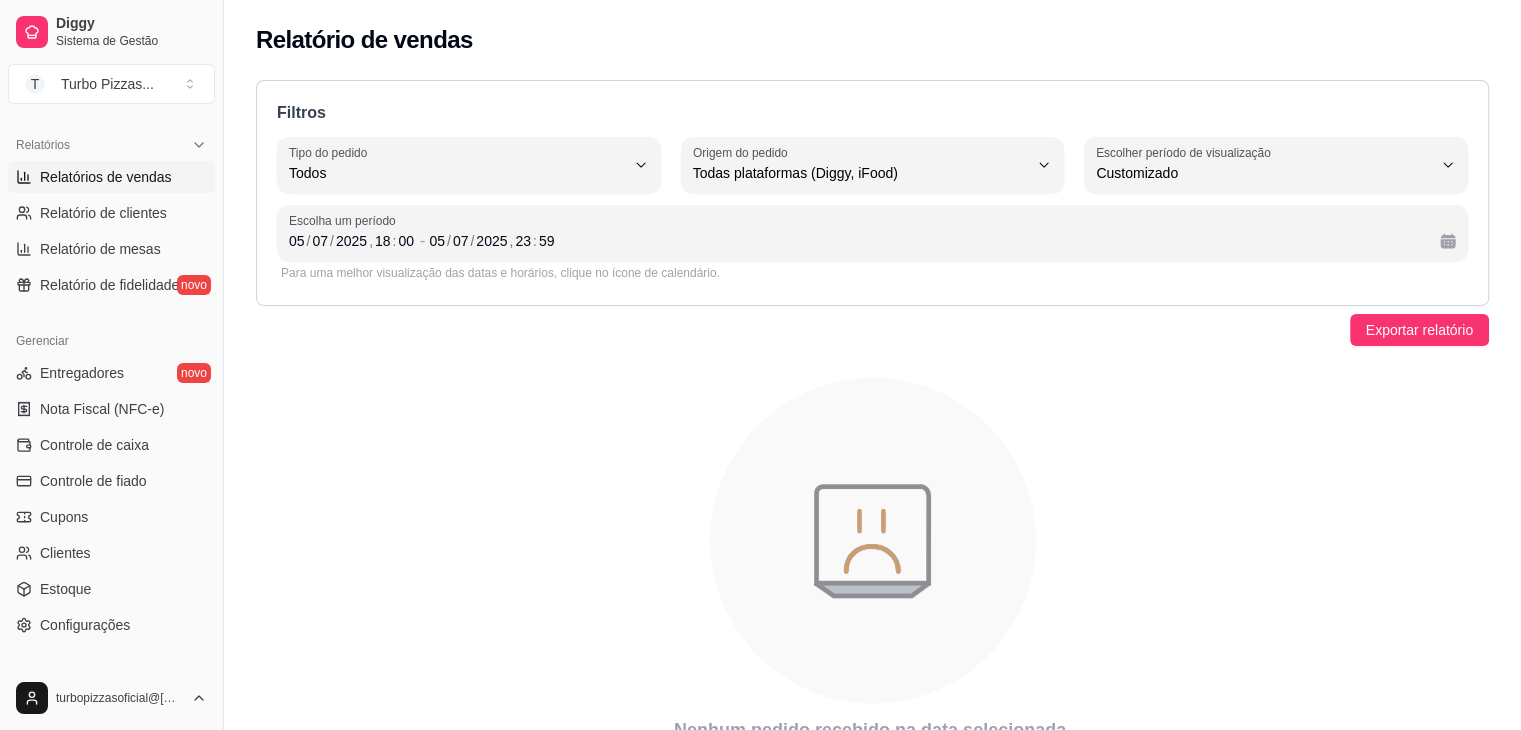click on "Filtros ALL Tipo do pedido Todos Entrega Retirada Mesa Consumo local Tipo do pedido Todos ALL Origem do pedido Todas plataformas (Diggy, iFood) Diggy iFood Origem do pedido Todas plataformas (Diggy, iFood) -1 Escolher período de visualização Hoje Ontem  7 dias 15 dias 30 dias 45 dias Customizado Escolher período de visualização Customizado Escolha um período 05 / 07 / 2025 ,  18 : 00 - 05 / 07 / 2025 ,  23 : 59 Para uma melhor visualização das datas e horários, clique no ícone de calendário. Exportar relatório Nenhum pedido recebido na data selecionada." at bounding box center [872, 418] 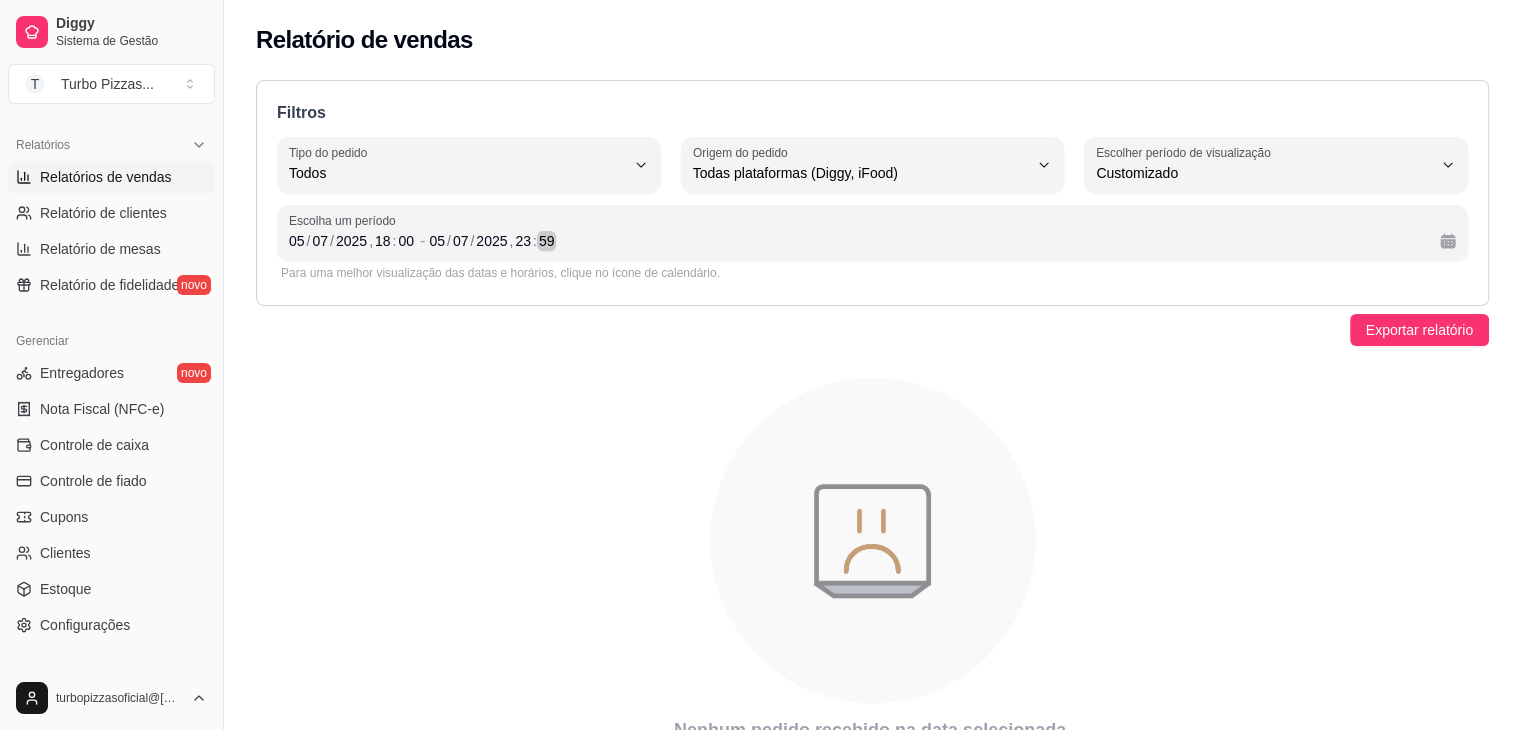 click on "05 / 07 / 2025 ,  23 : 59" at bounding box center [926, 241] 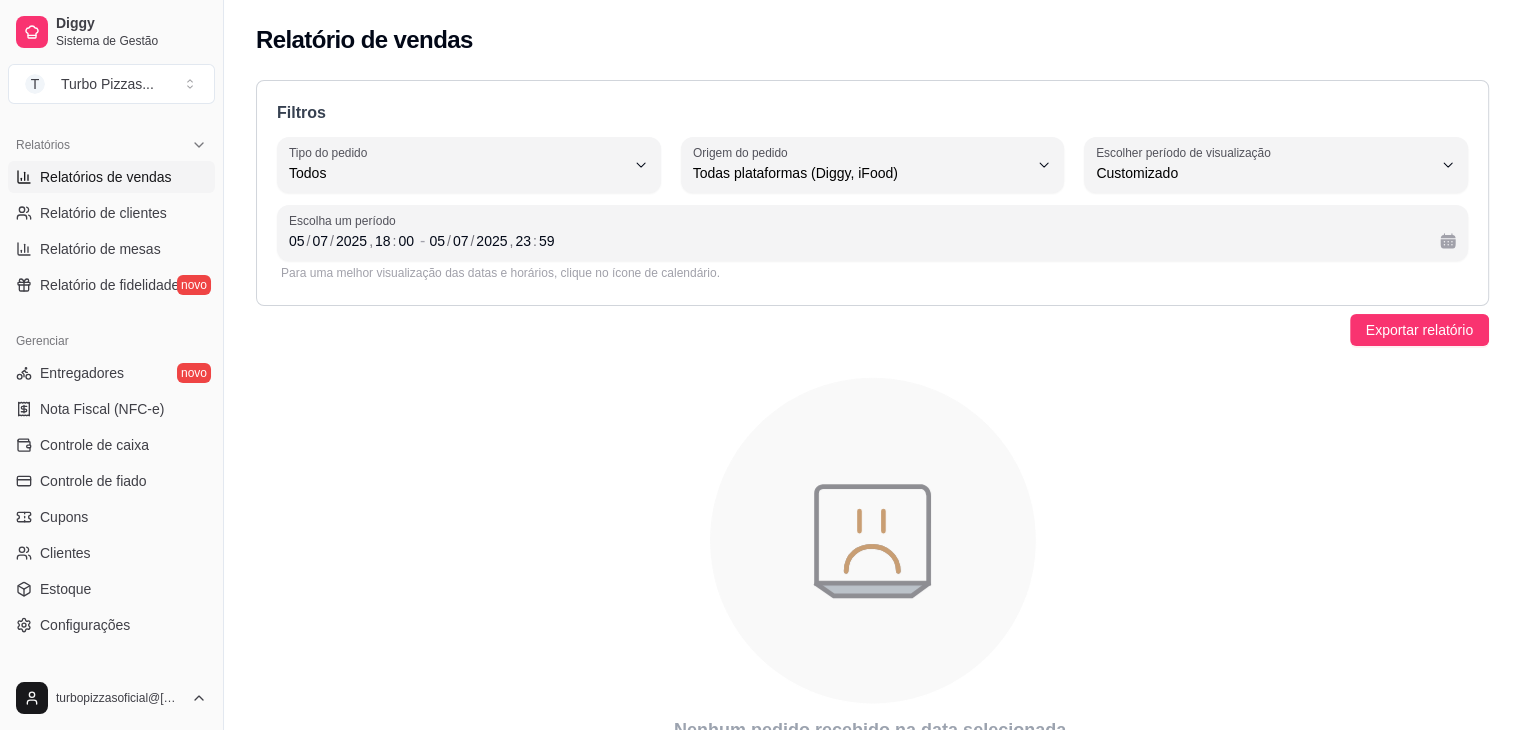 click 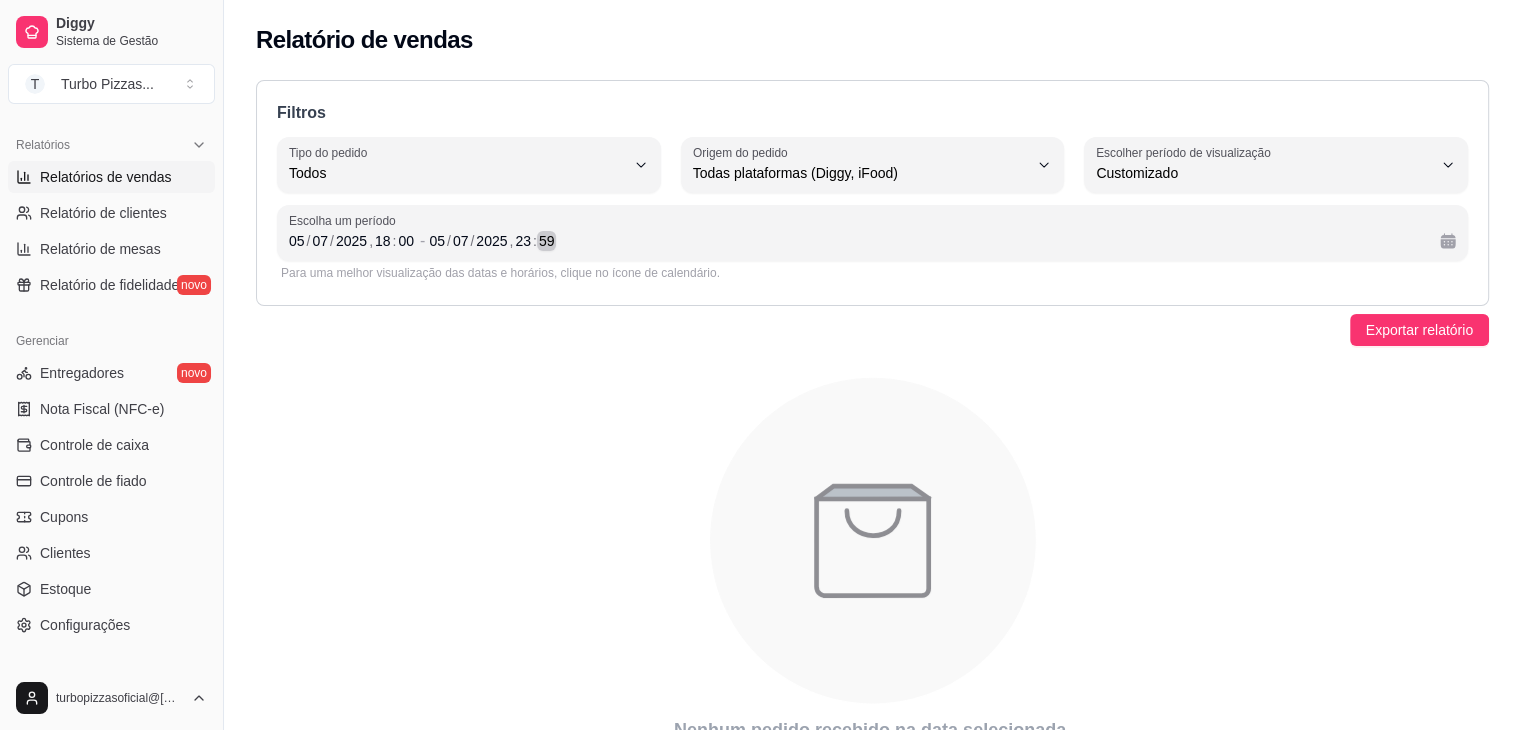 click on "05 / 07 / 2025 ,  23 : 59" at bounding box center [926, 241] 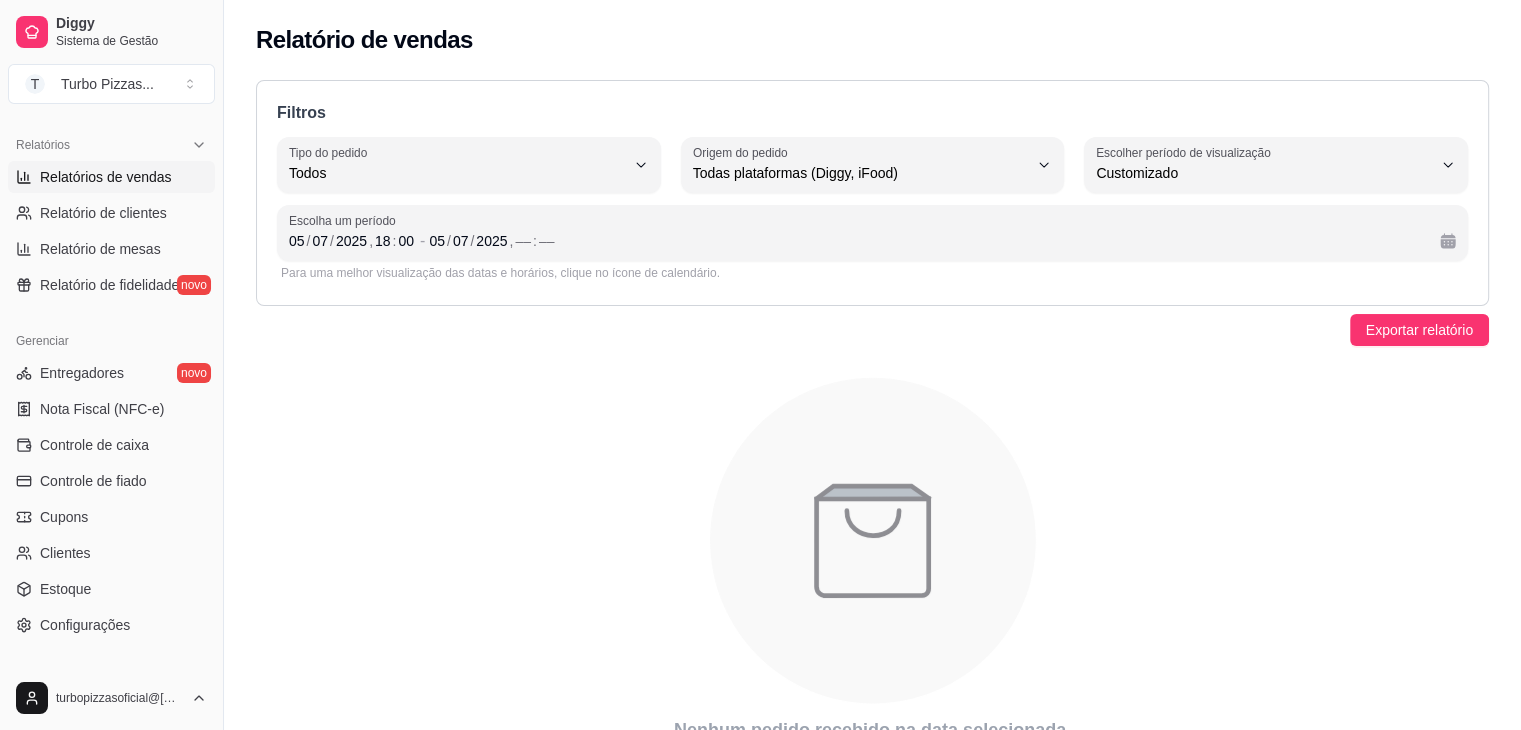 click on "Escolha um período 05 / 07 / 2025 ,  18 : 00 - 05 / 07 / 2025 ,  –– : ––" at bounding box center (872, 233) 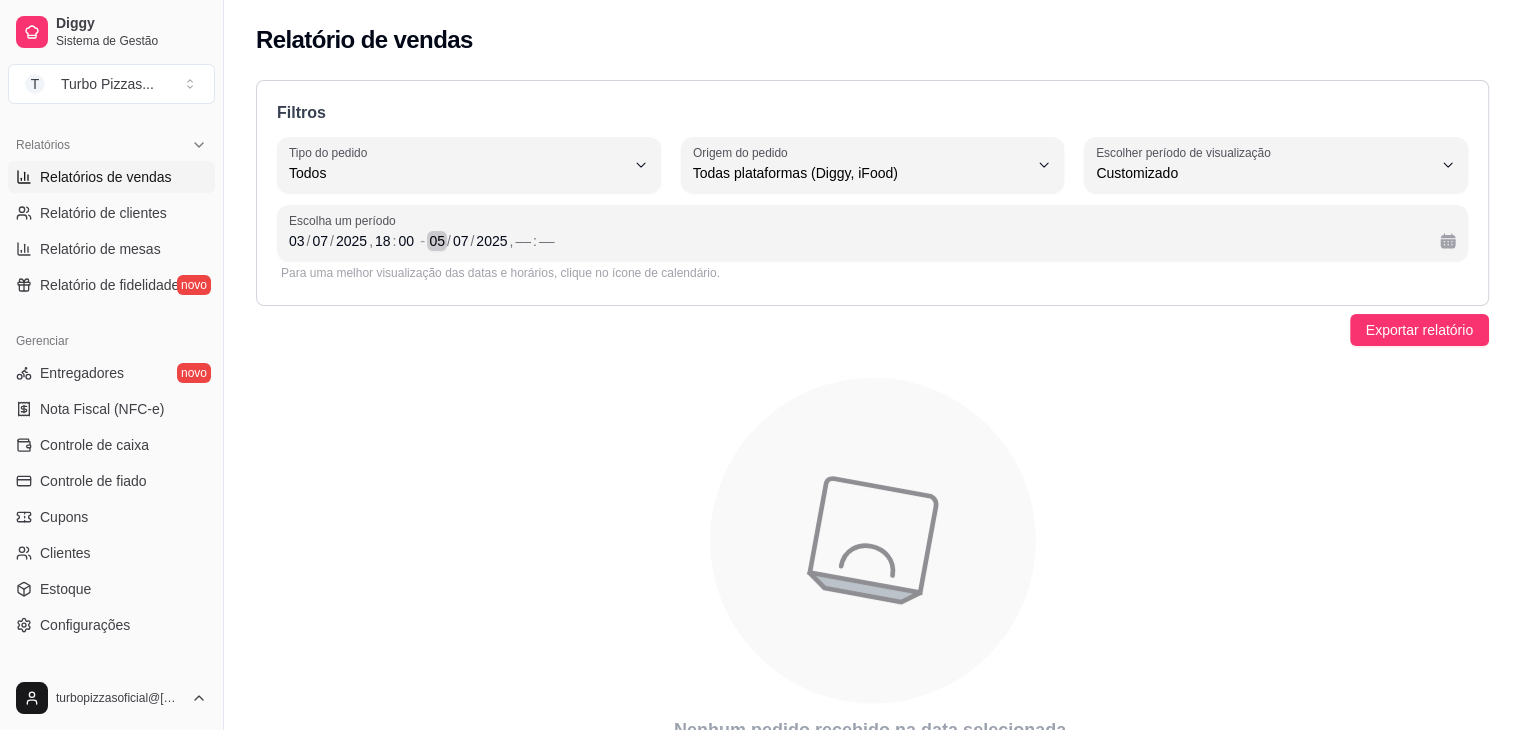 click on "05" at bounding box center [437, 241] 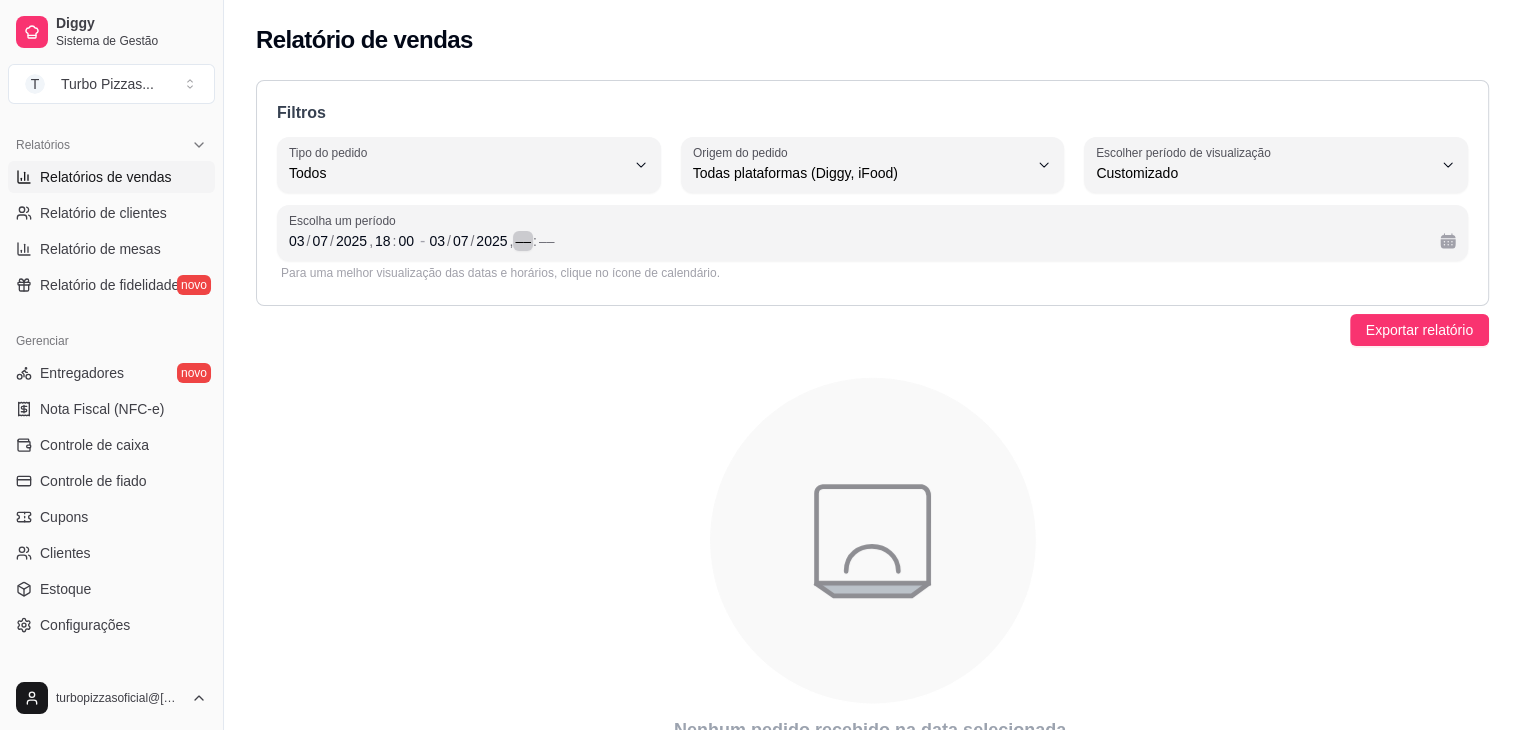 click on "––" at bounding box center [523, 241] 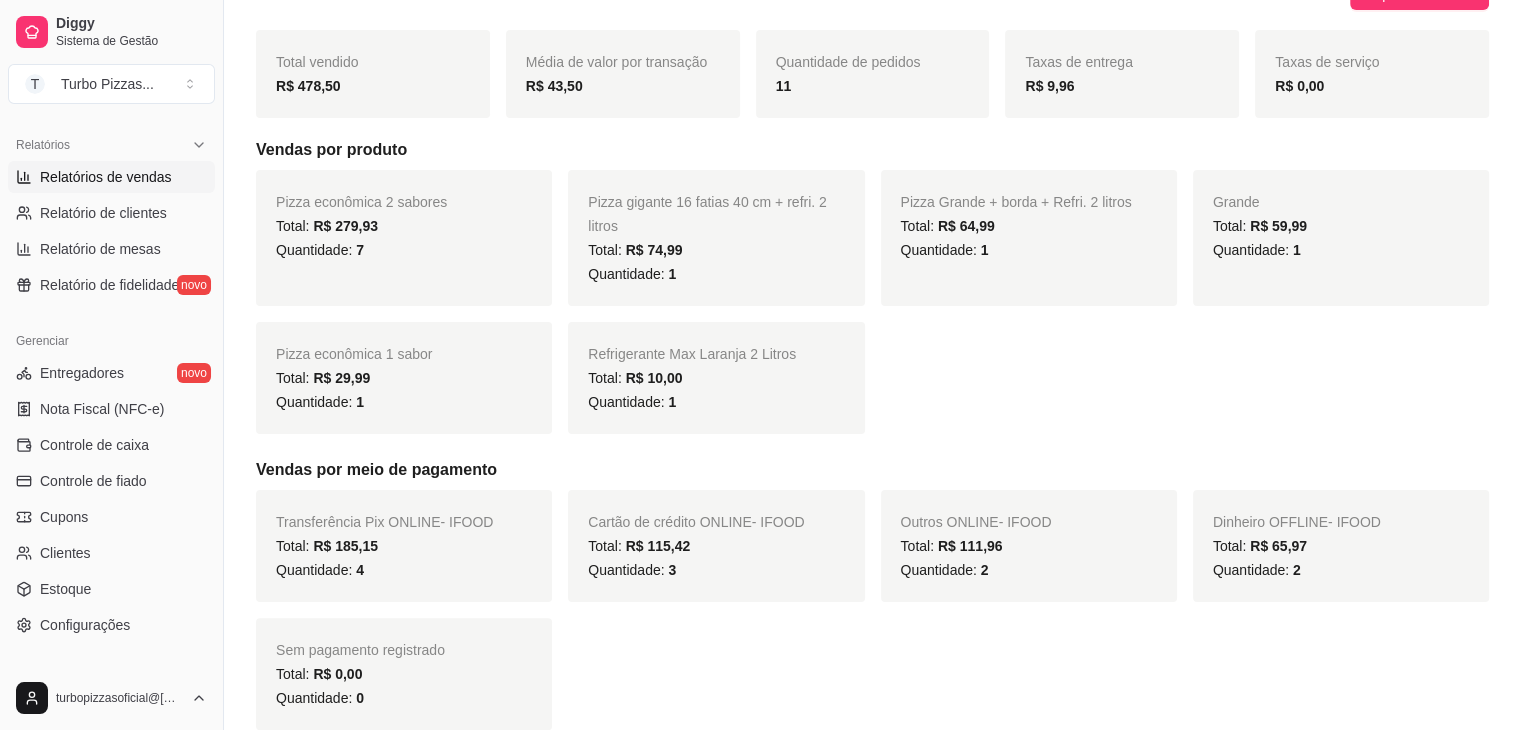 scroll, scrollTop: 0, scrollLeft: 0, axis: both 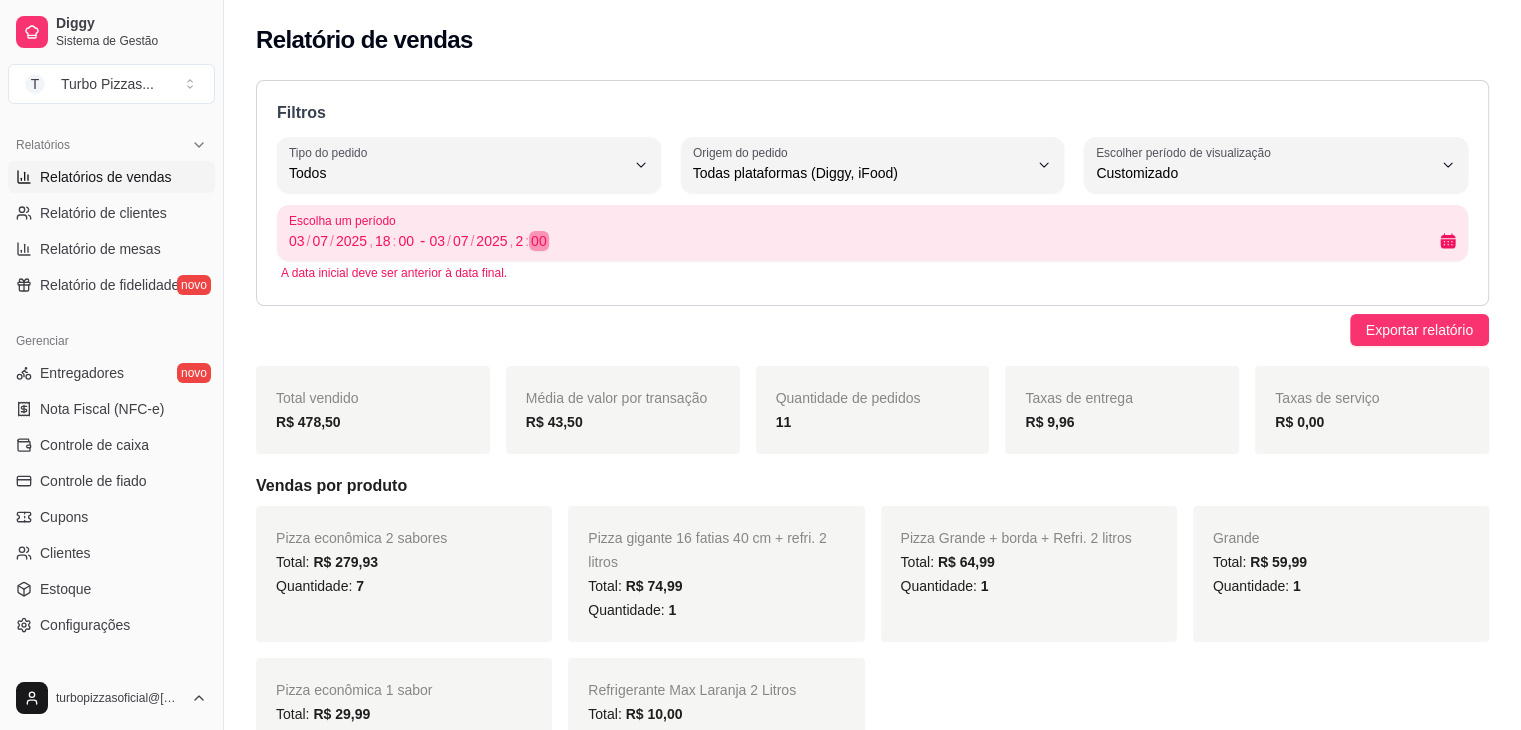 click on "03 / 07 / 2025 ,  2 : 00" at bounding box center [926, 241] 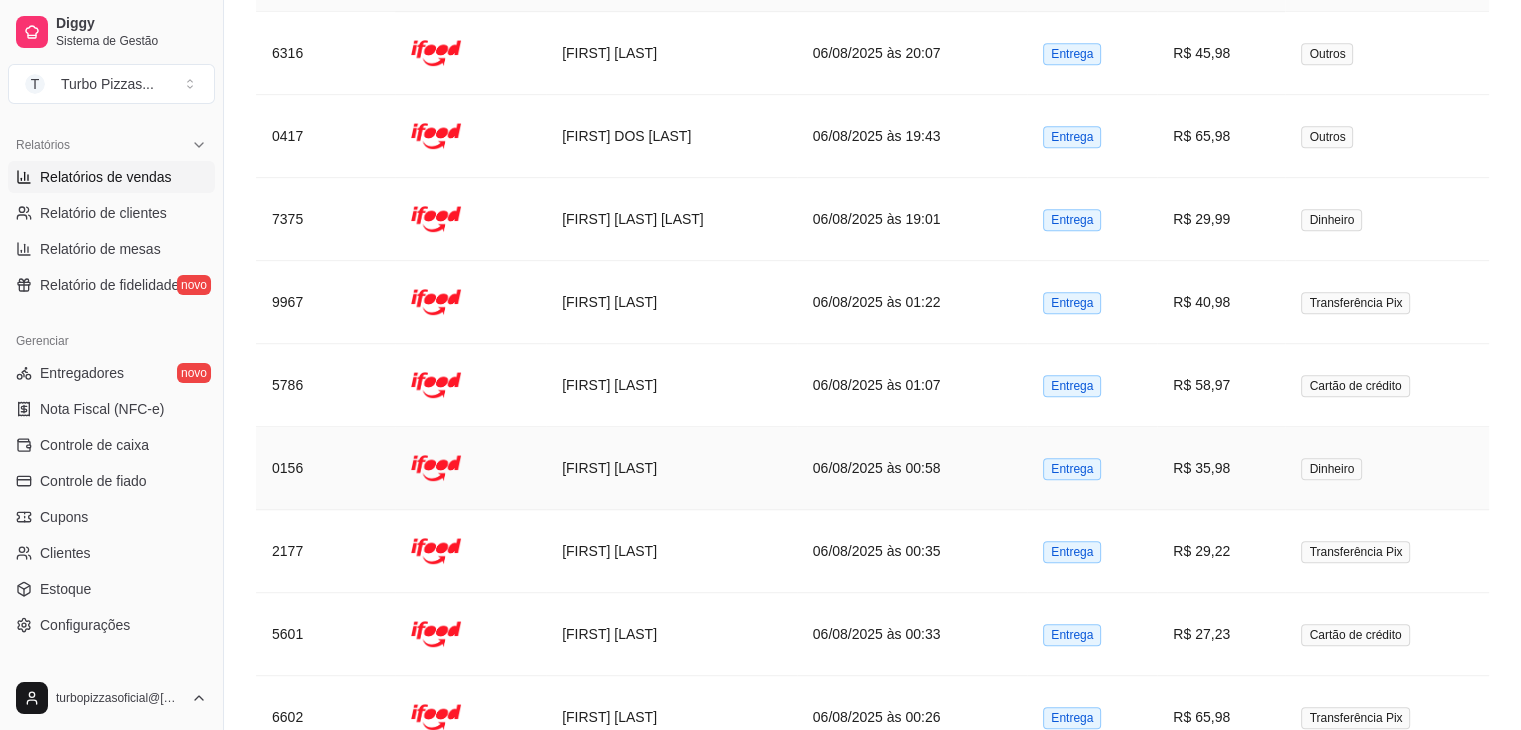 scroll, scrollTop: 0, scrollLeft: 0, axis: both 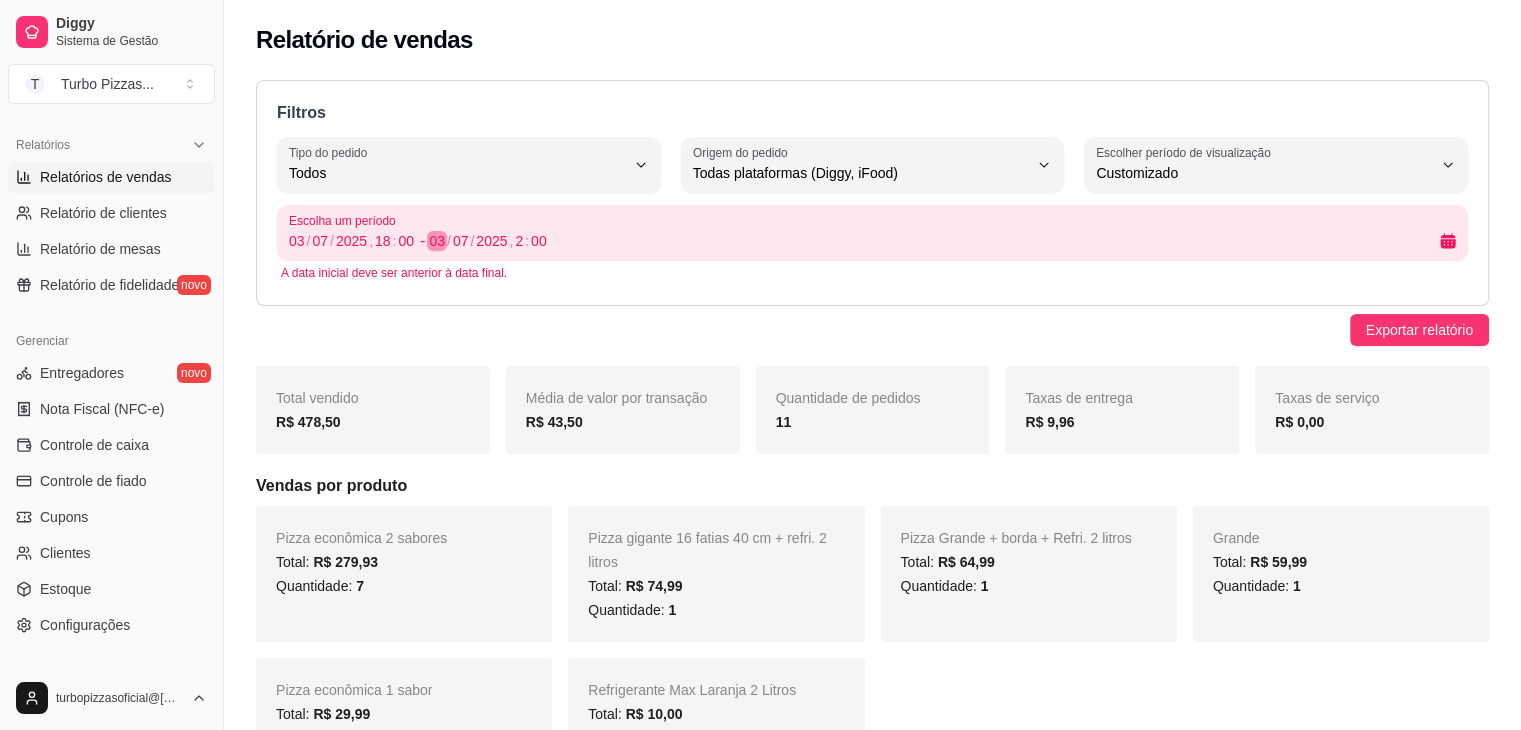 click on "03" at bounding box center (437, 241) 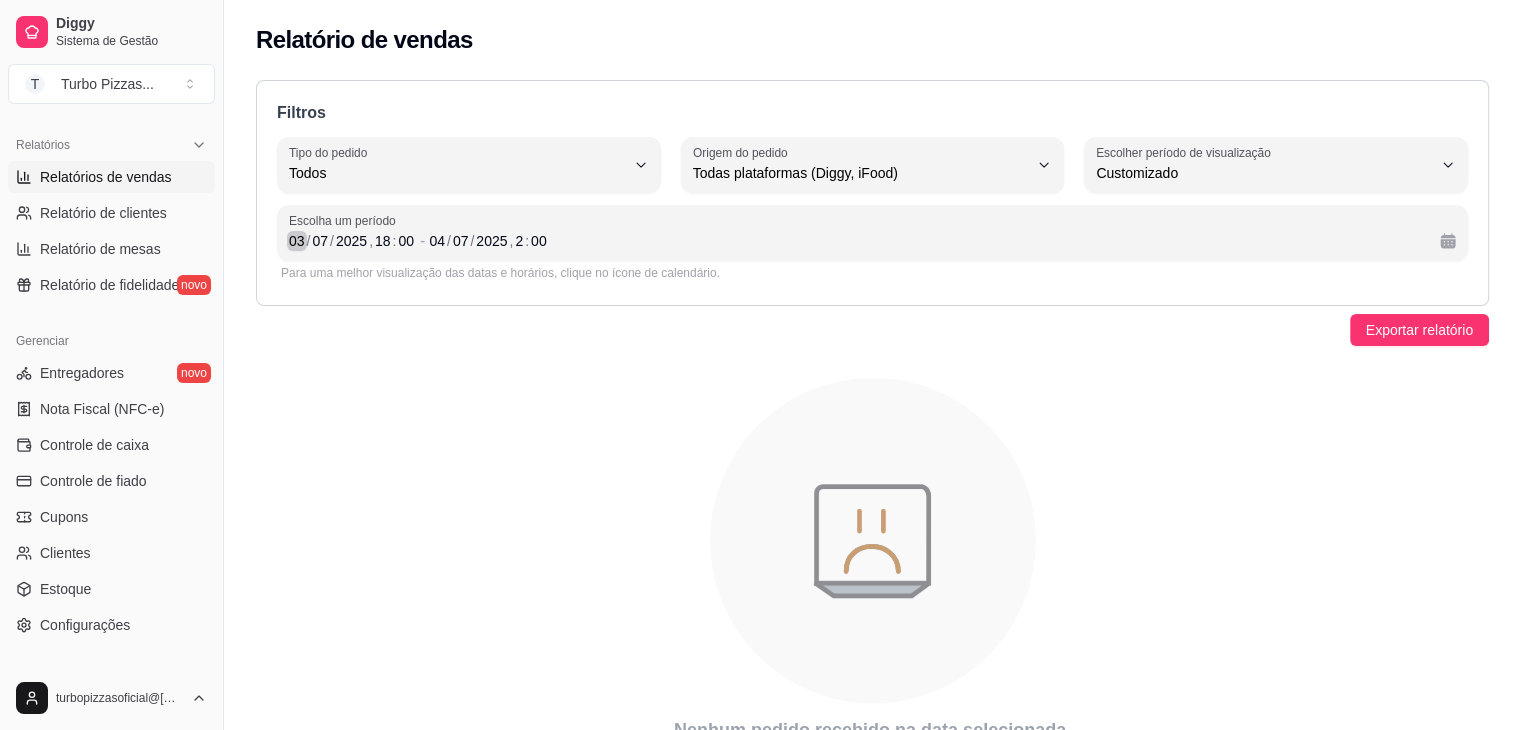 click on "03" at bounding box center [297, 241] 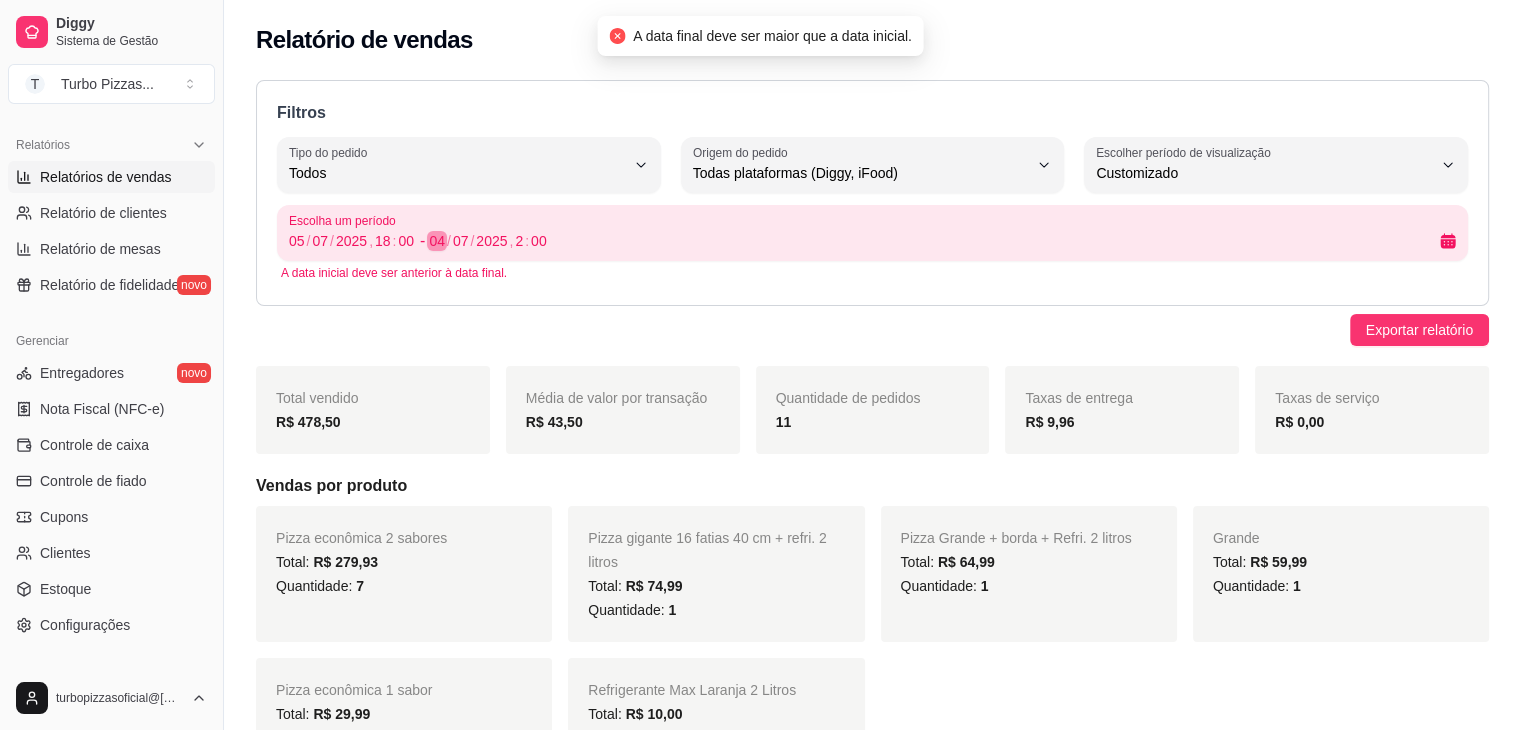 click on "04" at bounding box center [437, 241] 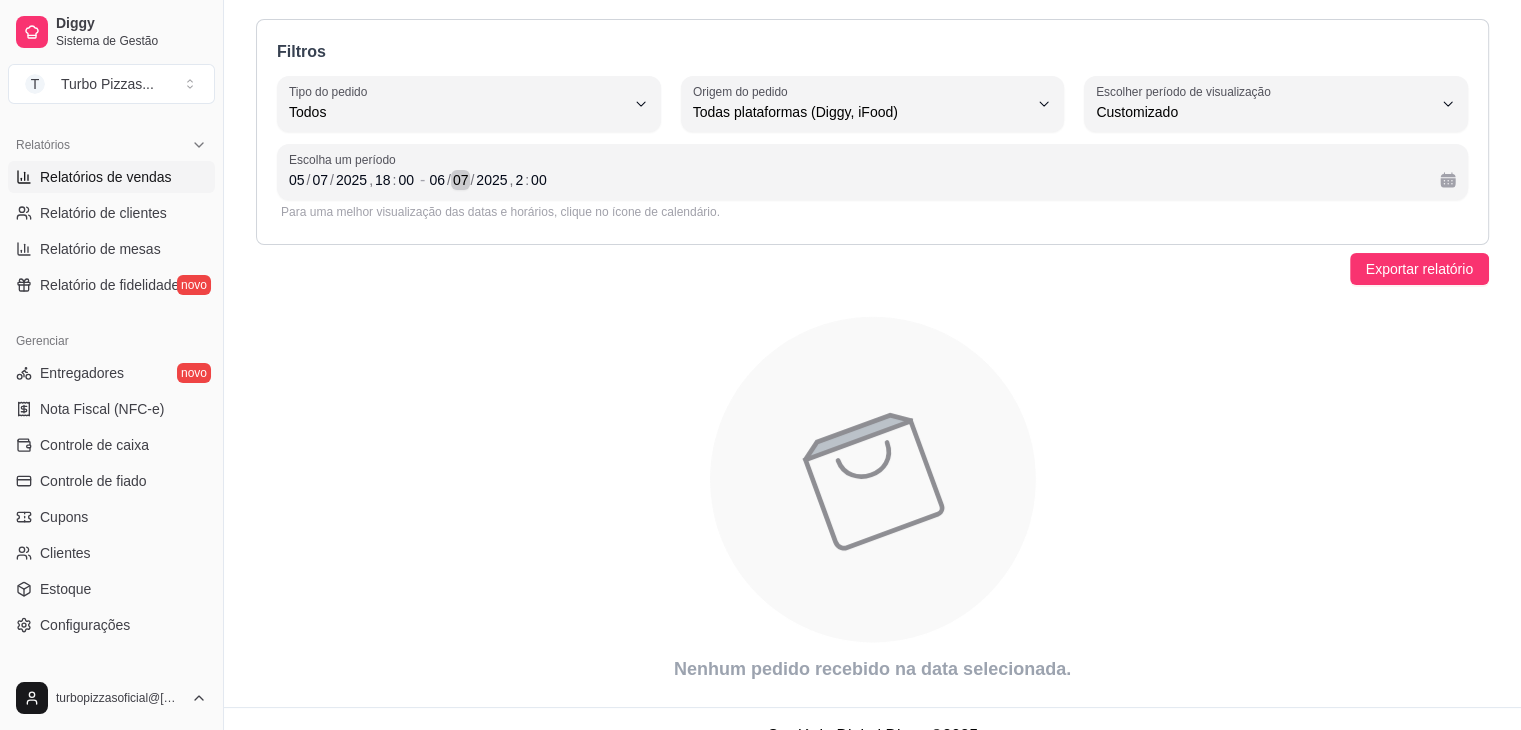 scroll, scrollTop: 95, scrollLeft: 0, axis: vertical 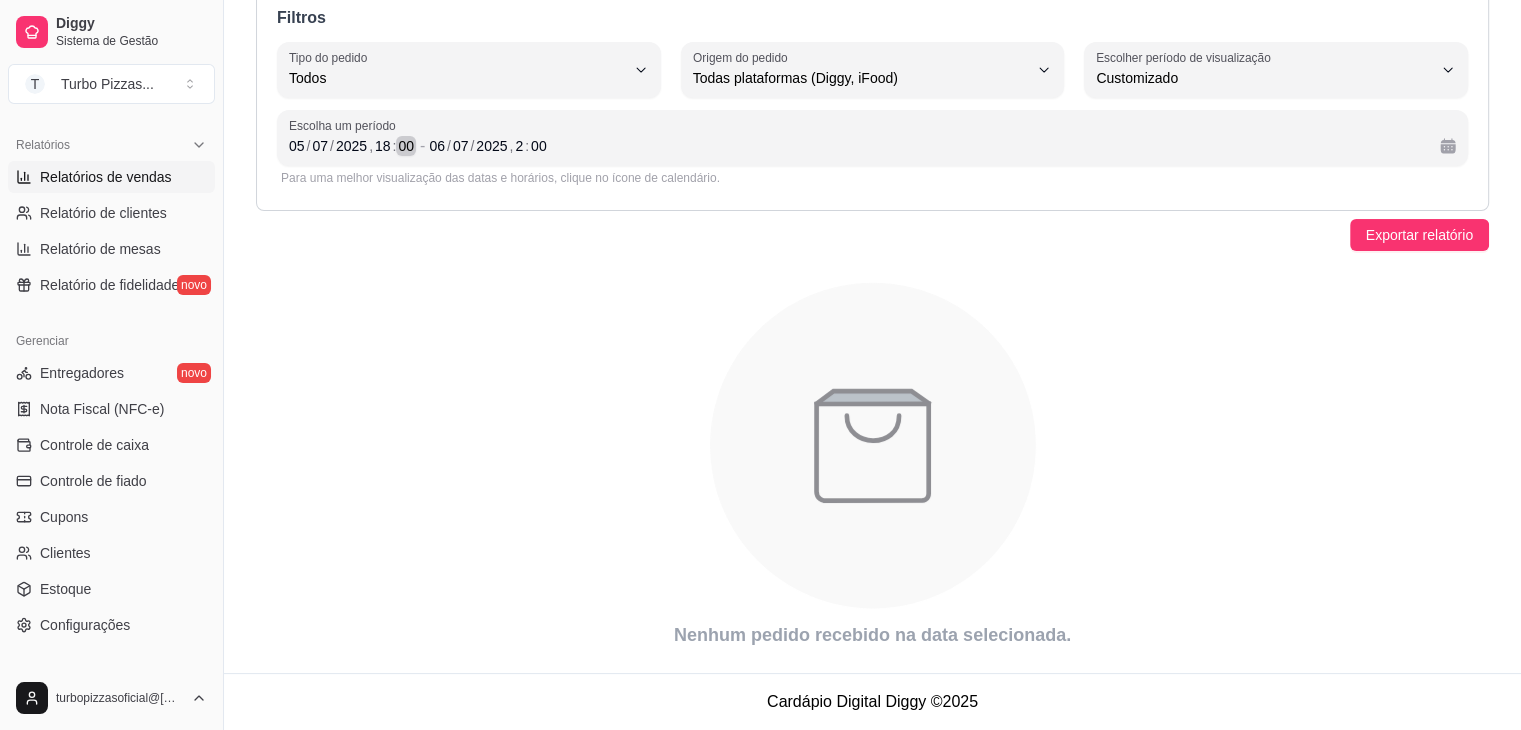 click on "05 / 07 / 2025 ,  18 : 00" at bounding box center [352, 146] 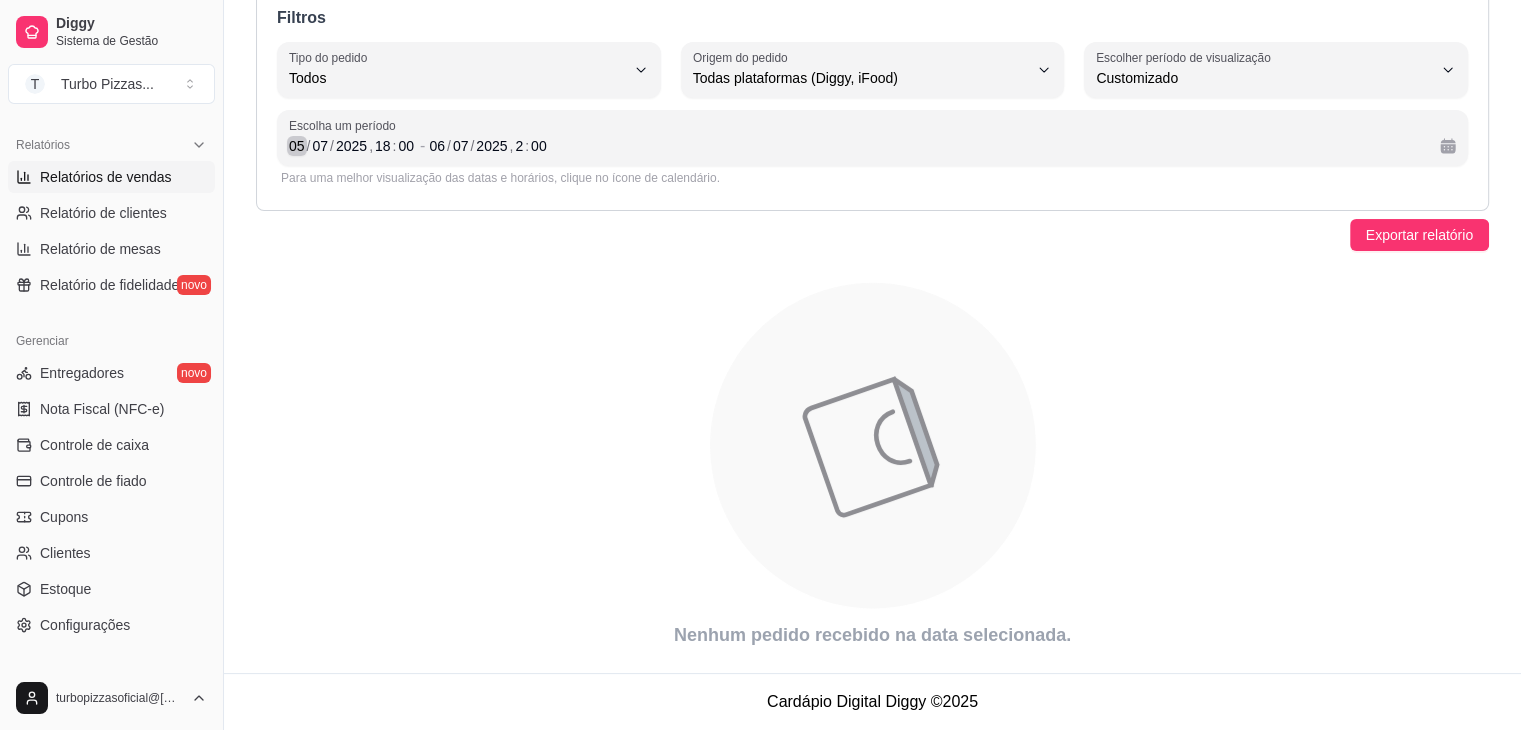 click on "05" at bounding box center (297, 146) 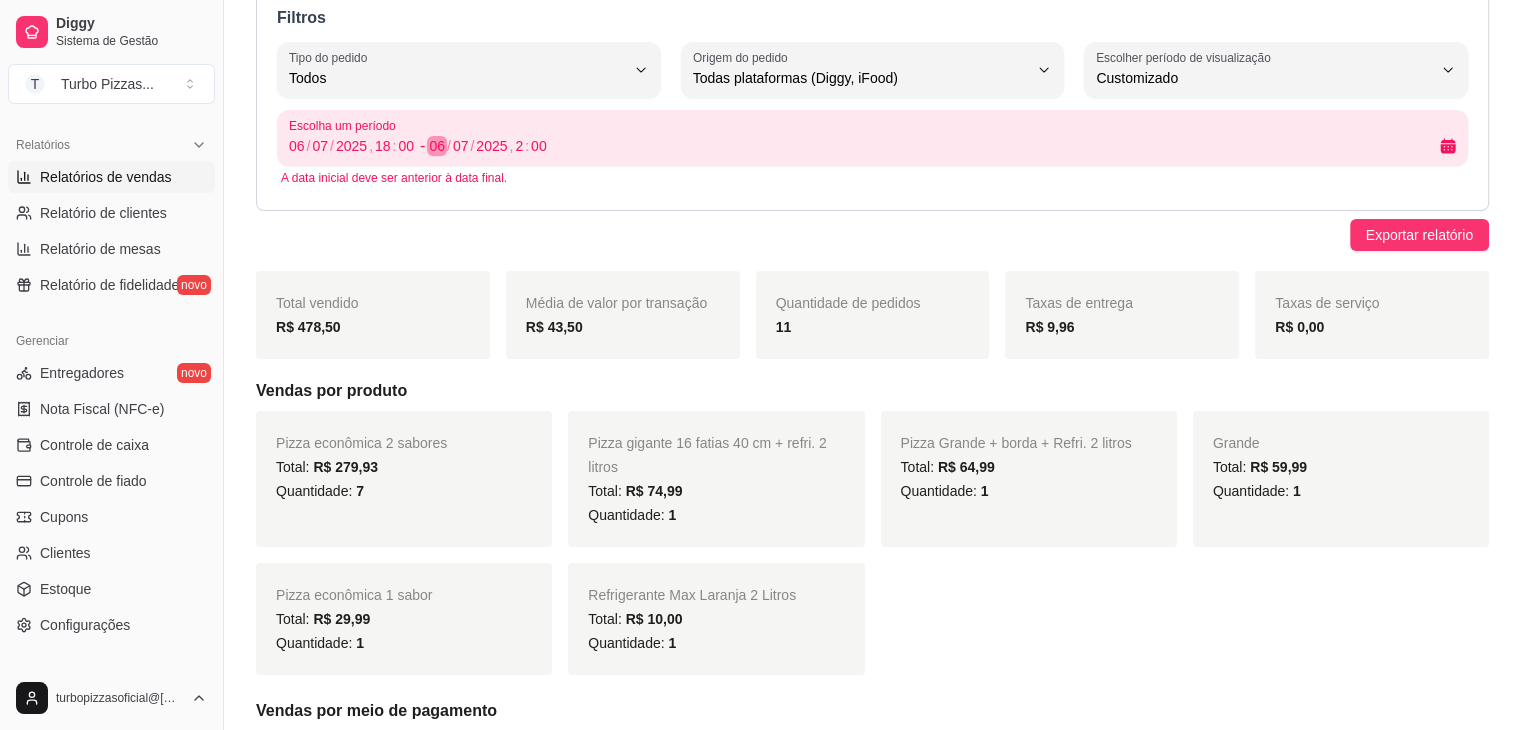 click on "06" at bounding box center [437, 146] 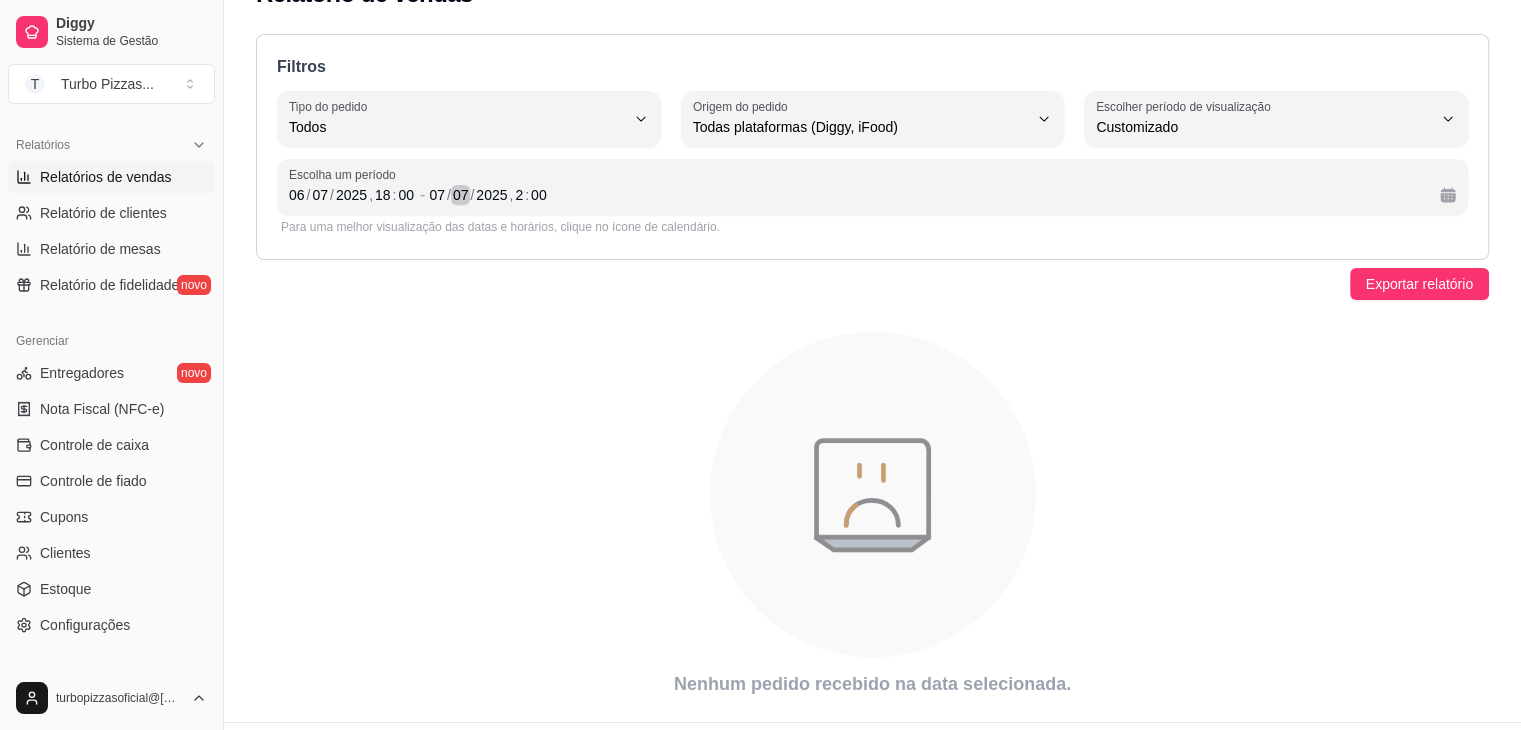 scroll, scrollTop: 0, scrollLeft: 0, axis: both 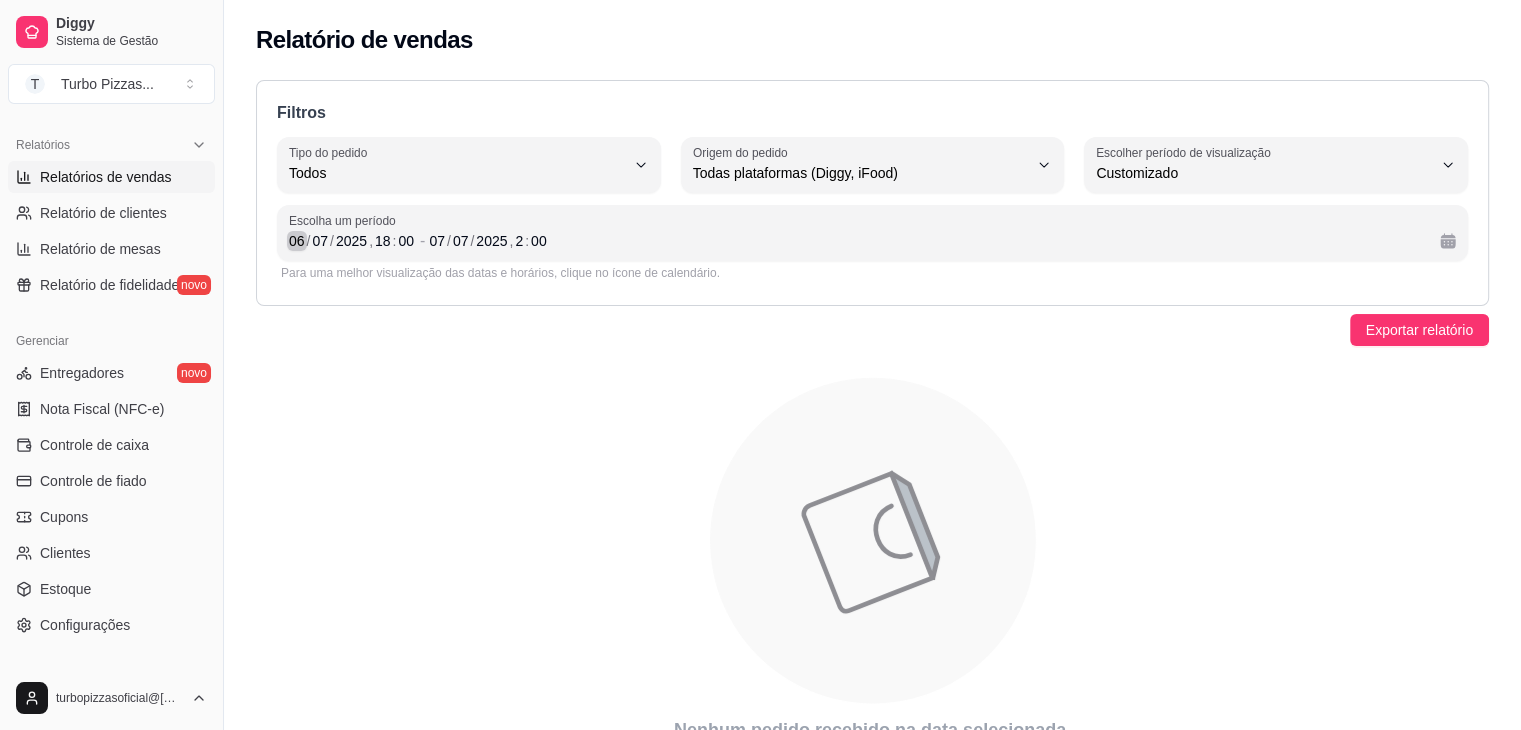 click on "06" at bounding box center (297, 241) 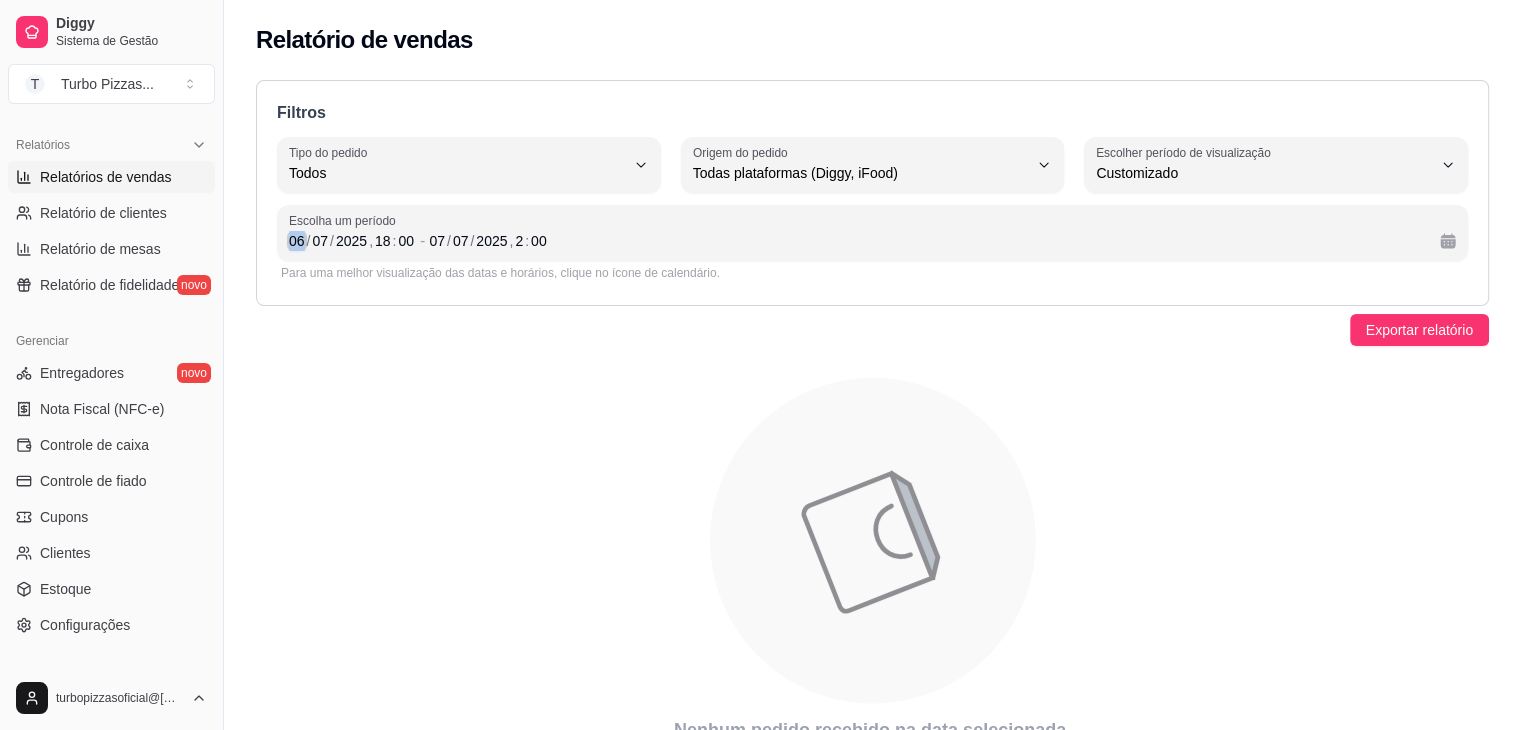 click on "06" at bounding box center [297, 241] 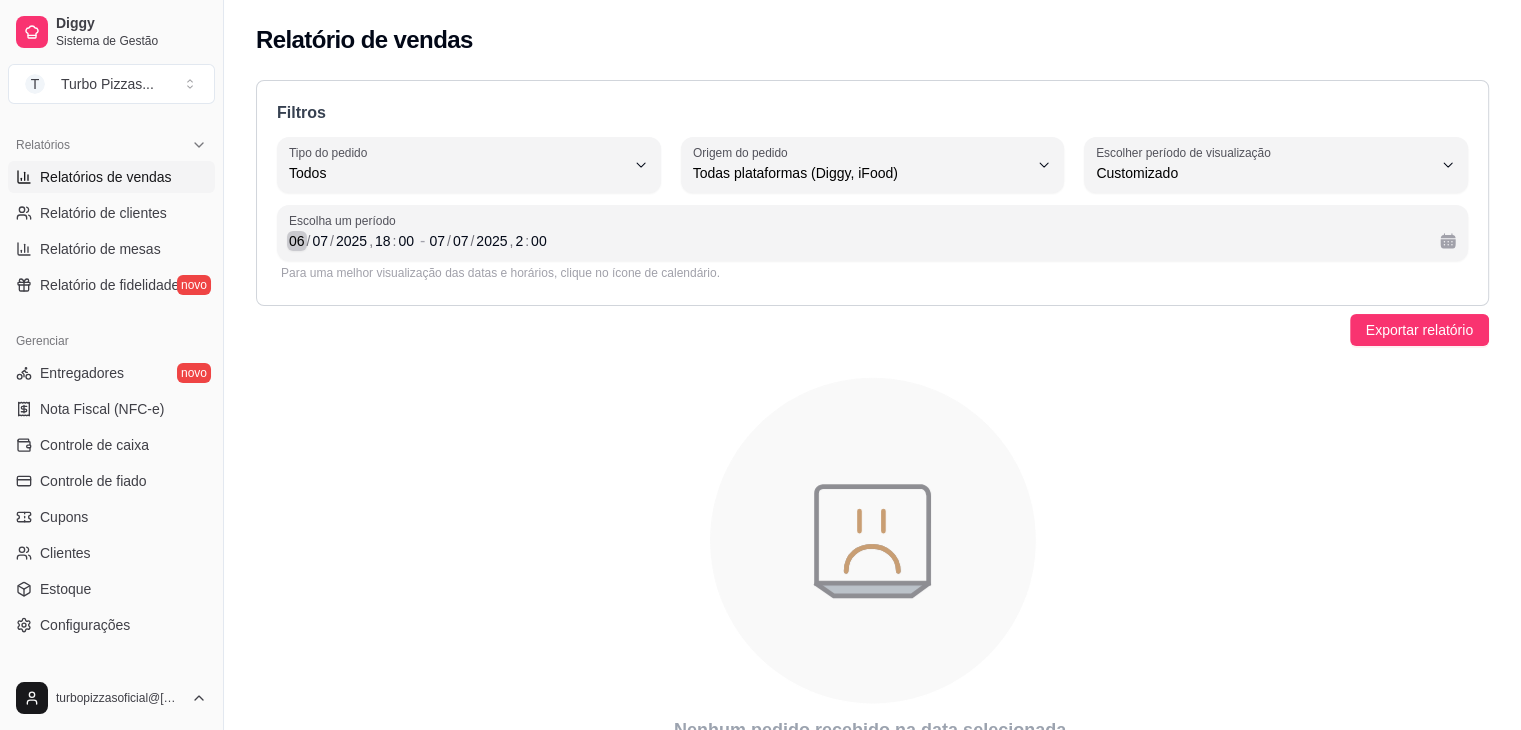 click on "06" at bounding box center (297, 241) 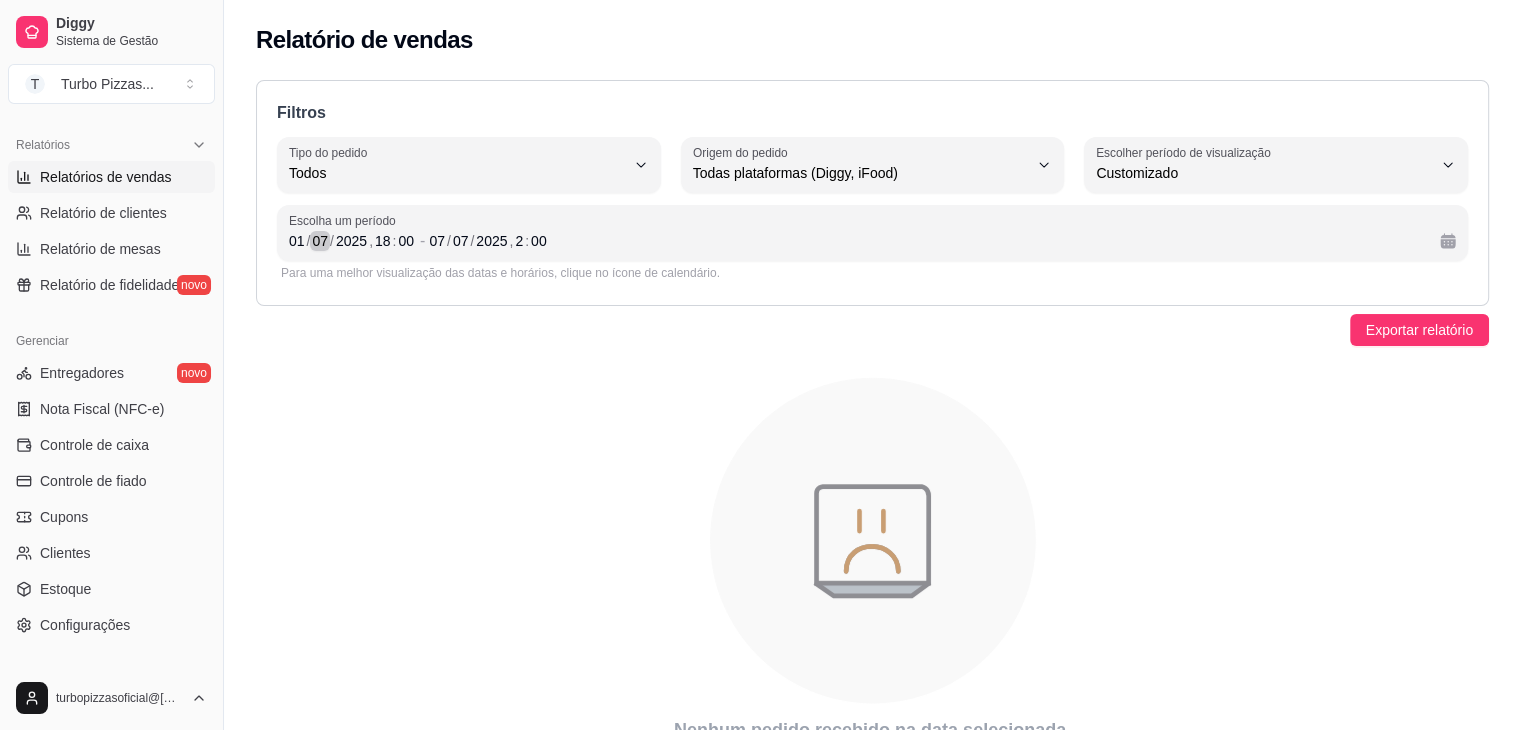 scroll, scrollTop: 95, scrollLeft: 0, axis: vertical 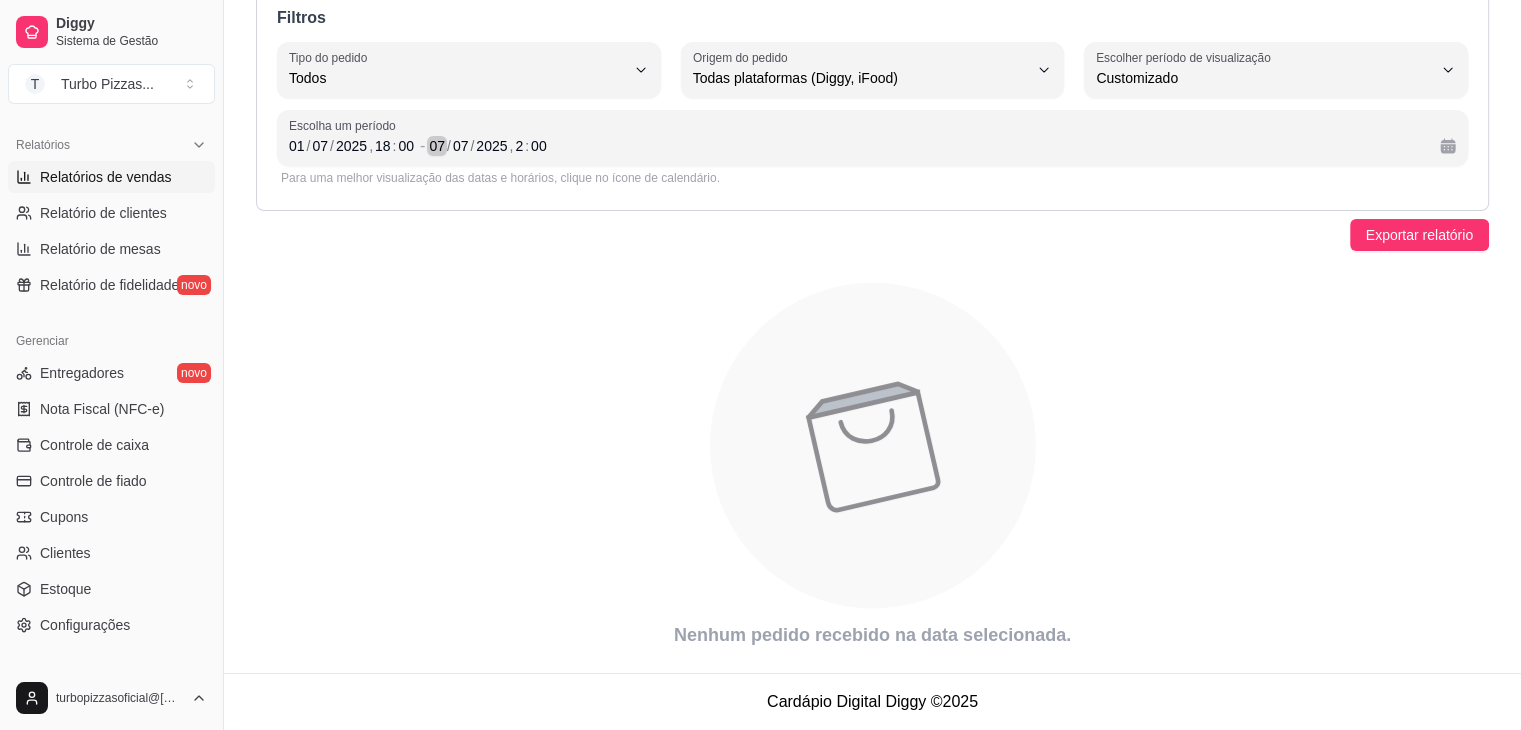 click on "07" at bounding box center [437, 146] 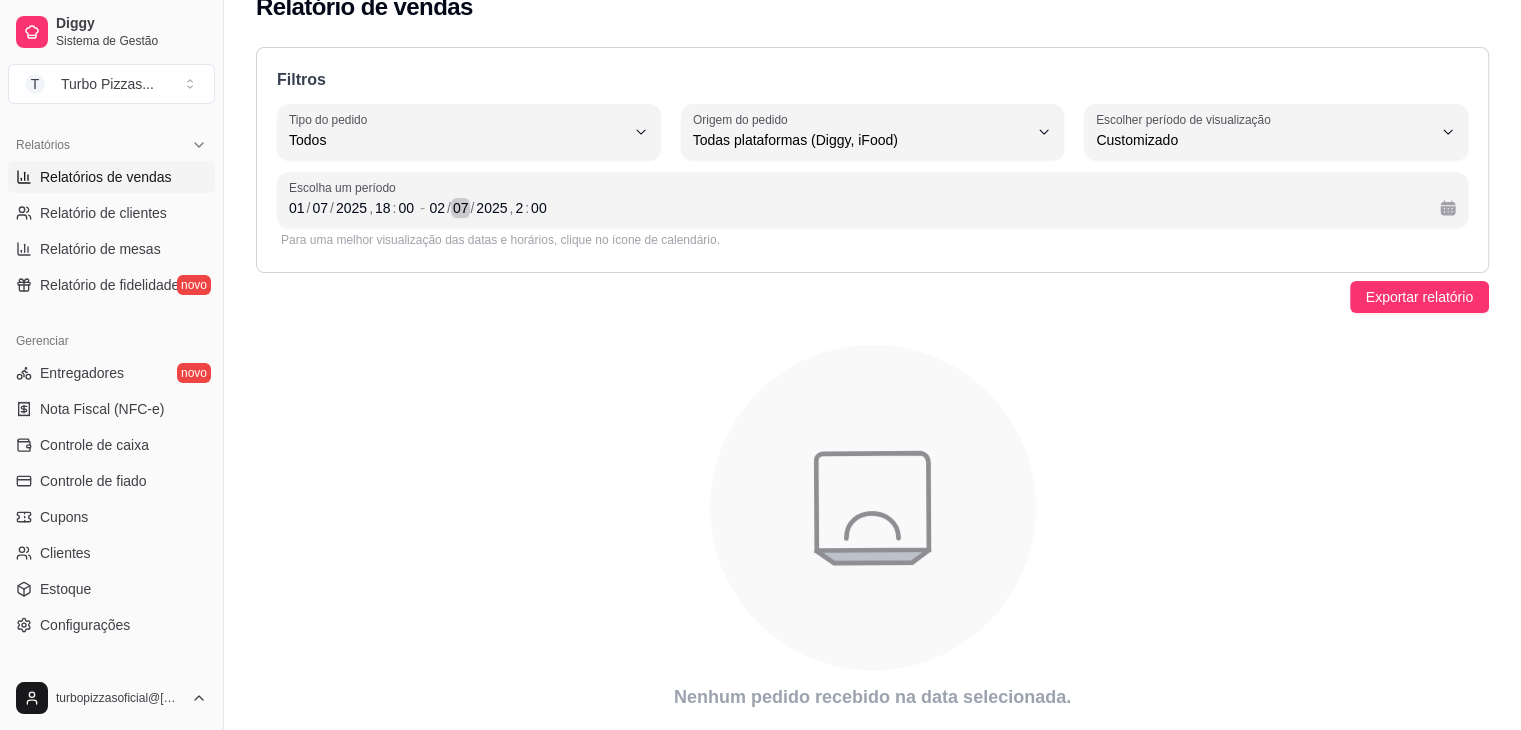 scroll, scrollTop: 0, scrollLeft: 0, axis: both 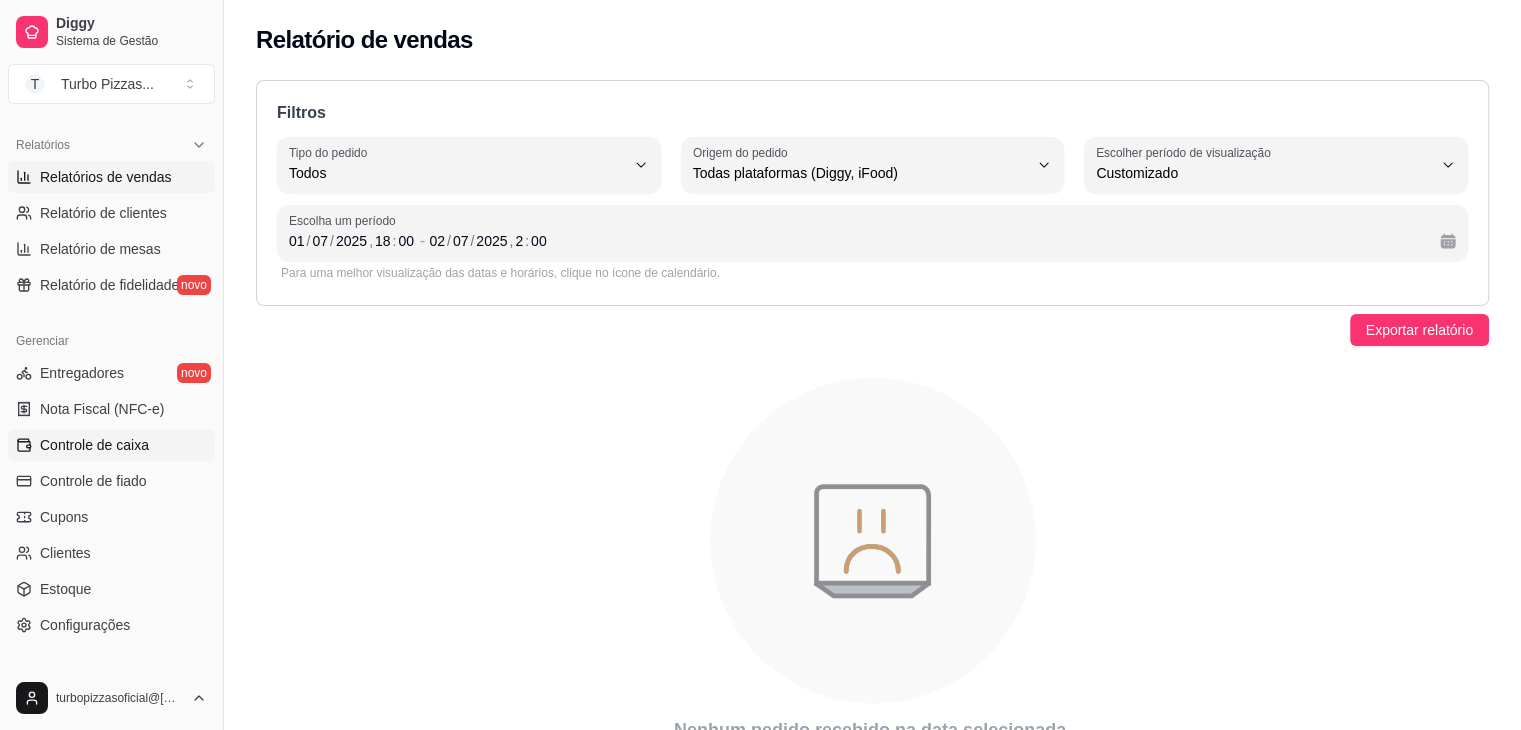 click on "Controle de caixa" at bounding box center (94, 445) 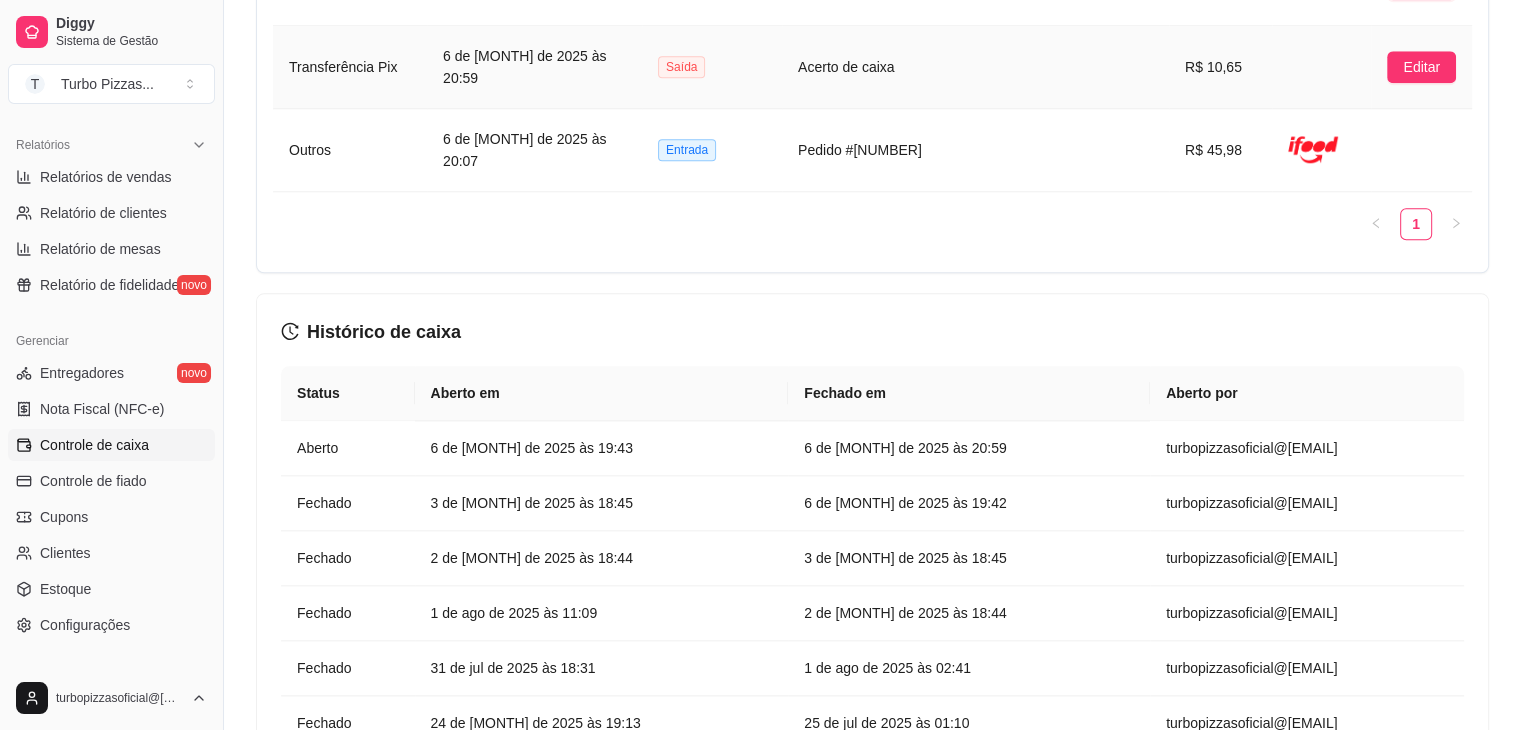 scroll, scrollTop: 2266, scrollLeft: 0, axis: vertical 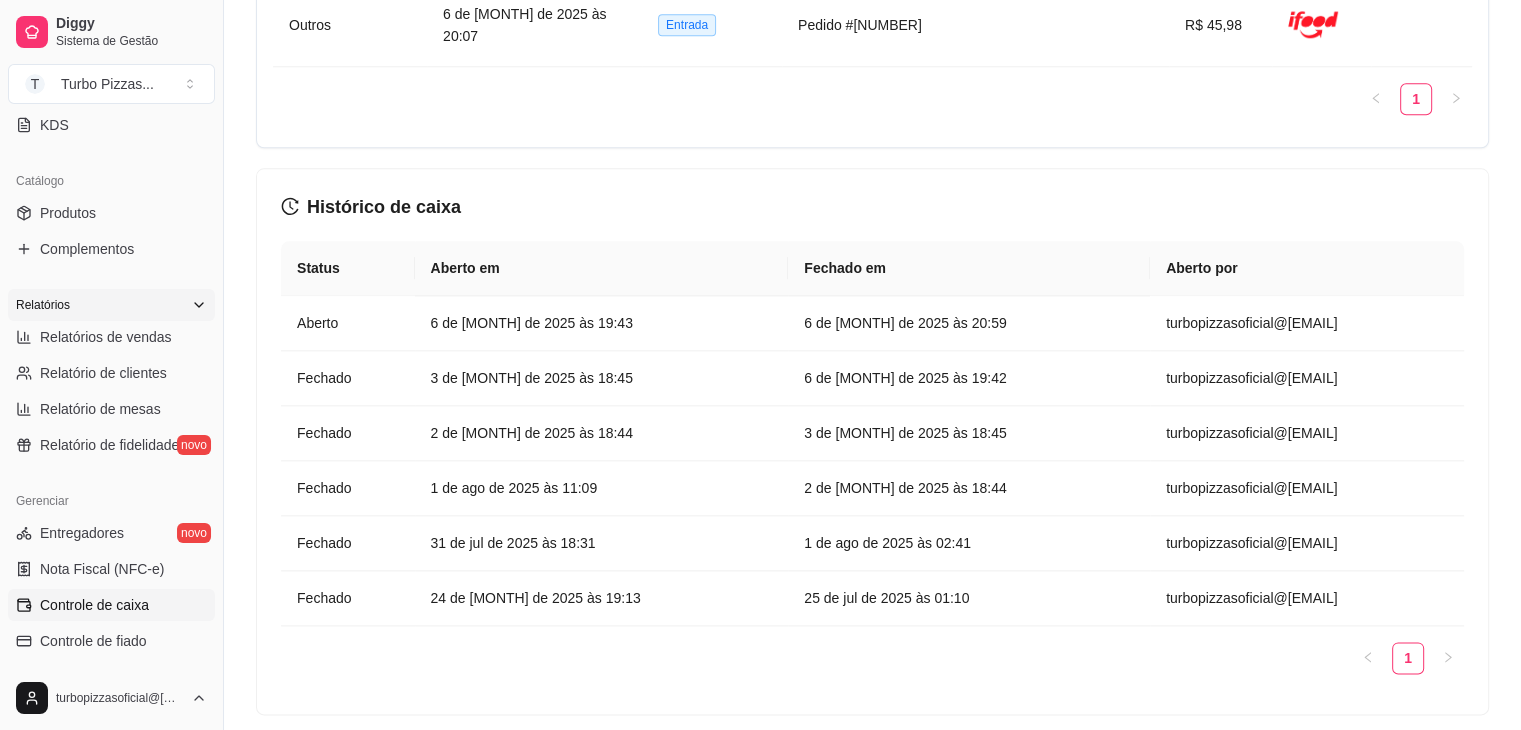 click on "Relatórios" at bounding box center (111, 305) 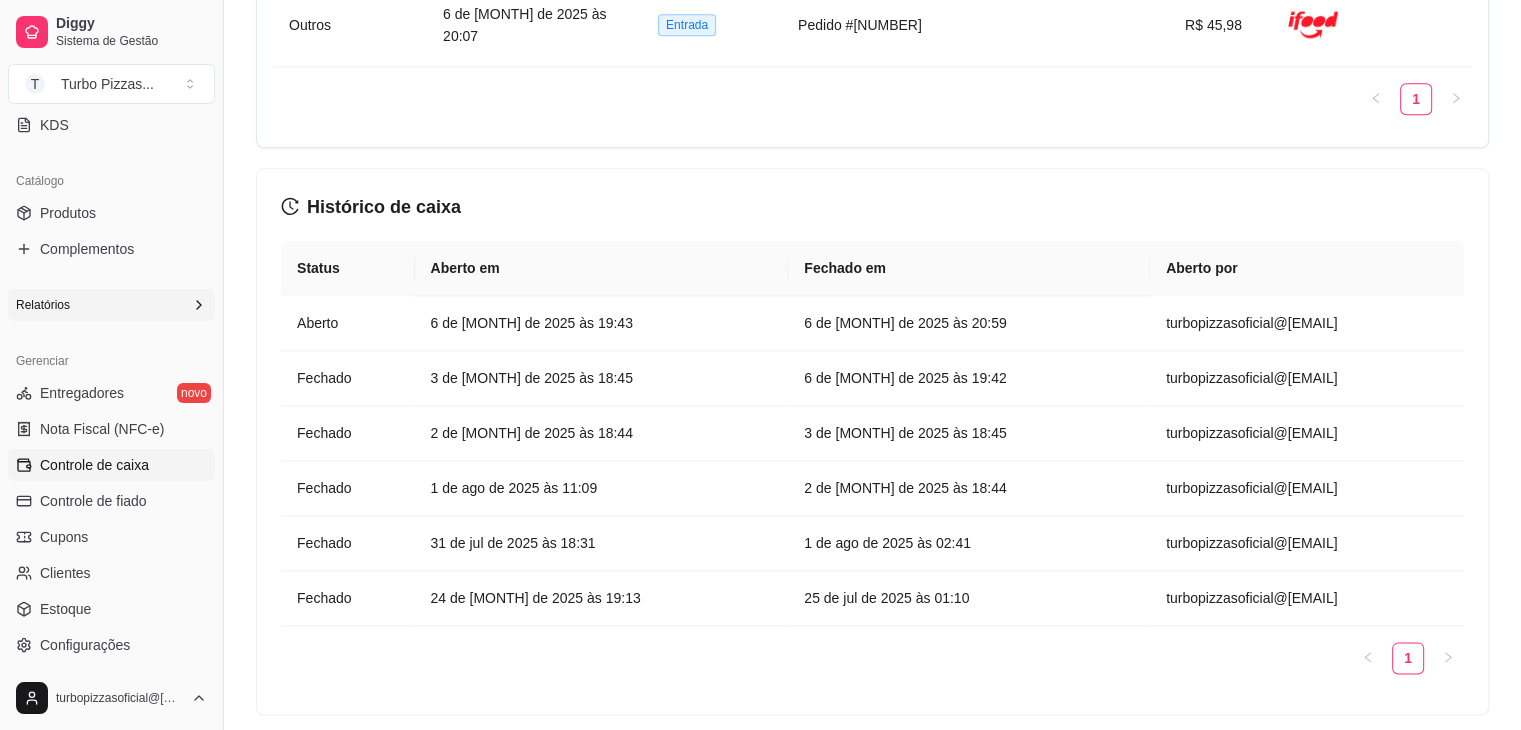 click on "Relatórios" at bounding box center (111, 305) 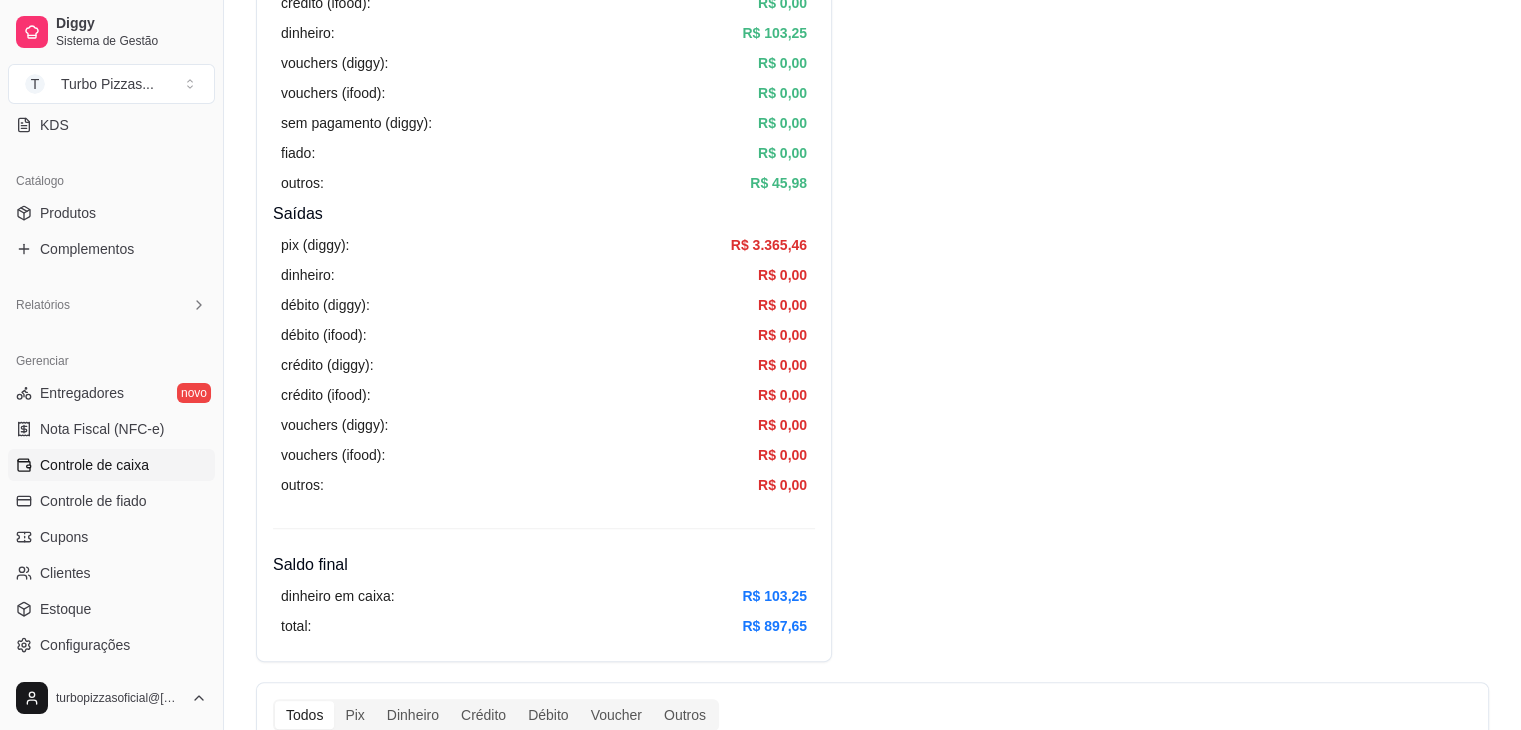 scroll, scrollTop: 0, scrollLeft: 0, axis: both 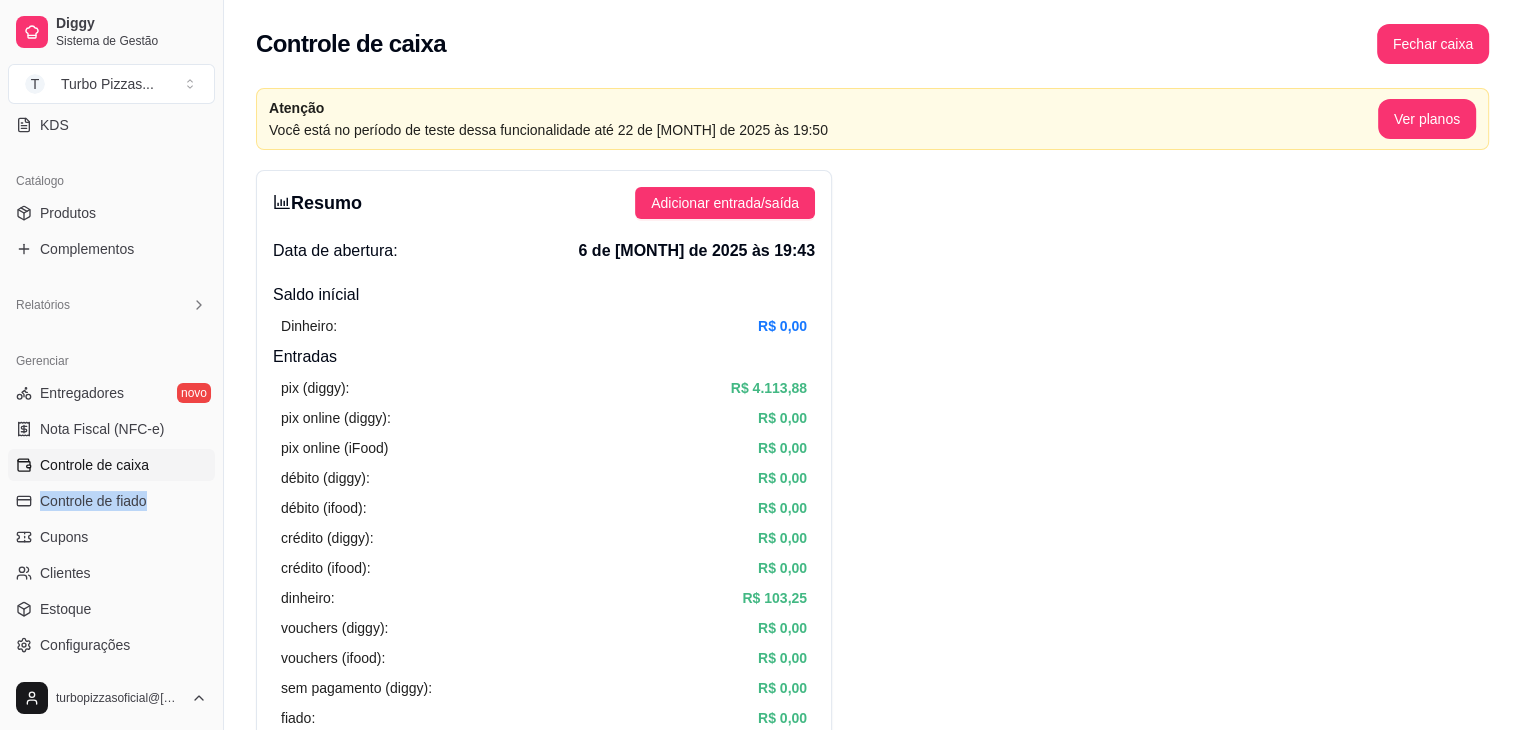 drag, startPoint x: 205, startPoint y: 494, endPoint x: 207, endPoint y: 460, distance: 34.058773 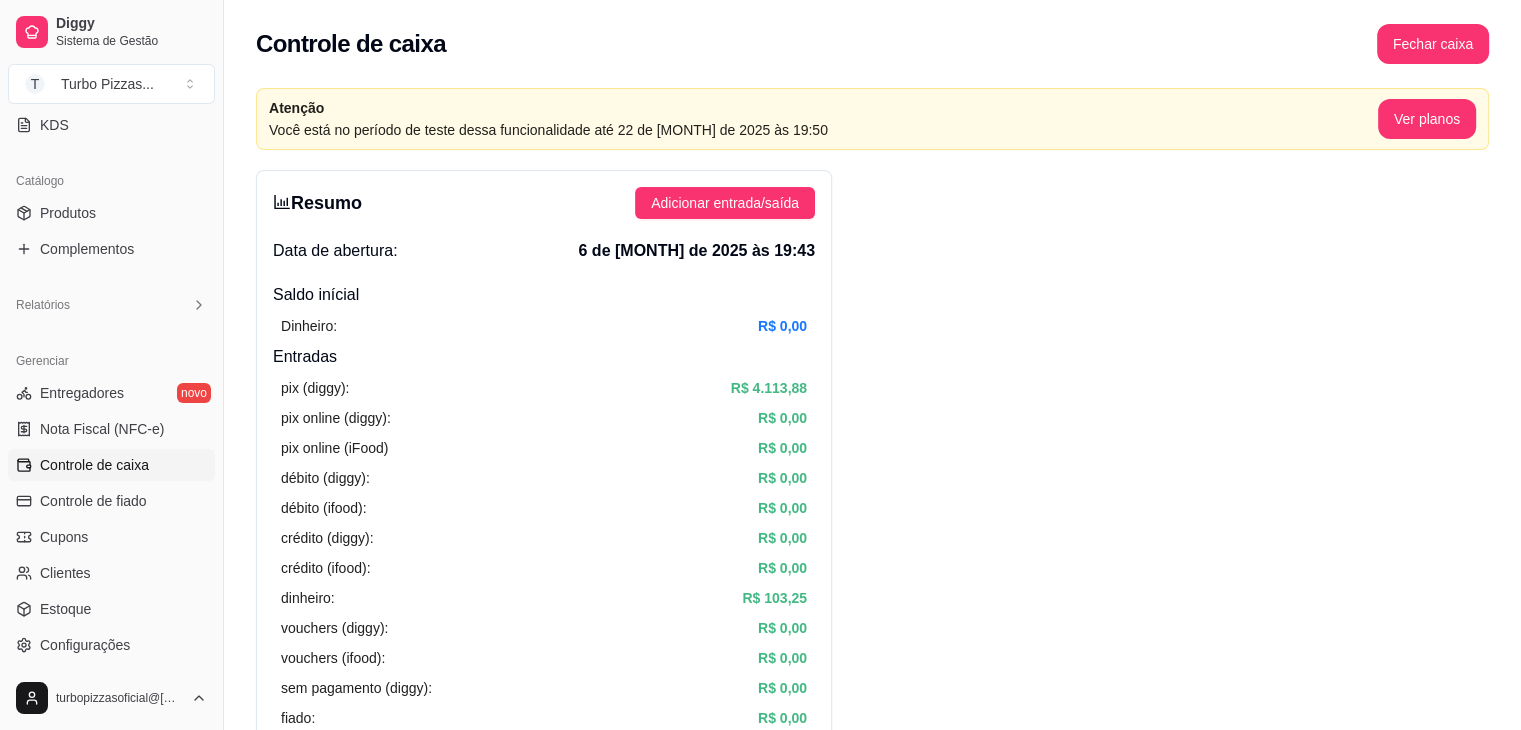 drag, startPoint x: 216, startPoint y: 489, endPoint x: 207, endPoint y: 531, distance: 42.953465 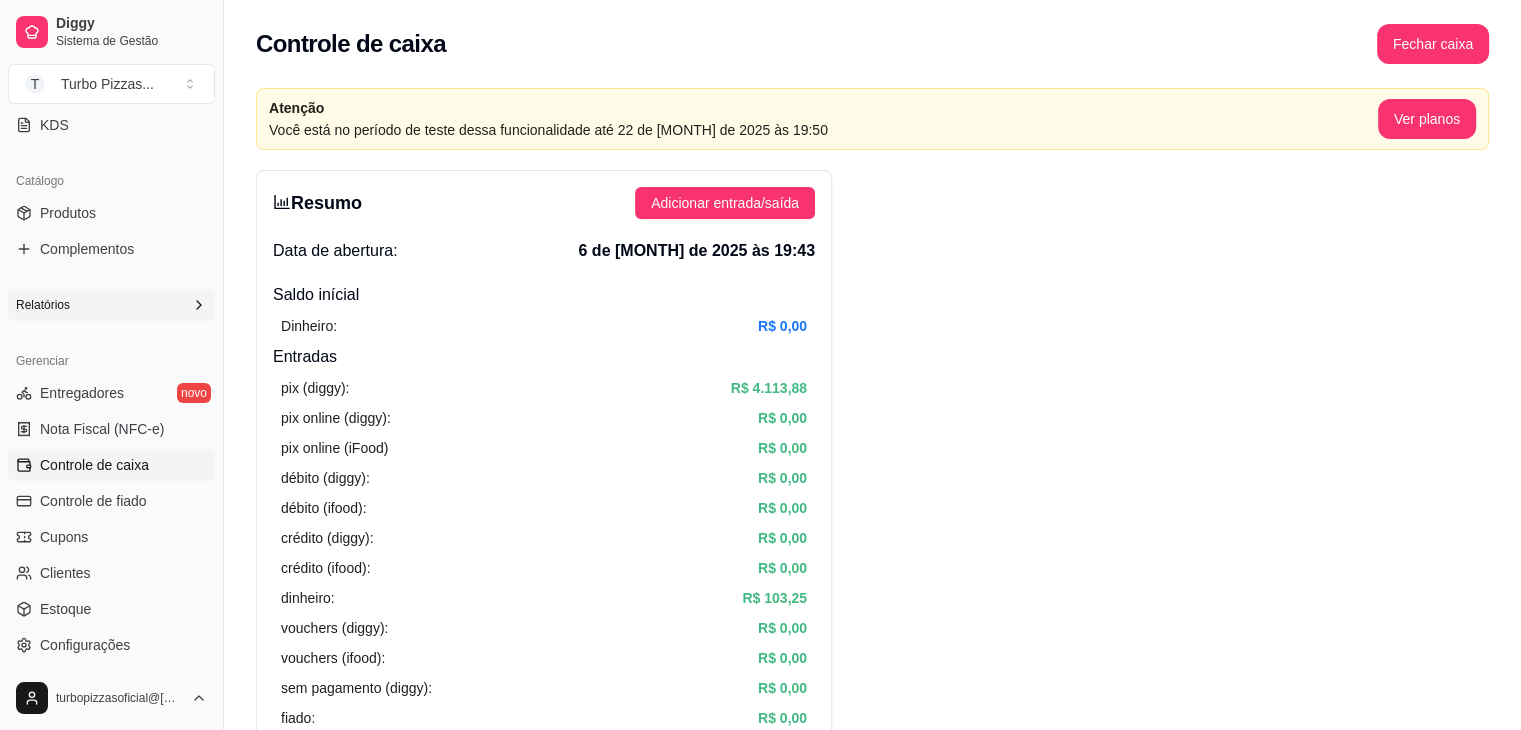 click 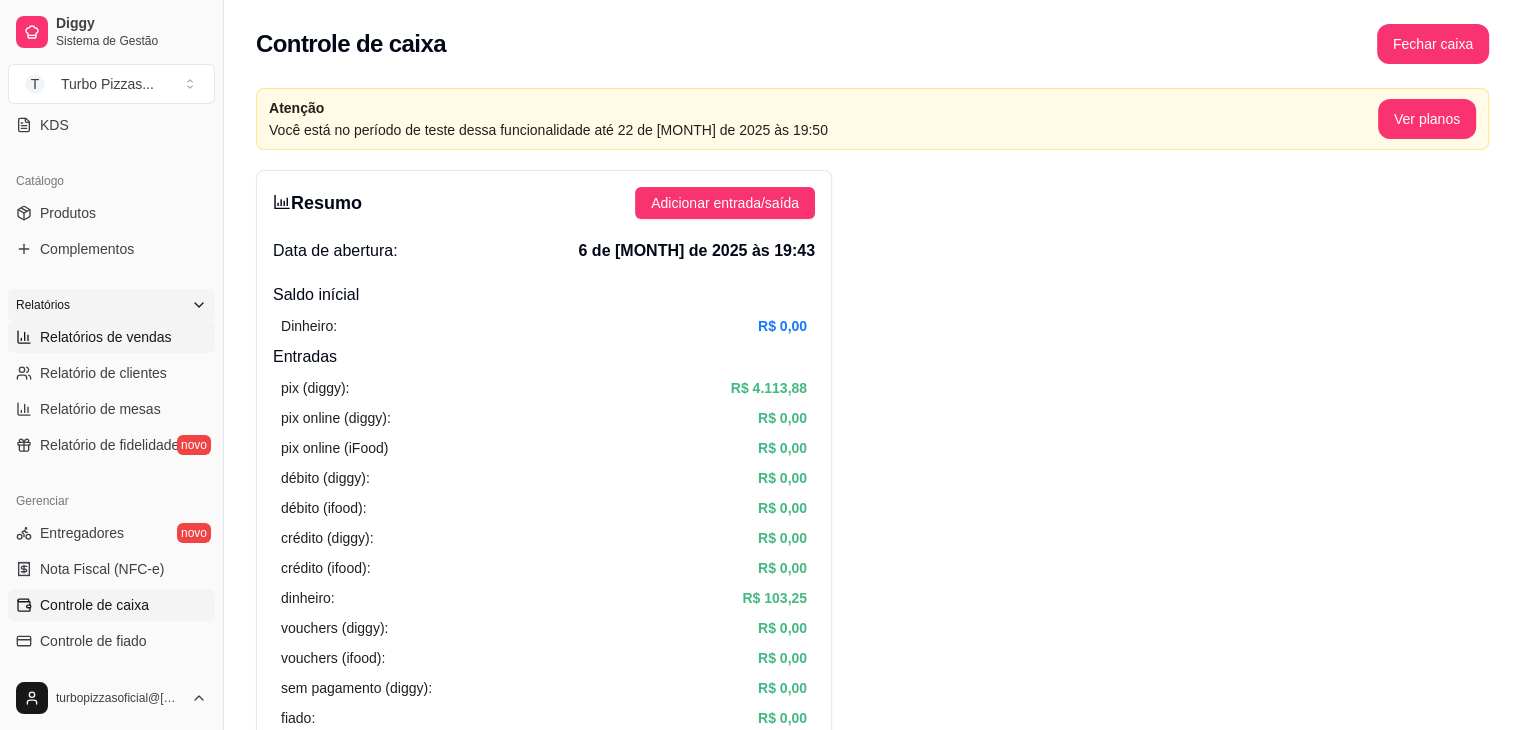 click on "Relatórios de vendas" at bounding box center [106, 337] 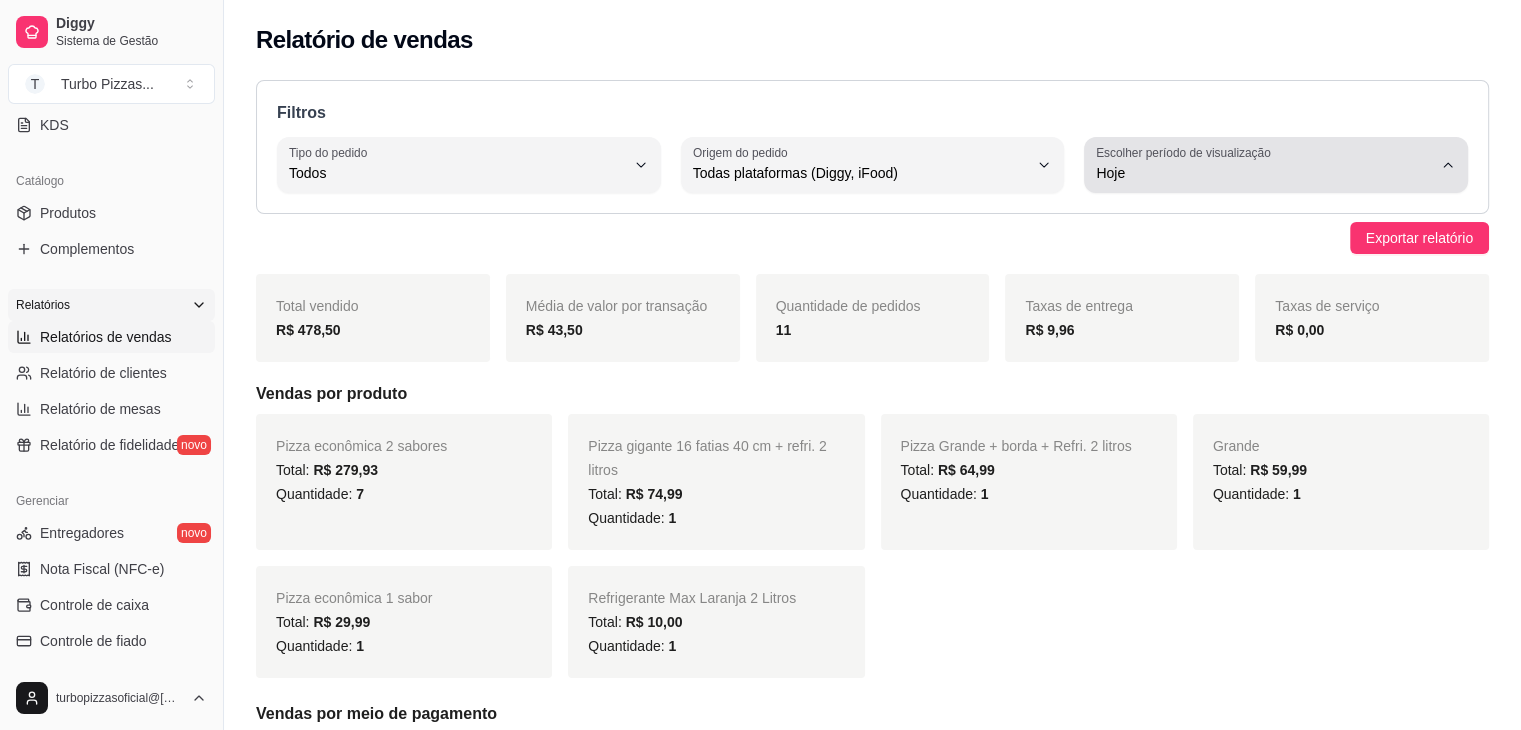 click on "Hoje" at bounding box center [1264, 173] 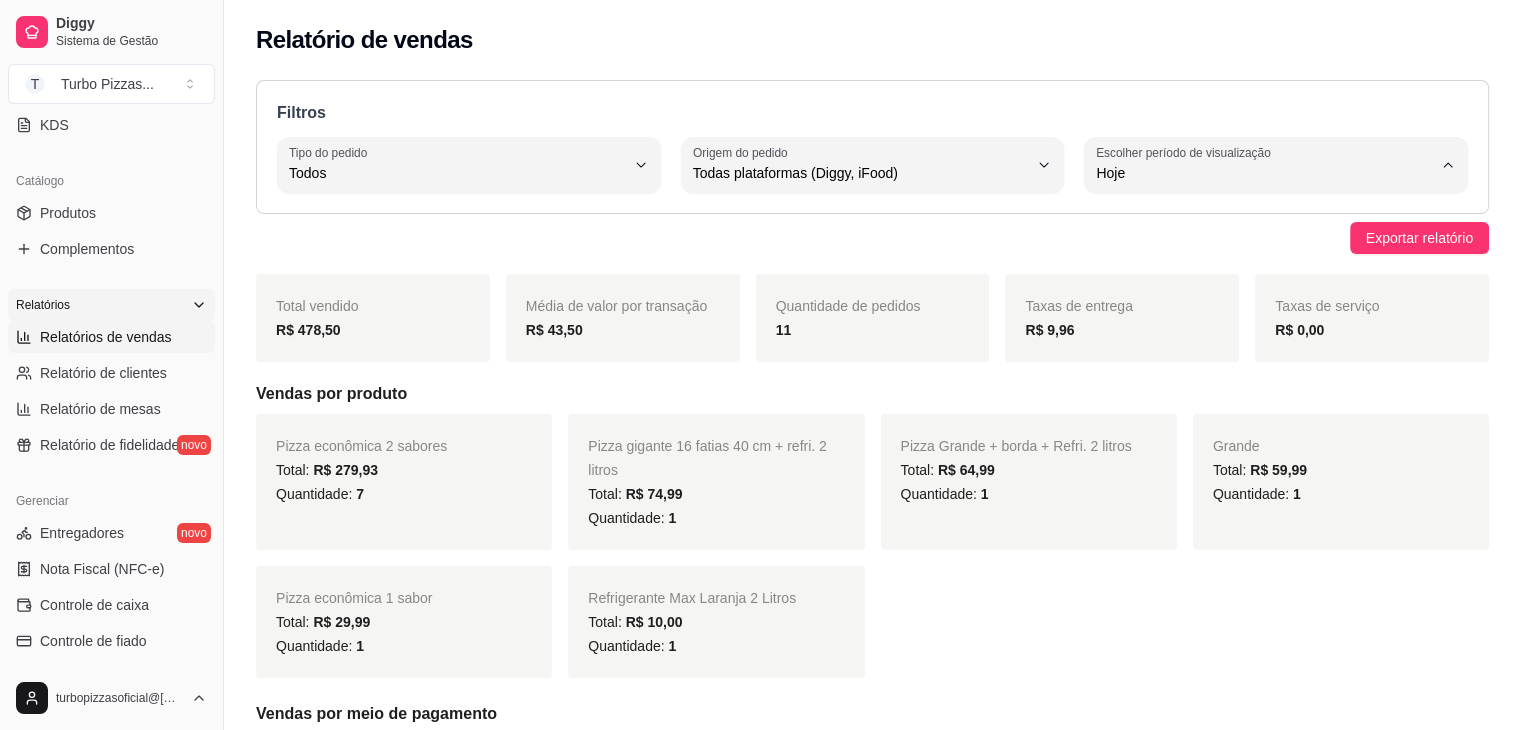 click on "Customizado" at bounding box center (1266, 415) 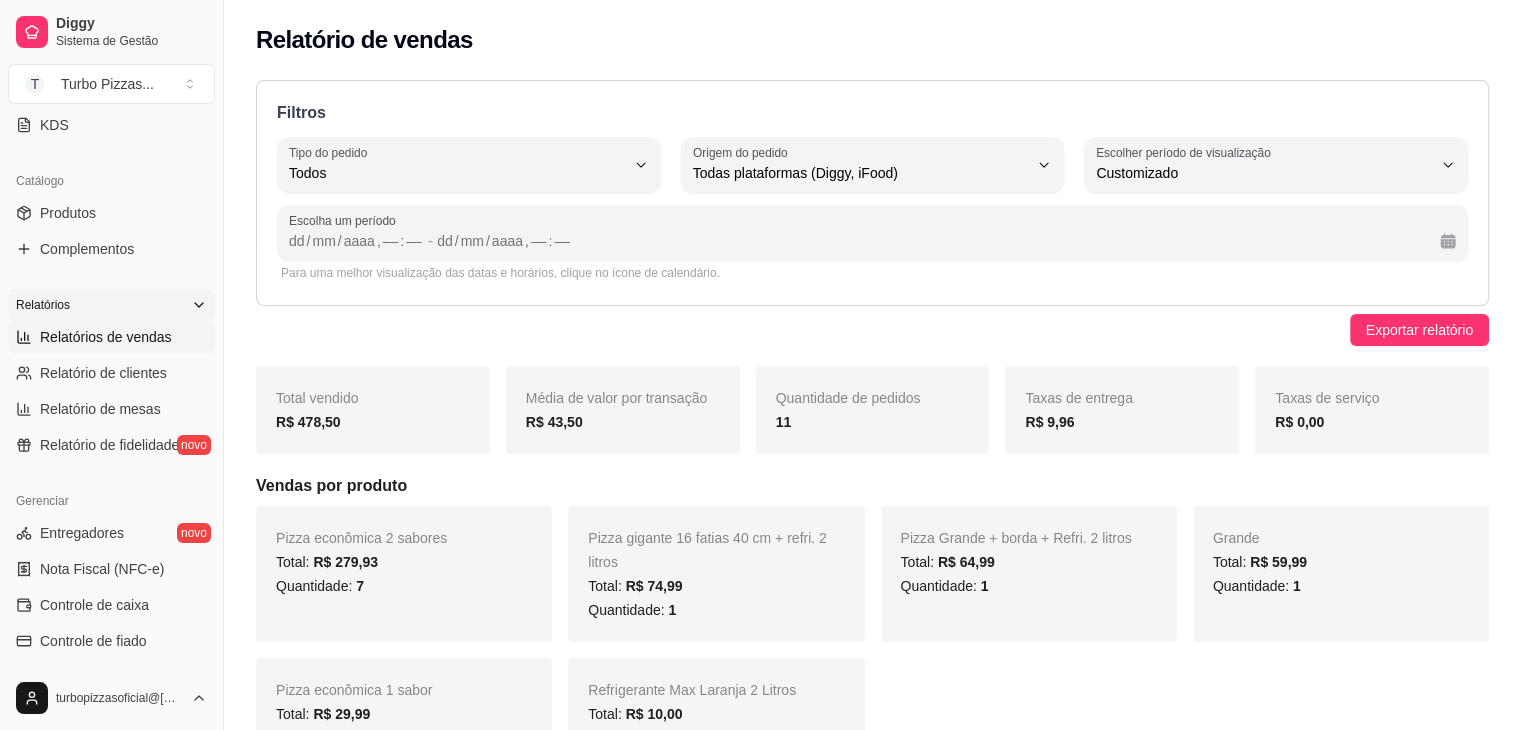 scroll, scrollTop: 19, scrollLeft: 0, axis: vertical 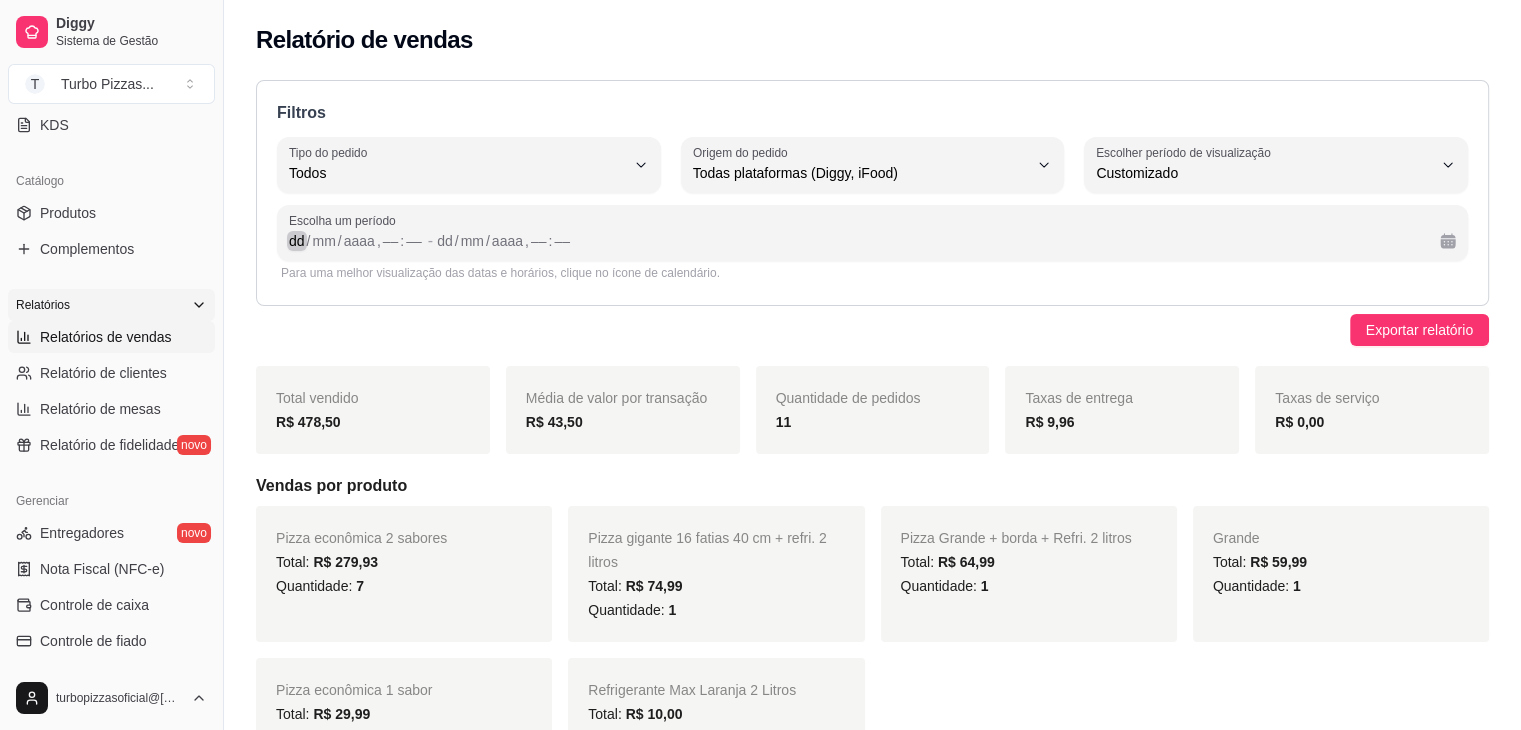 click on "dd" at bounding box center [297, 241] 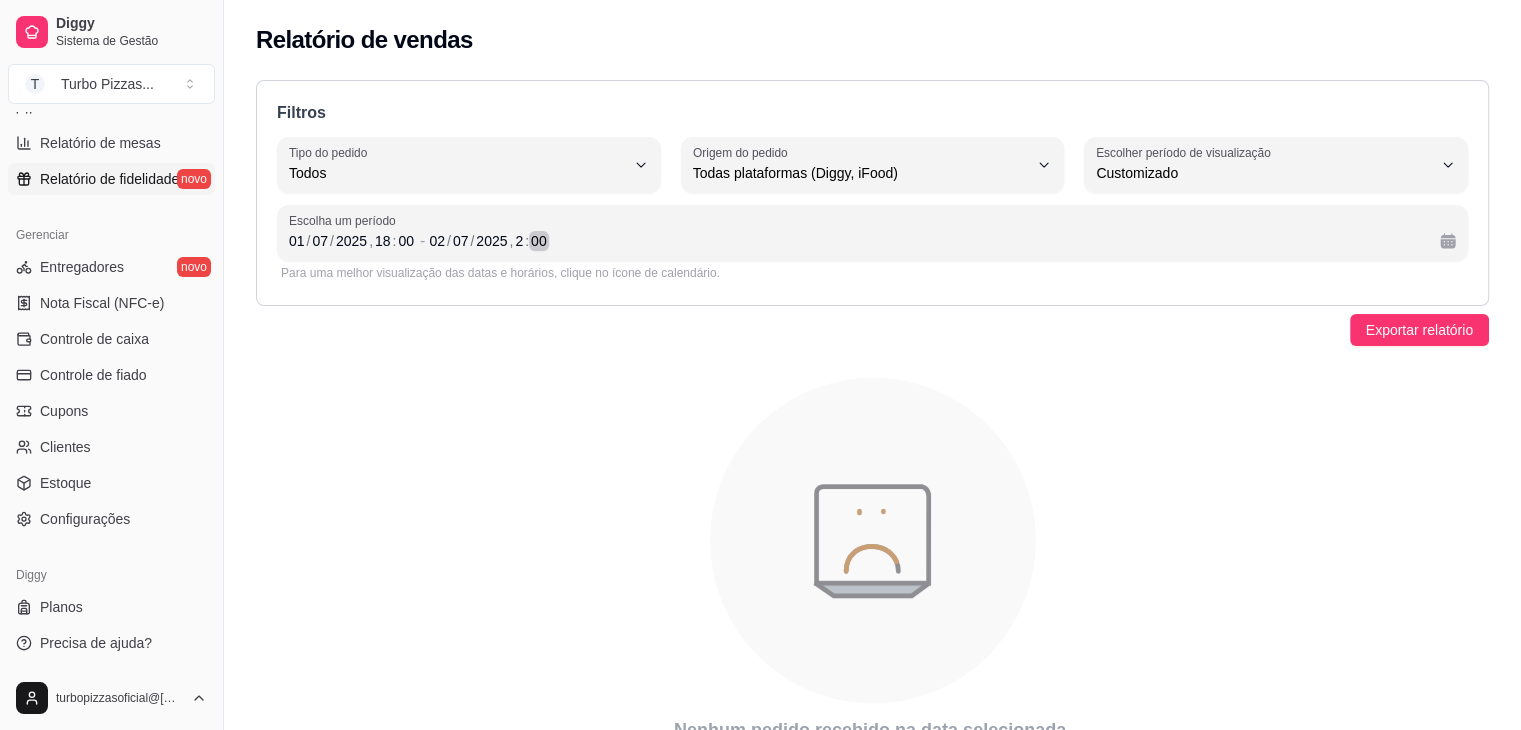 scroll, scrollTop: 672, scrollLeft: 0, axis: vertical 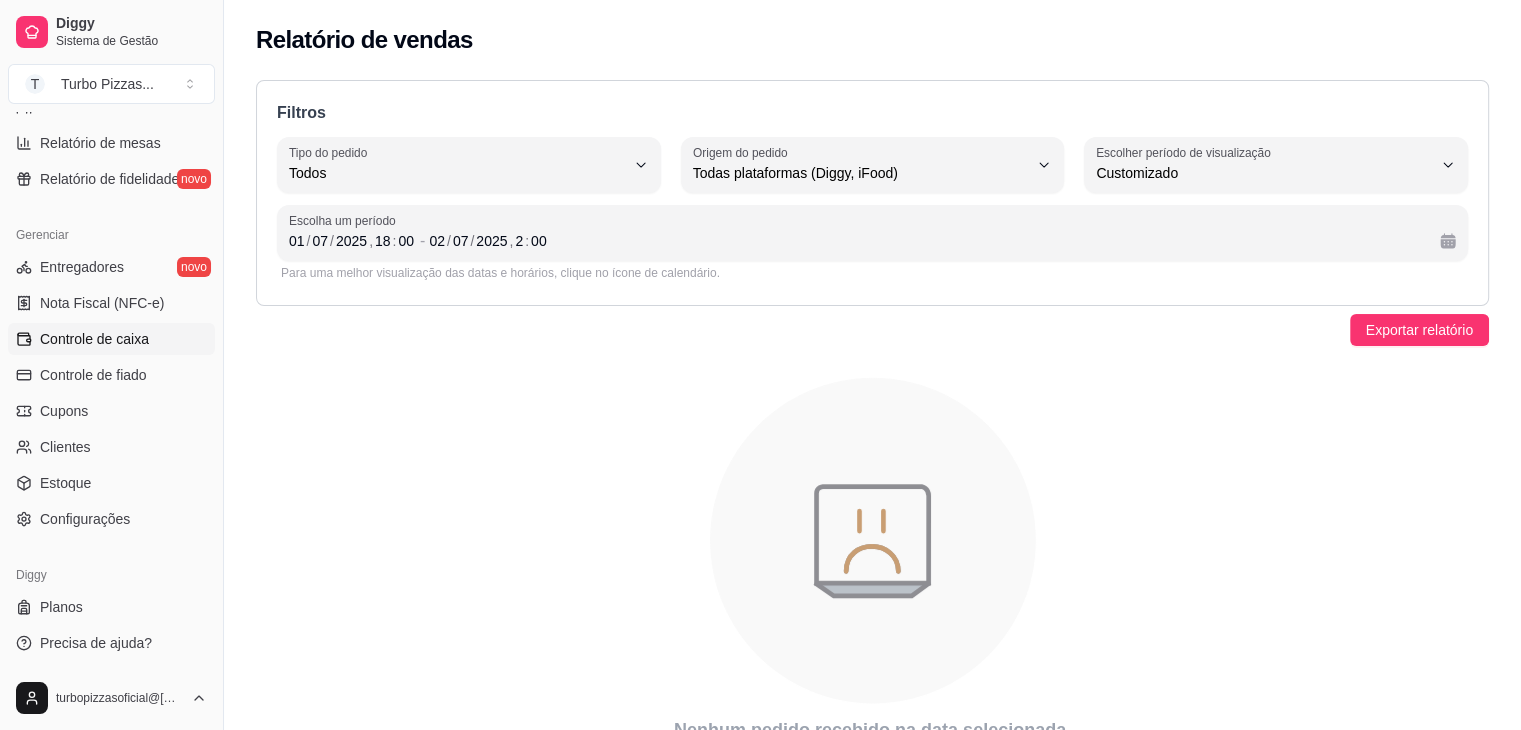 click on "Controle de caixa" at bounding box center (94, 339) 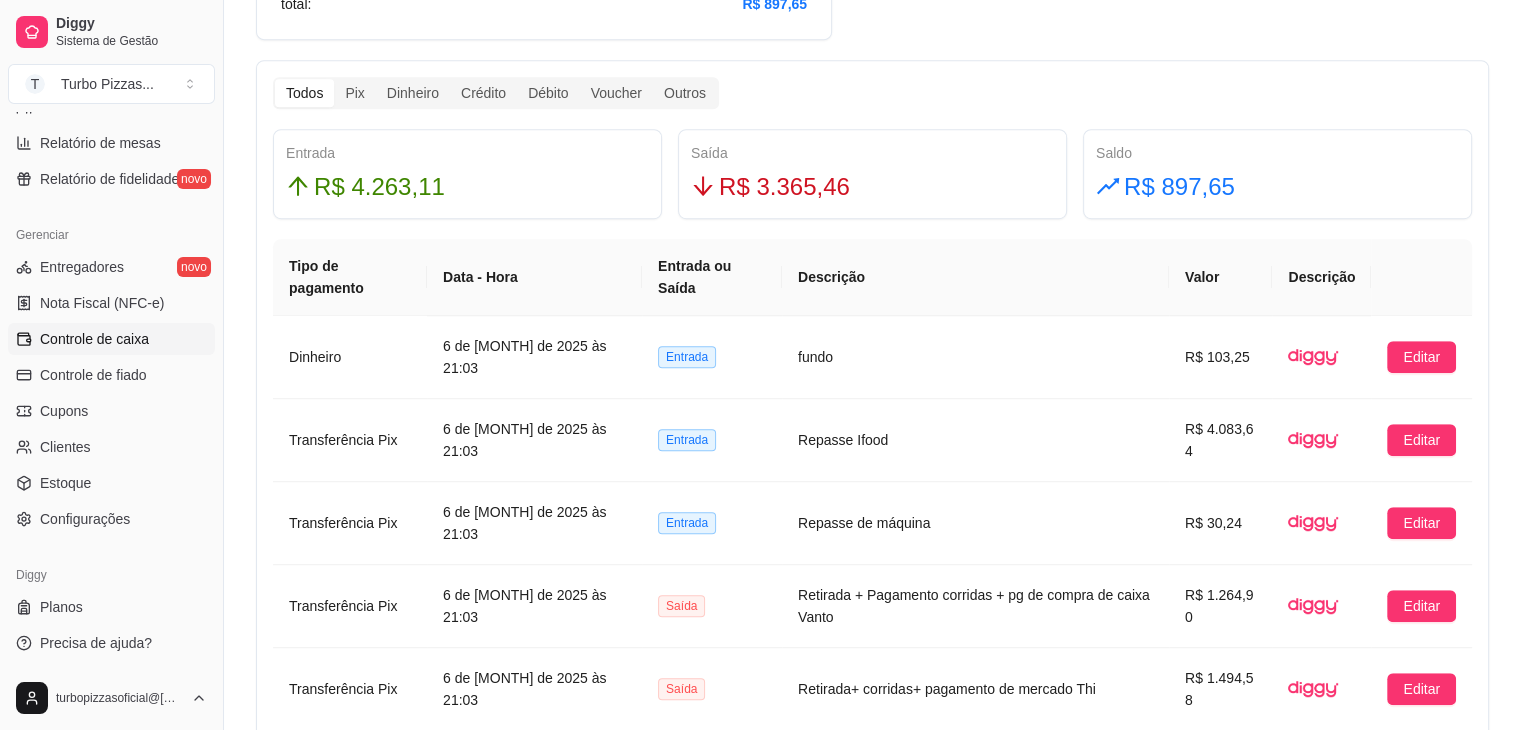 scroll, scrollTop: 1700, scrollLeft: 0, axis: vertical 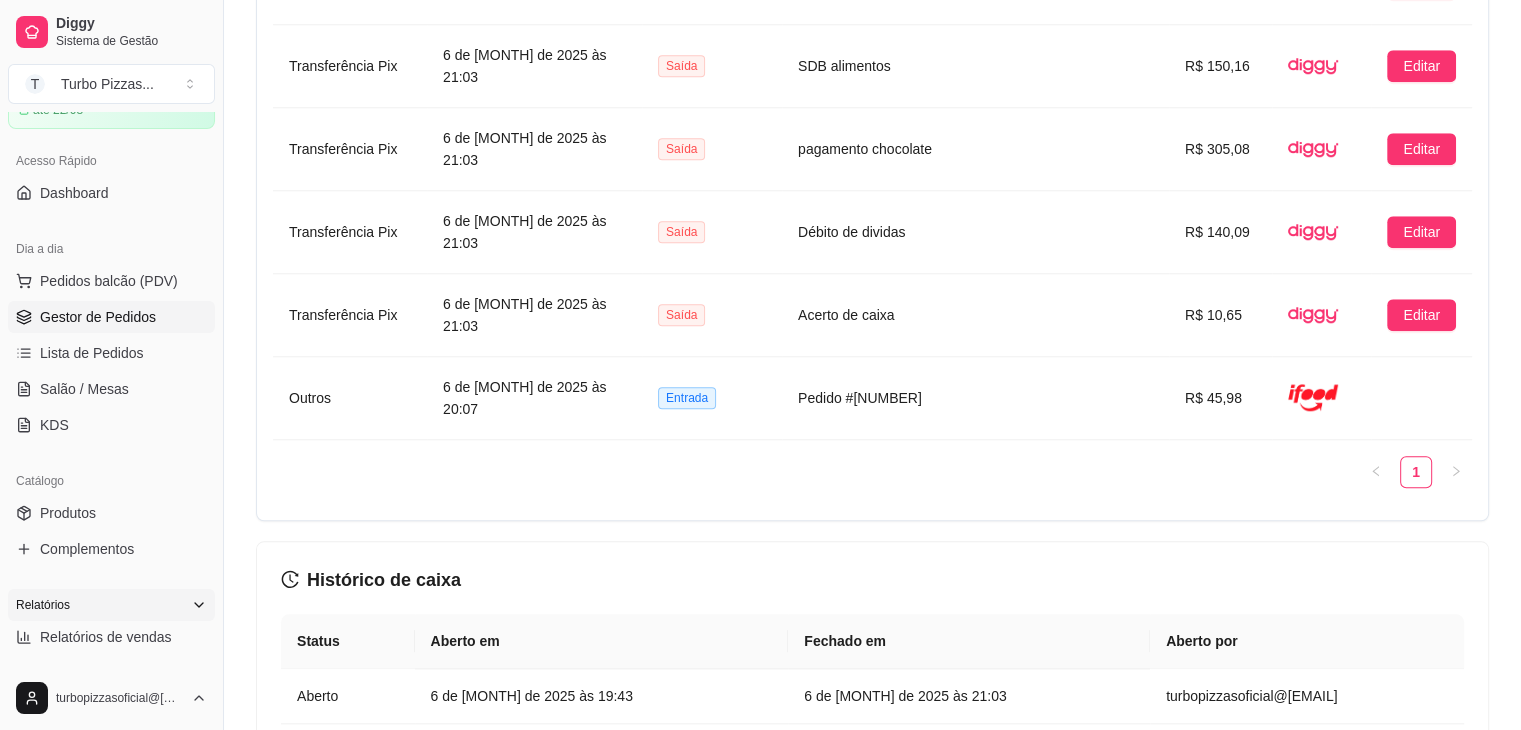 click on "Gestor de Pedidos" at bounding box center [98, 317] 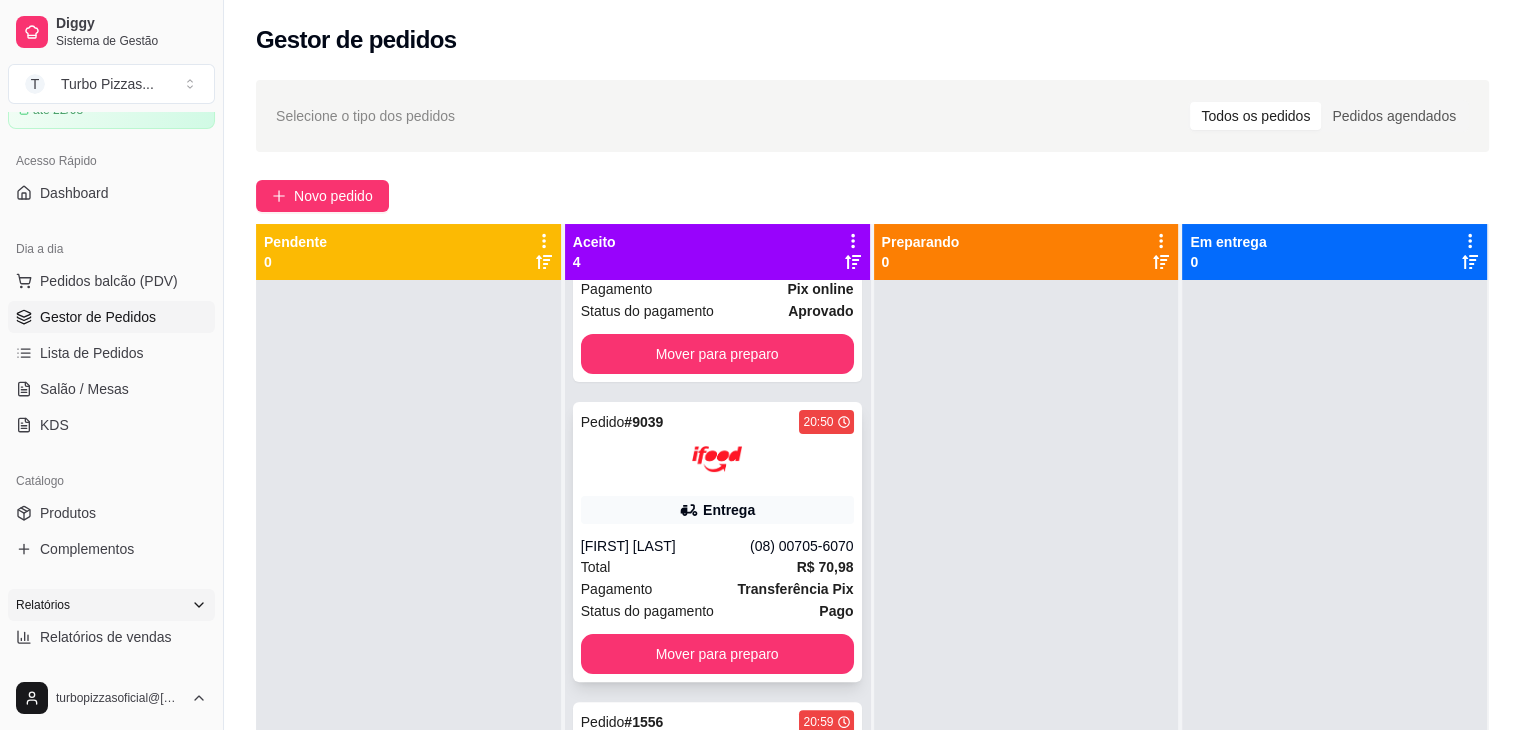 scroll, scrollTop: 572, scrollLeft: 0, axis: vertical 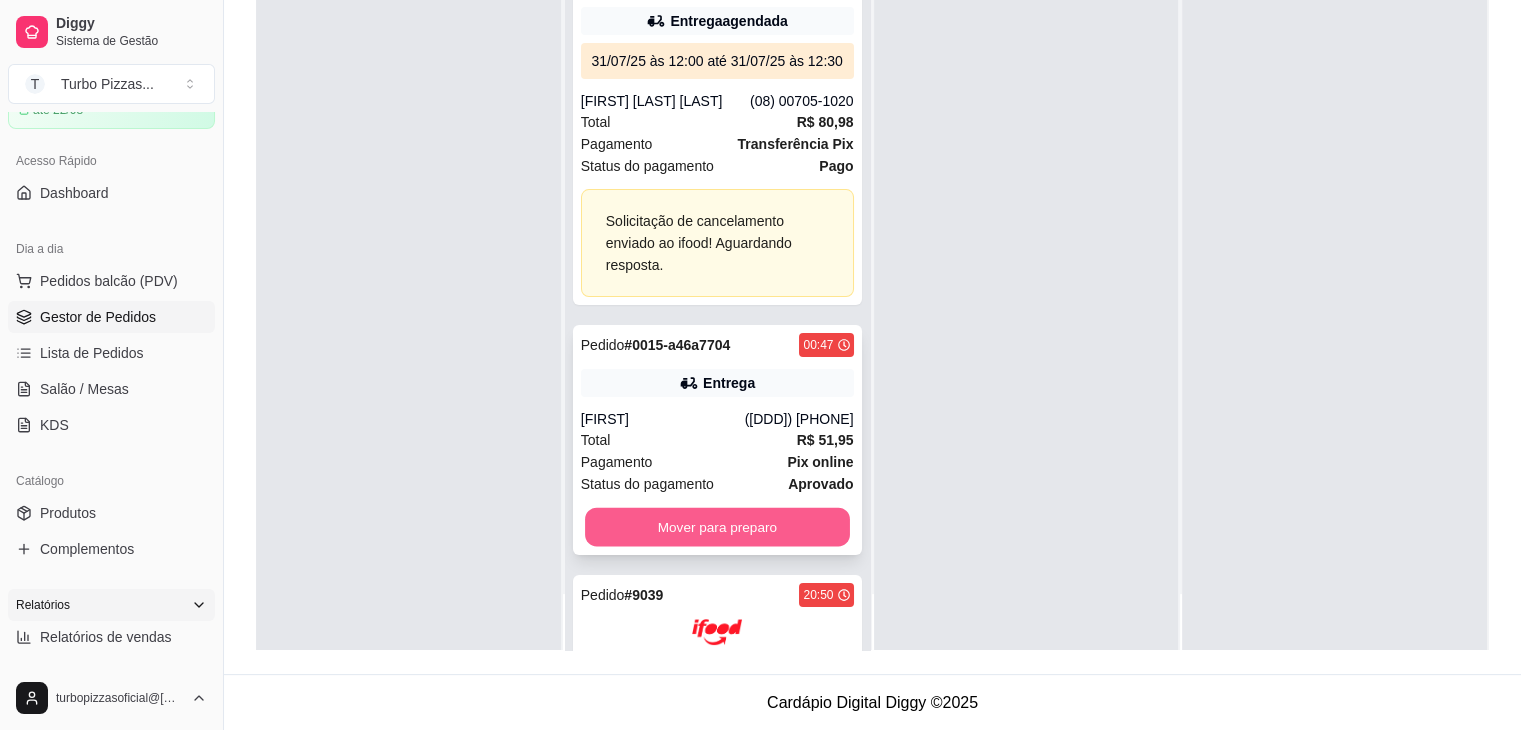 click on "Mover para preparo" at bounding box center [717, 527] 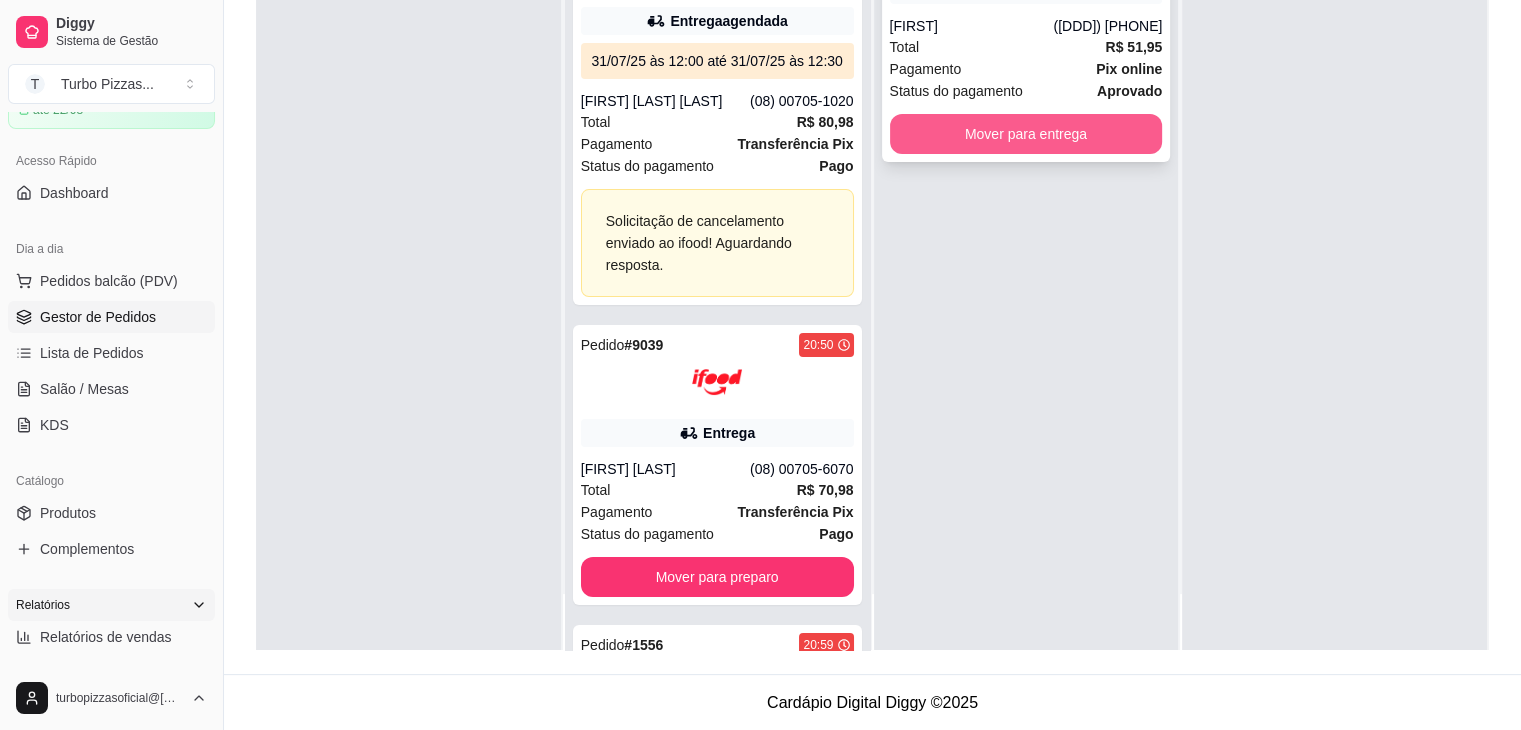 click on "Mover para entrega" at bounding box center (1026, 134) 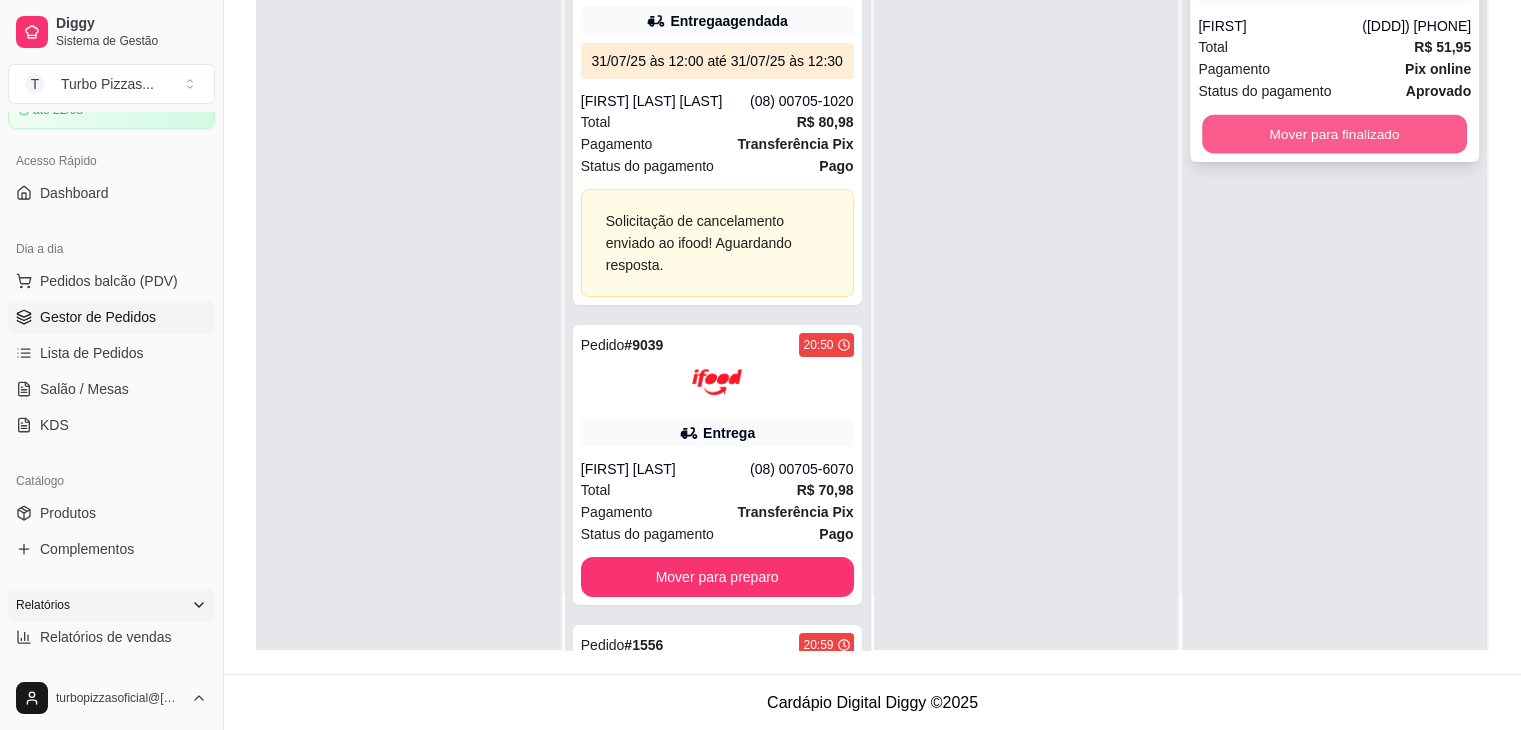 click on "Mover para finalizado" at bounding box center [1334, 134] 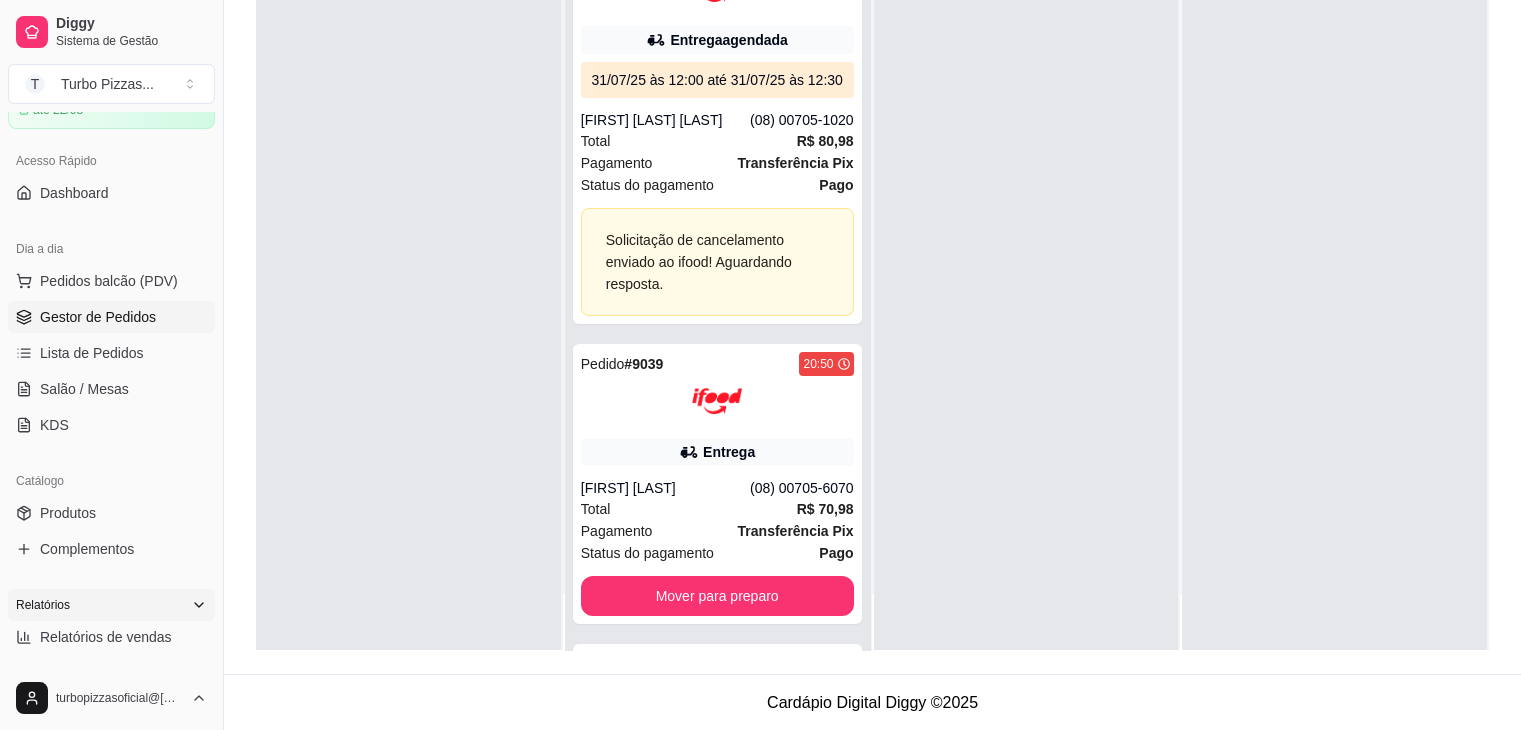 scroll, scrollTop: 322, scrollLeft: 0, axis: vertical 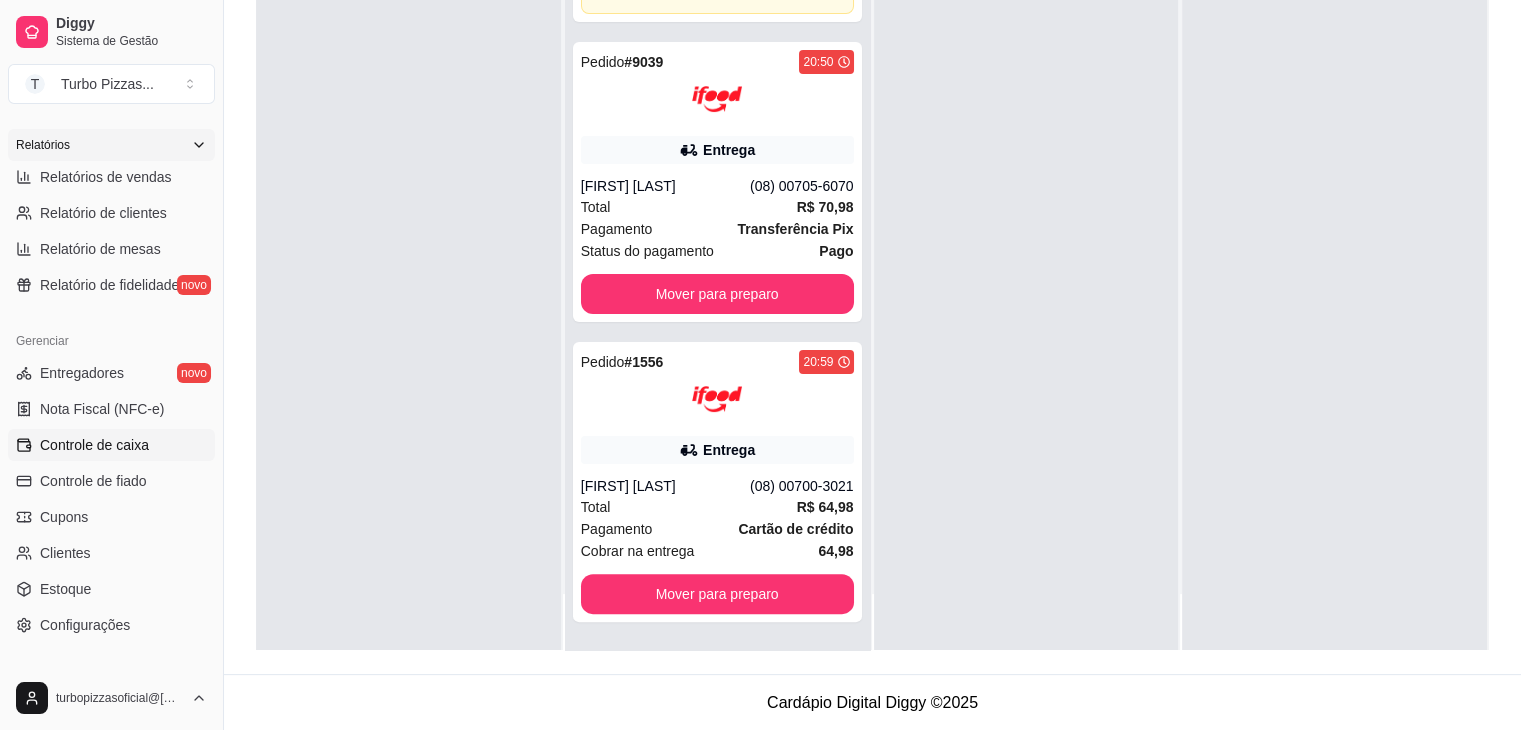 click on "Controle de caixa" at bounding box center (94, 445) 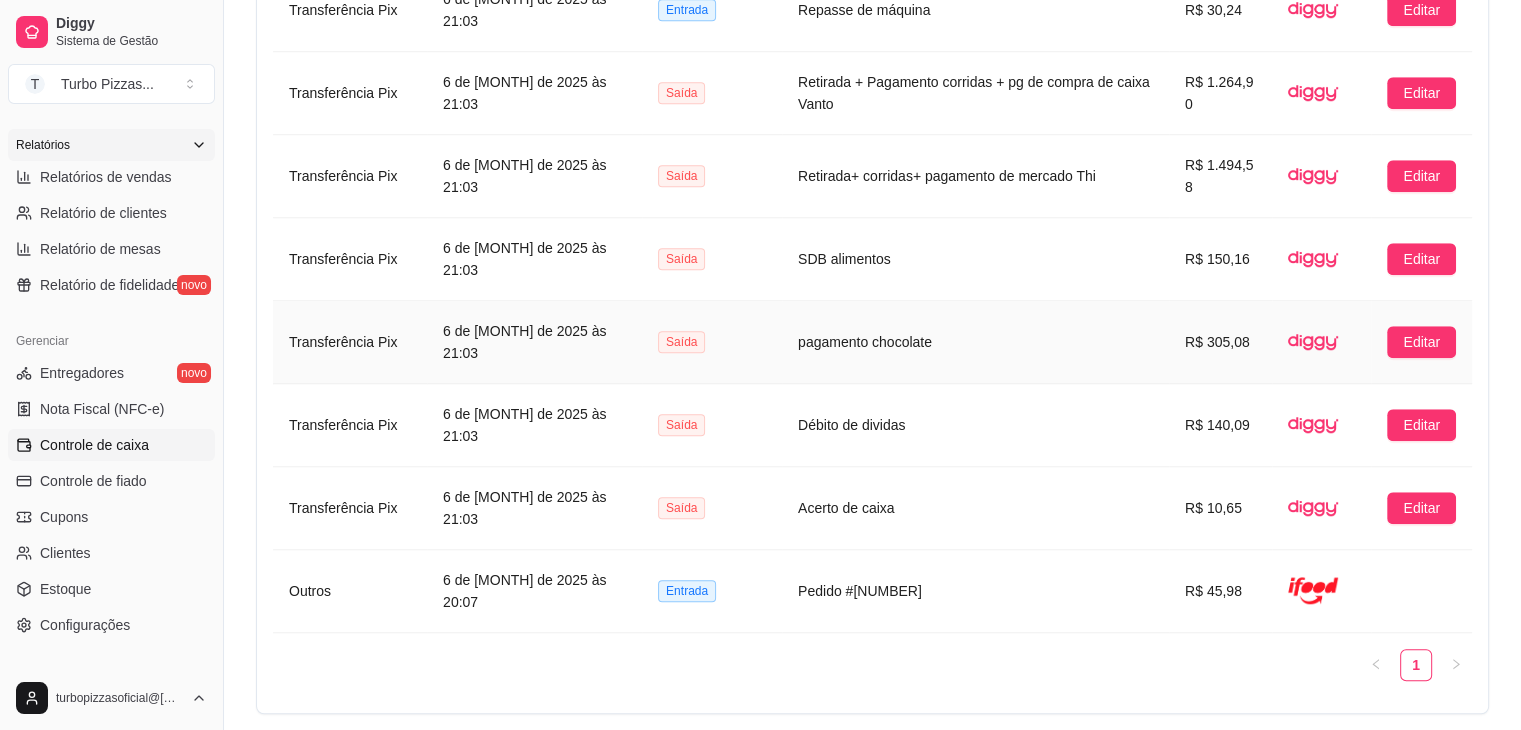 scroll, scrollTop: 1133, scrollLeft: 0, axis: vertical 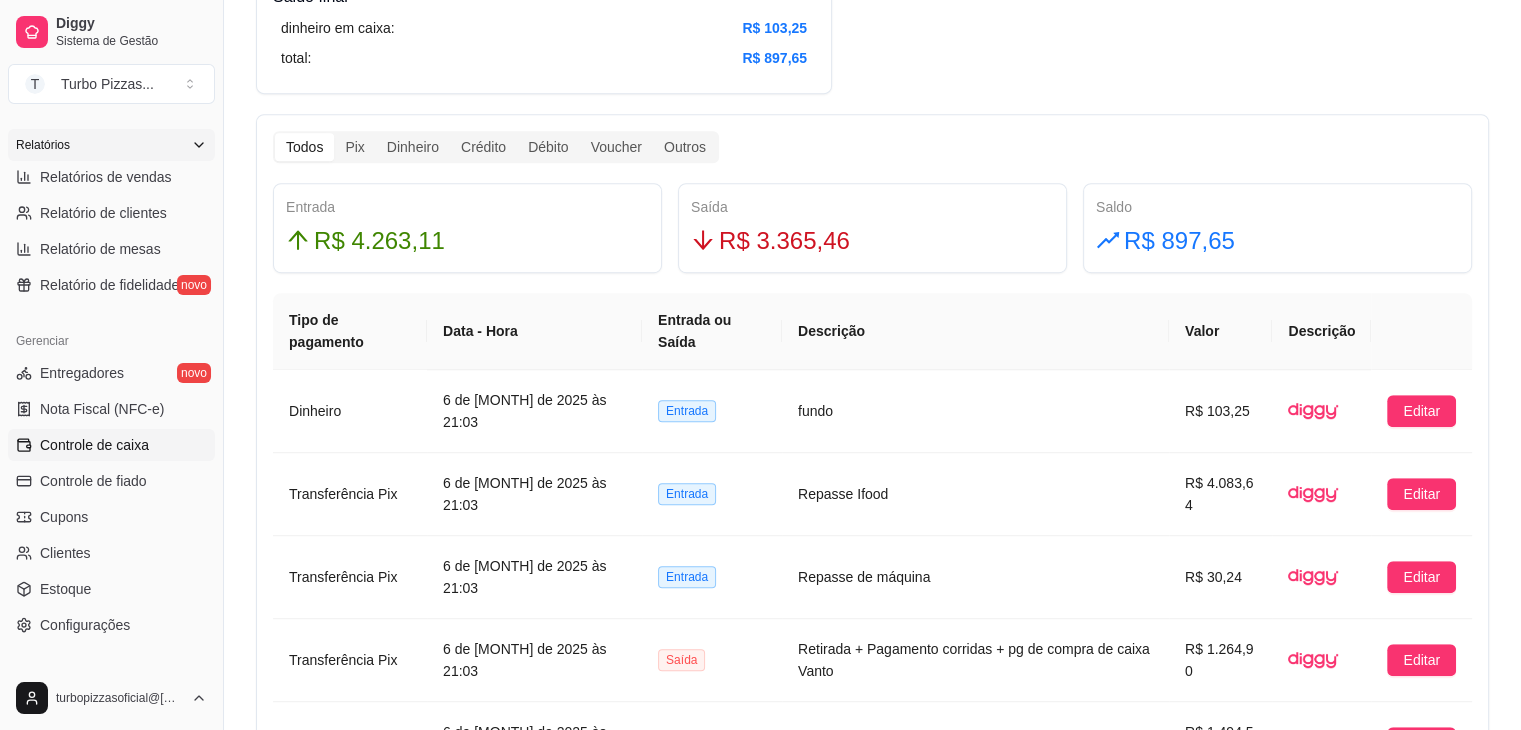 click on "Todos" at bounding box center [304, 147] 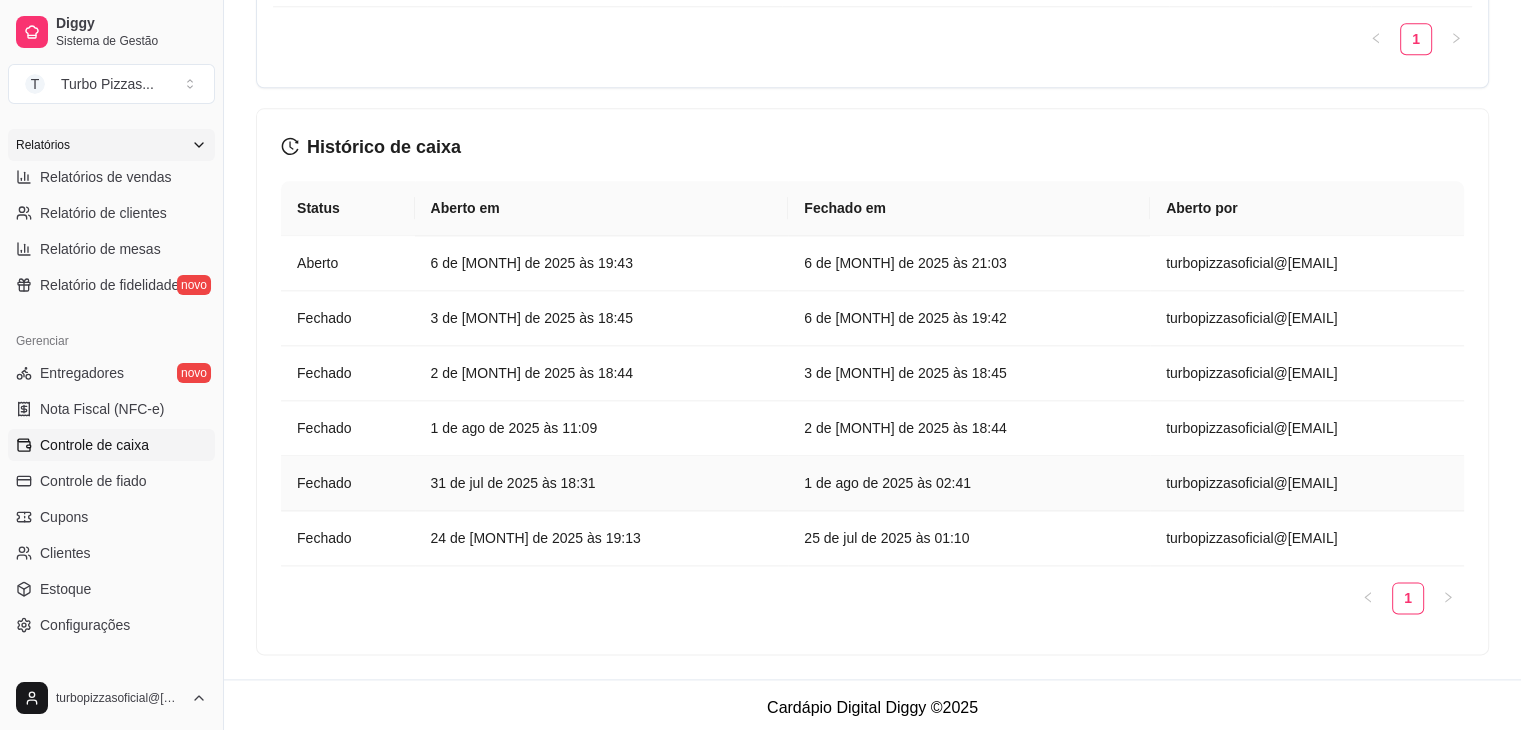 scroll, scrollTop: 1760, scrollLeft: 0, axis: vertical 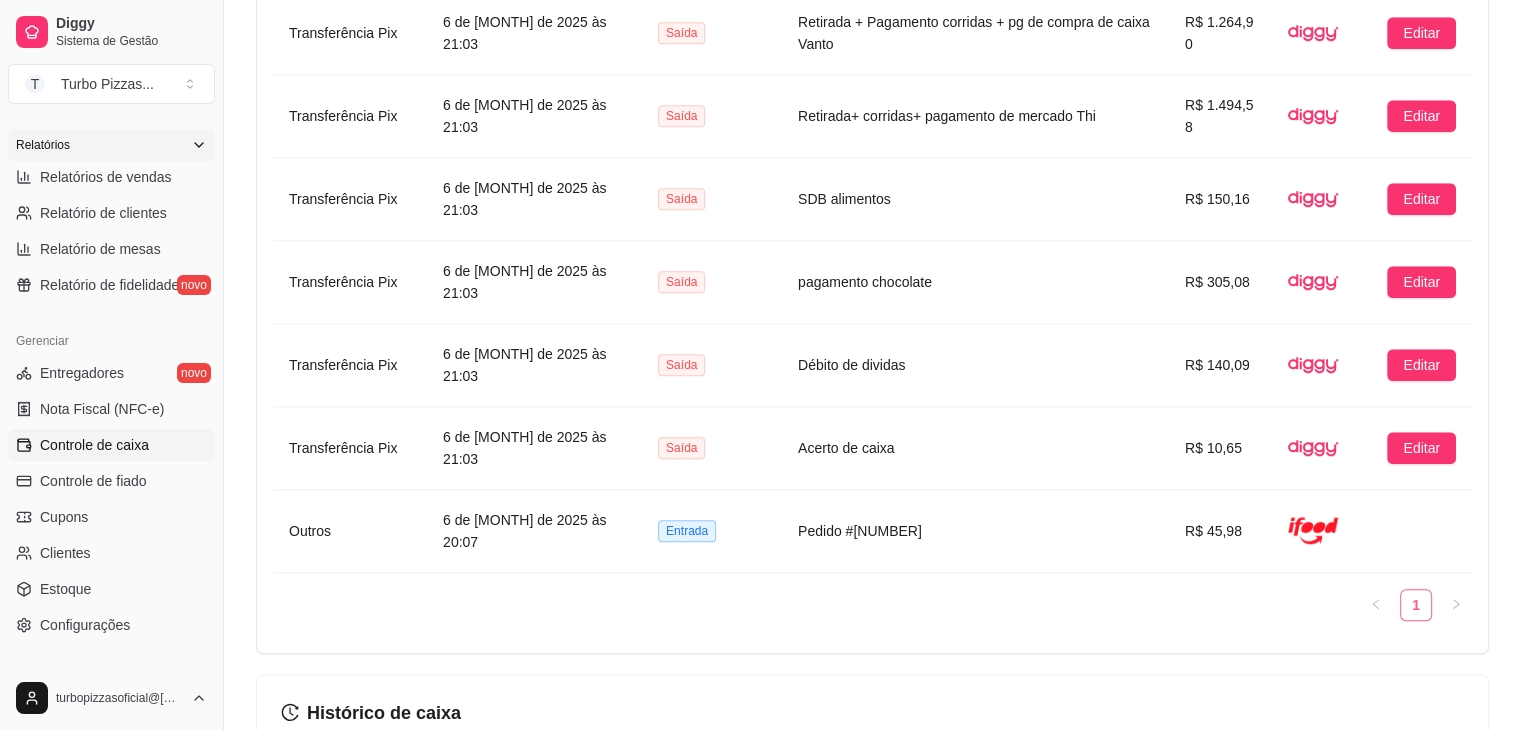 click on "1" at bounding box center [1416, 605] 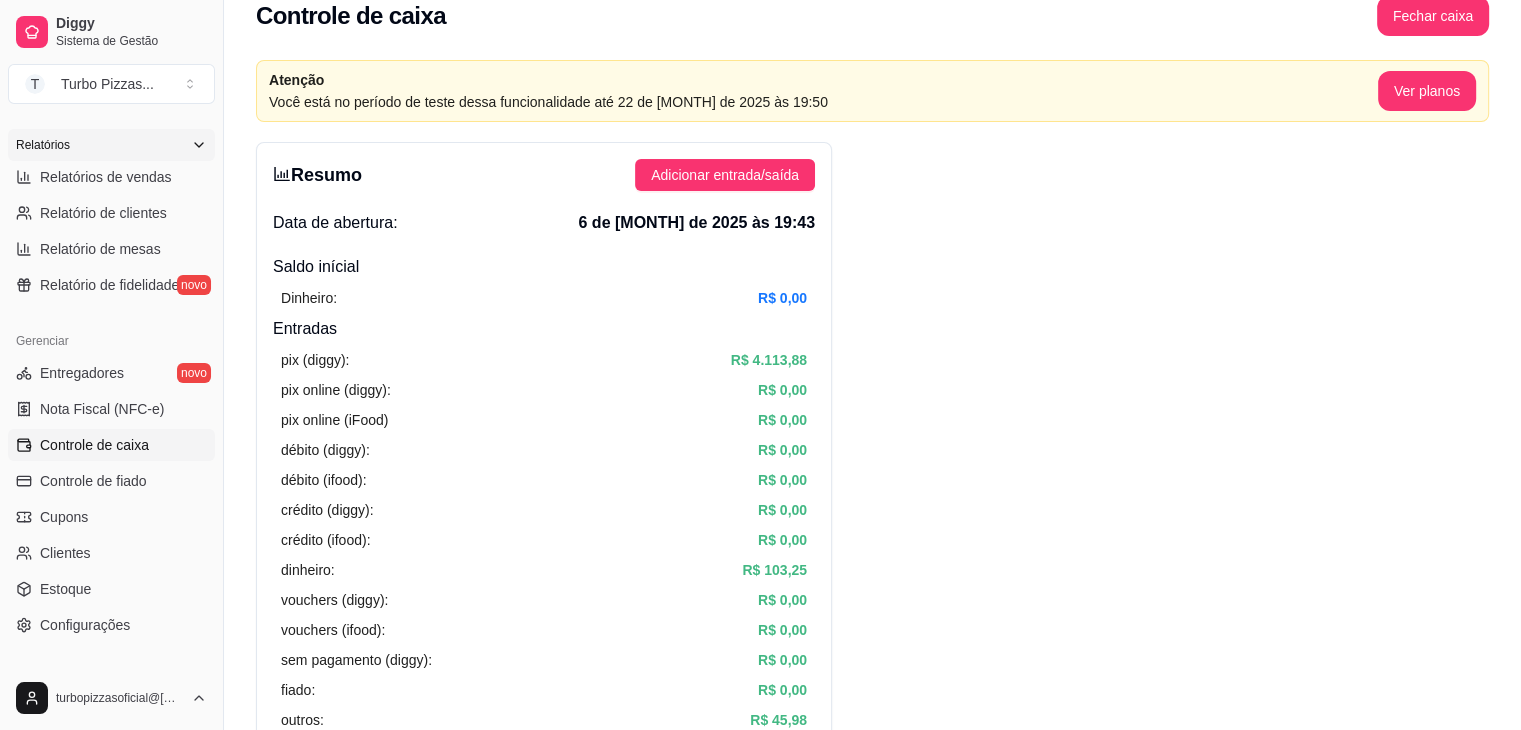 scroll, scrollTop: 0, scrollLeft: 0, axis: both 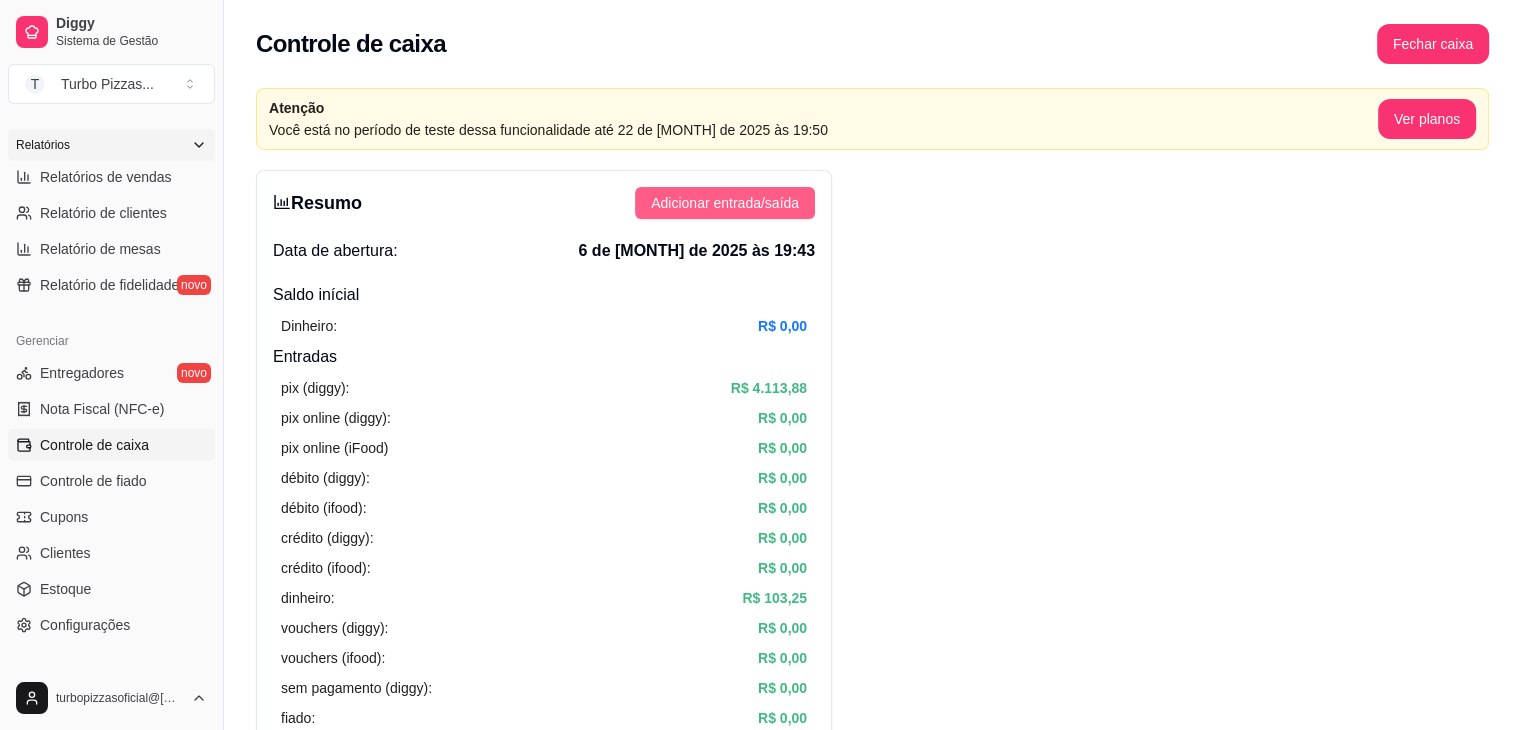 click on "Adicionar entrada/saída" at bounding box center [725, 203] 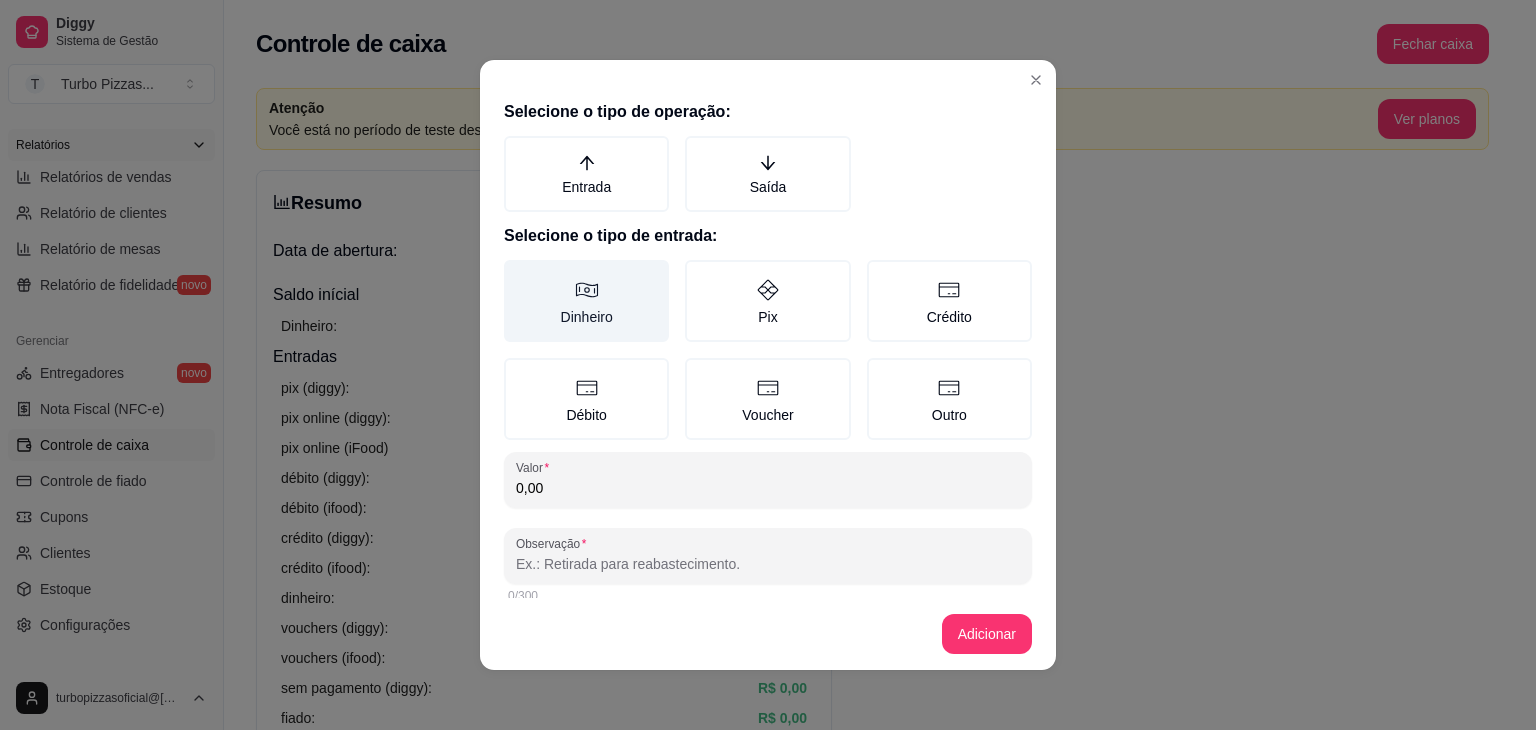 click on "Dinheiro" at bounding box center (586, 301) 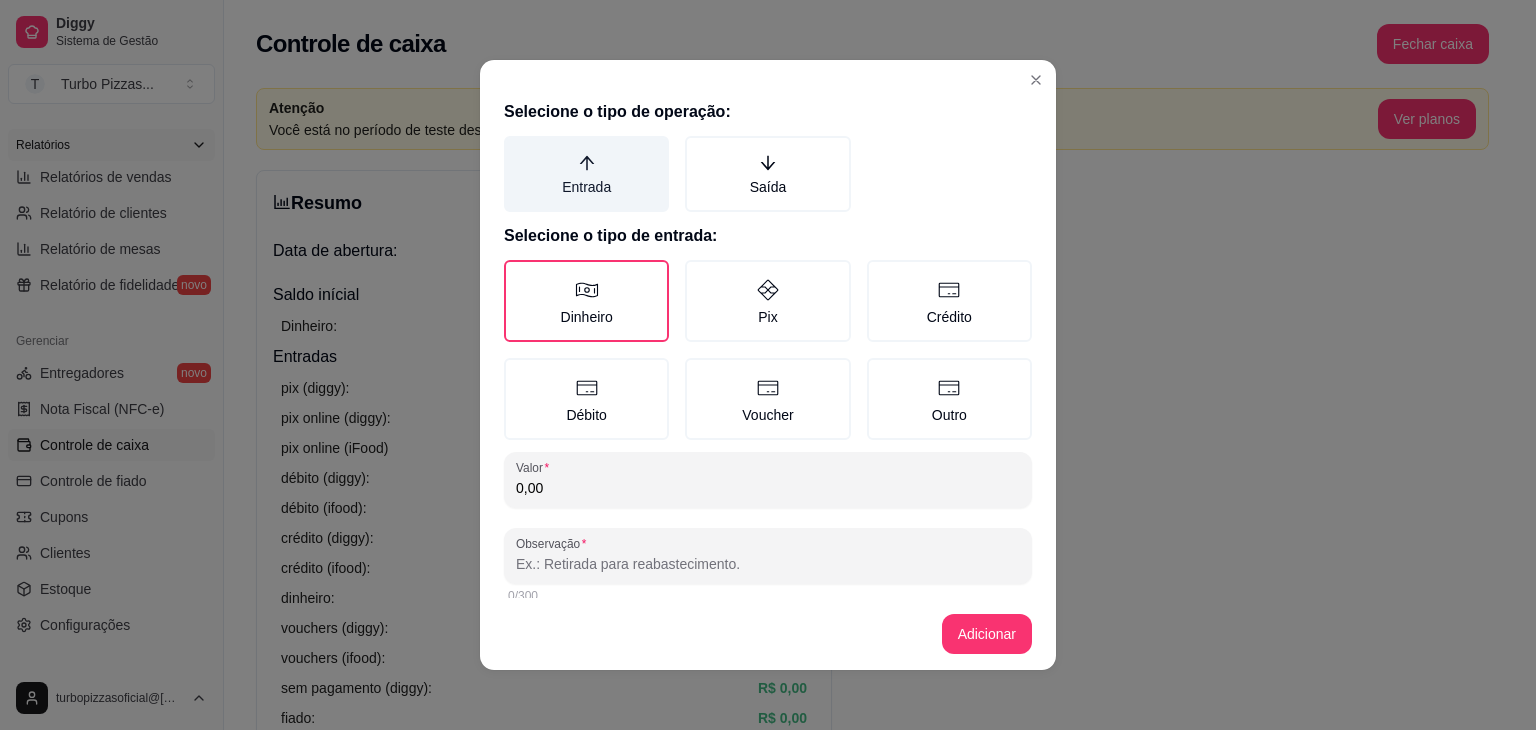 click on "Entrada" at bounding box center (586, 174) 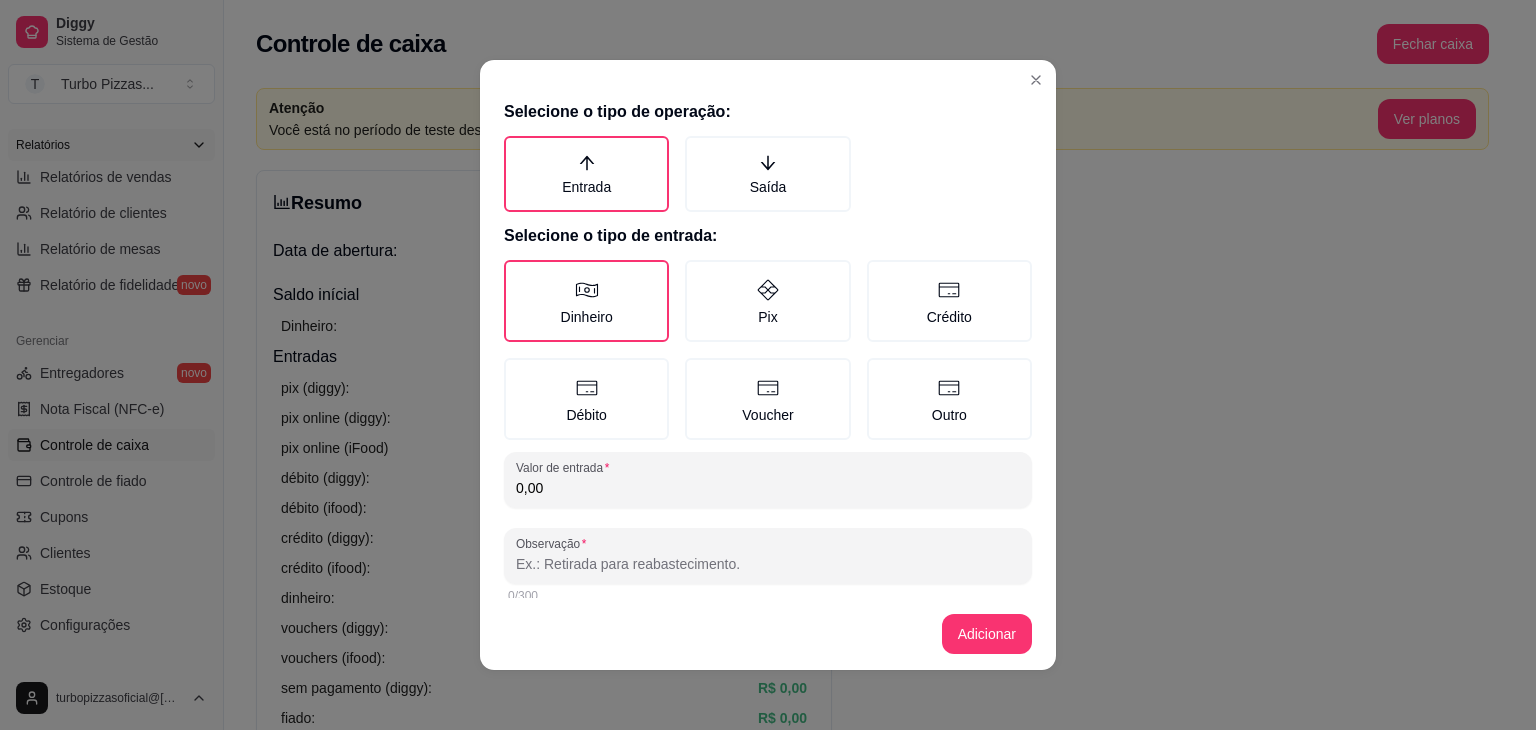 click on "0,00" at bounding box center (768, 488) 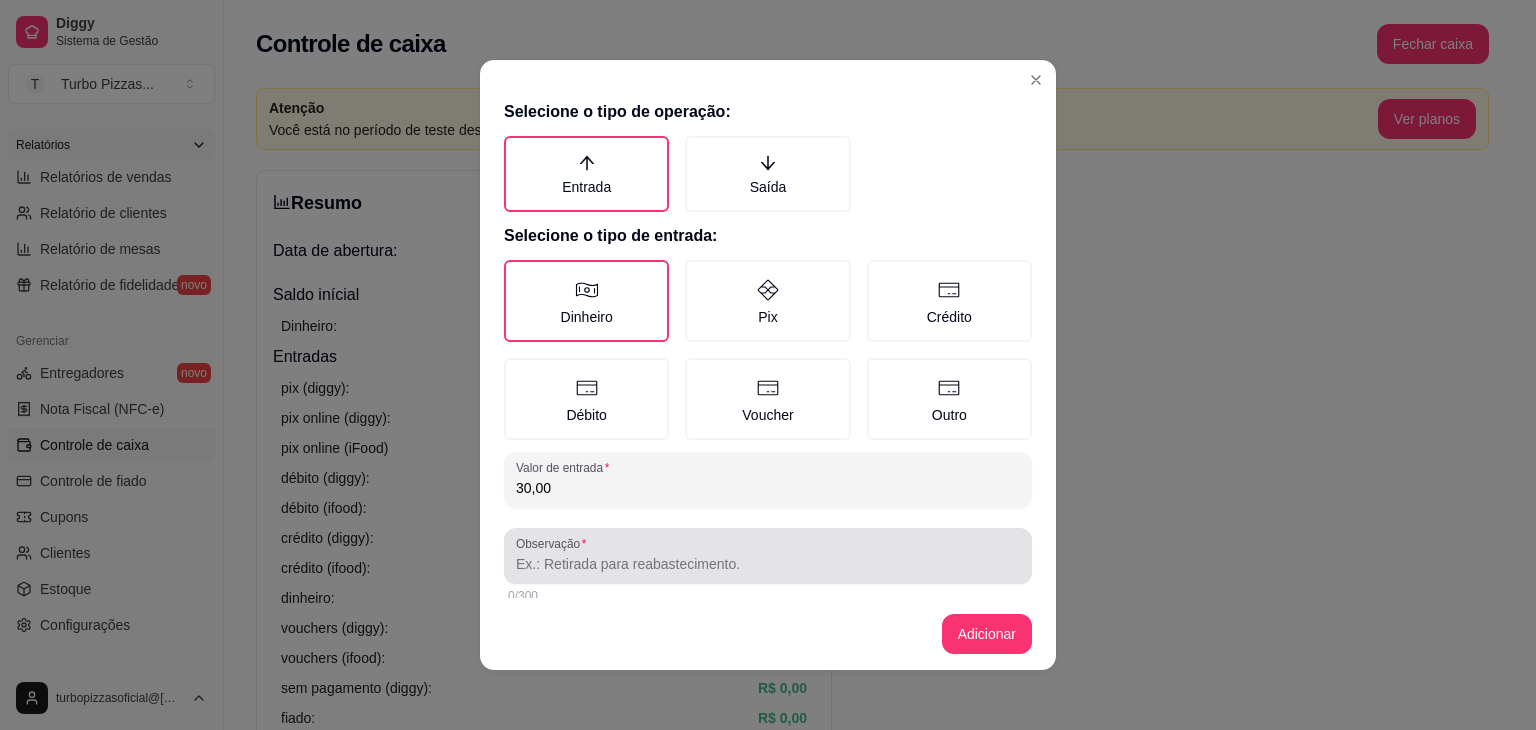 type on "30,00" 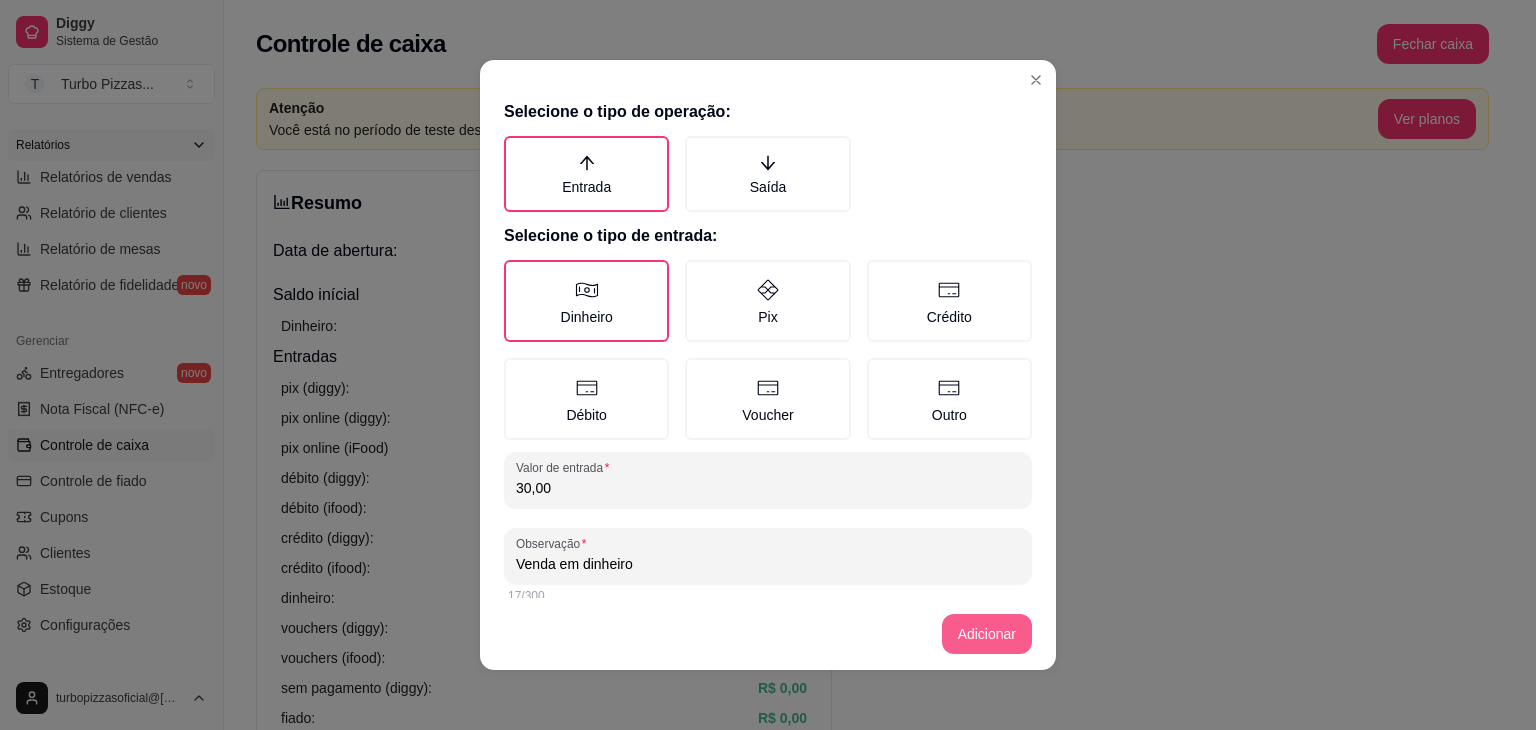 type on "Venda em dinheiro" 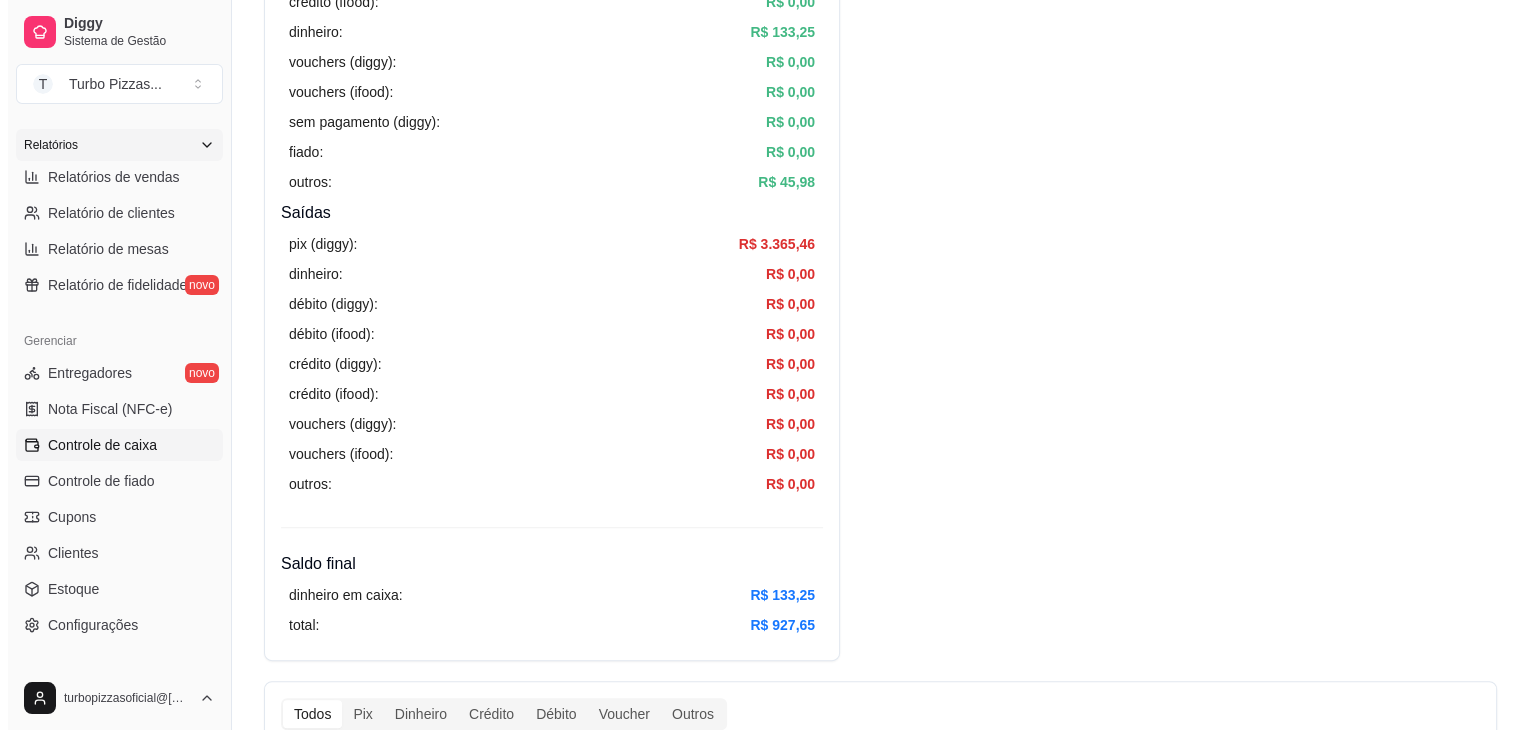 scroll, scrollTop: 0, scrollLeft: 0, axis: both 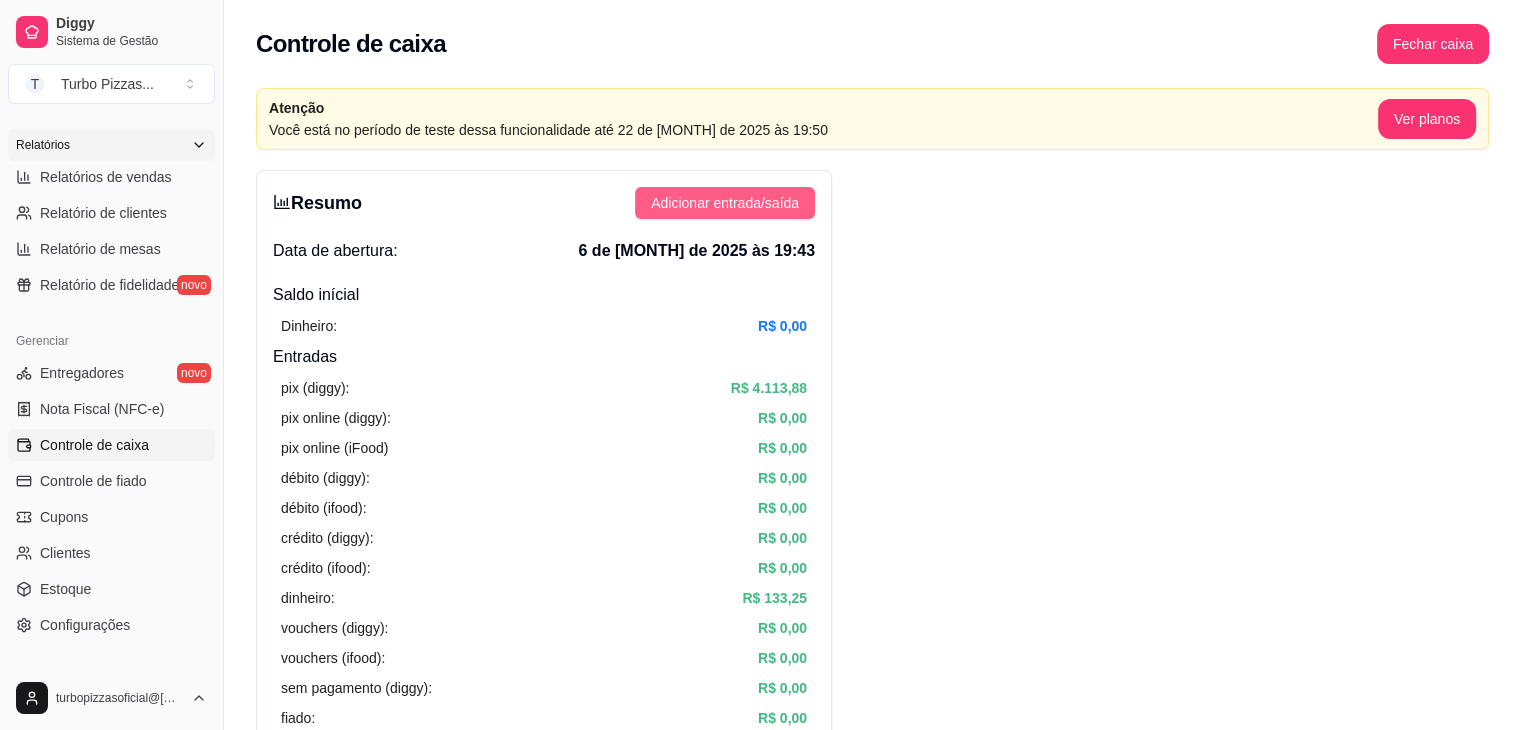 click on "Adicionar entrada/saída" at bounding box center [725, 203] 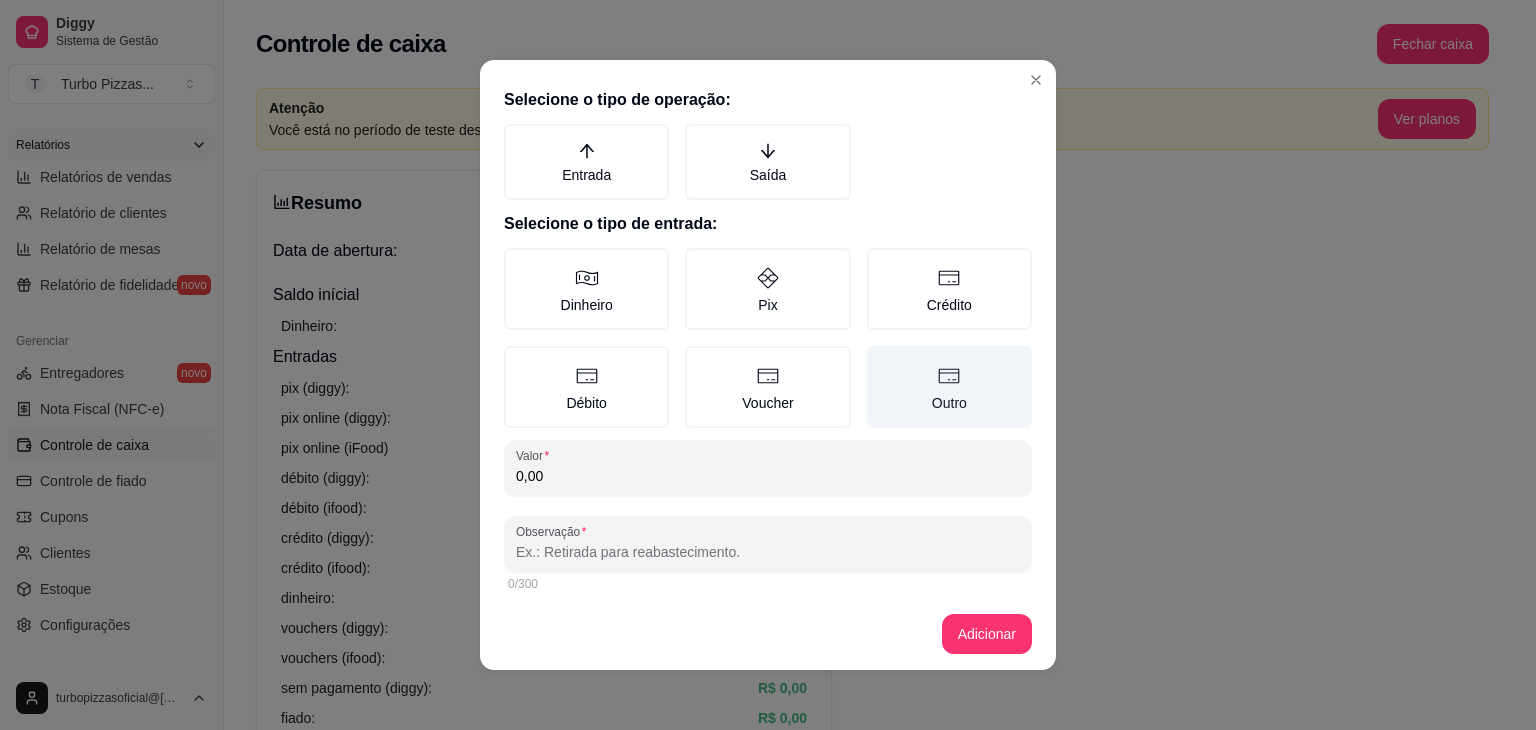 scroll, scrollTop: 16, scrollLeft: 0, axis: vertical 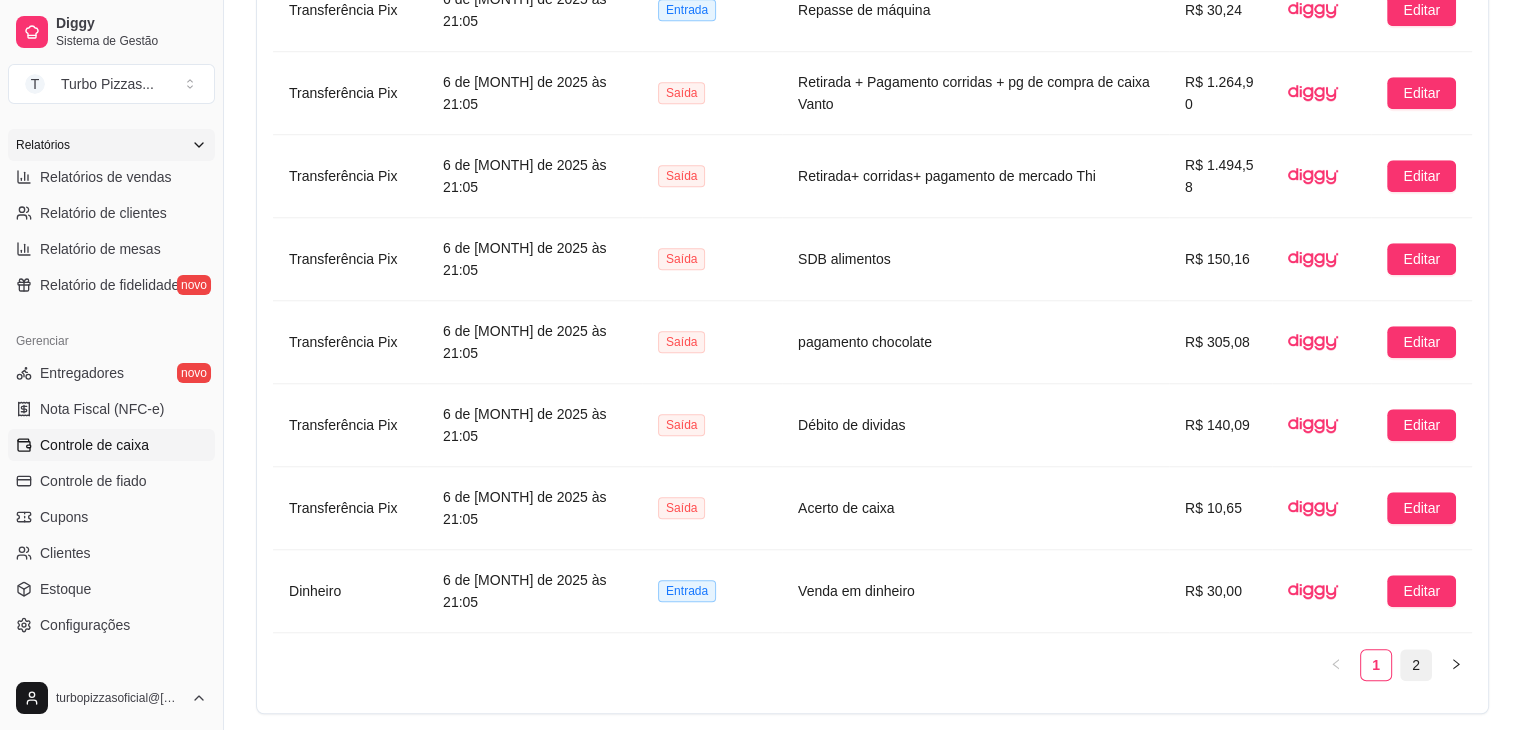 click on "2" at bounding box center [1416, 665] 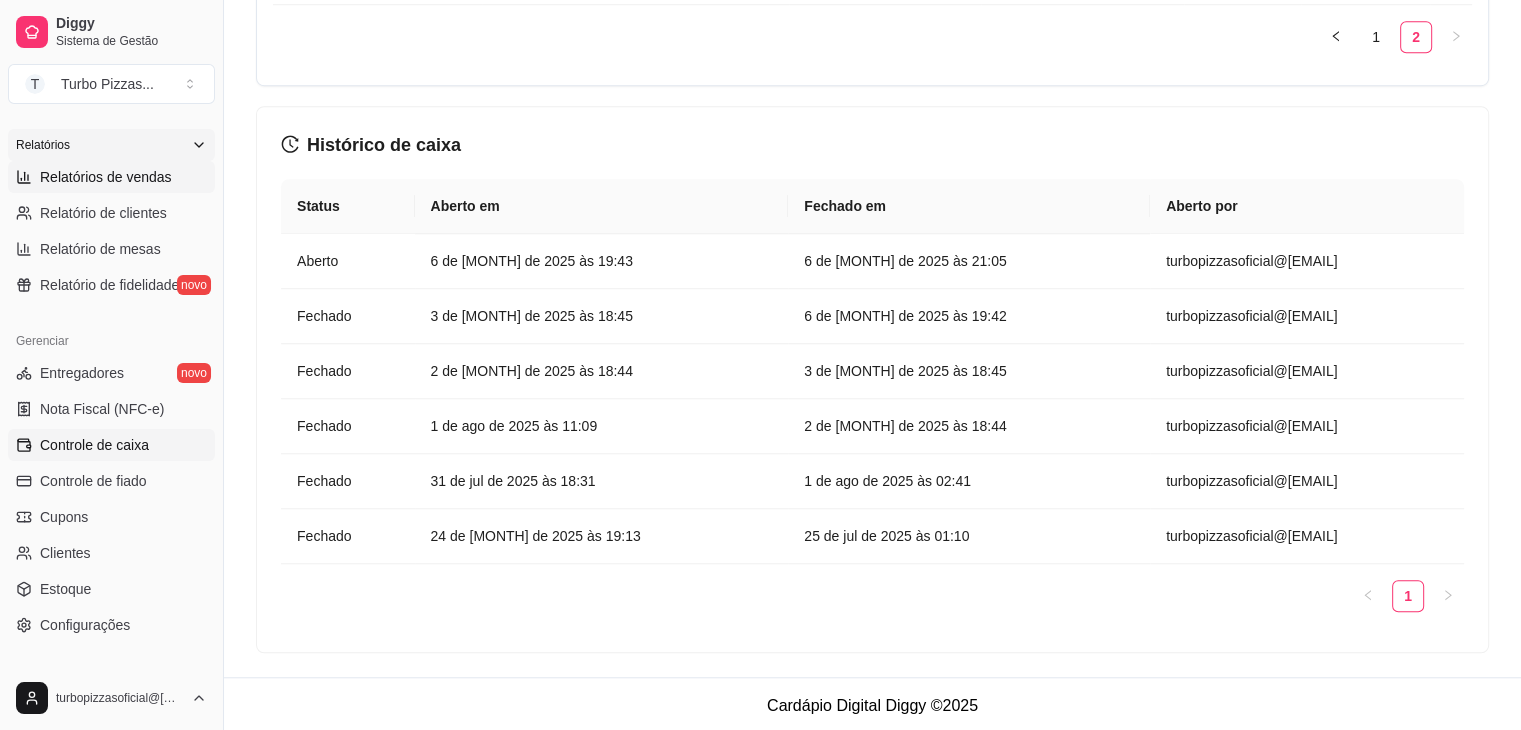 click on "Relatórios de vendas" at bounding box center (106, 177) 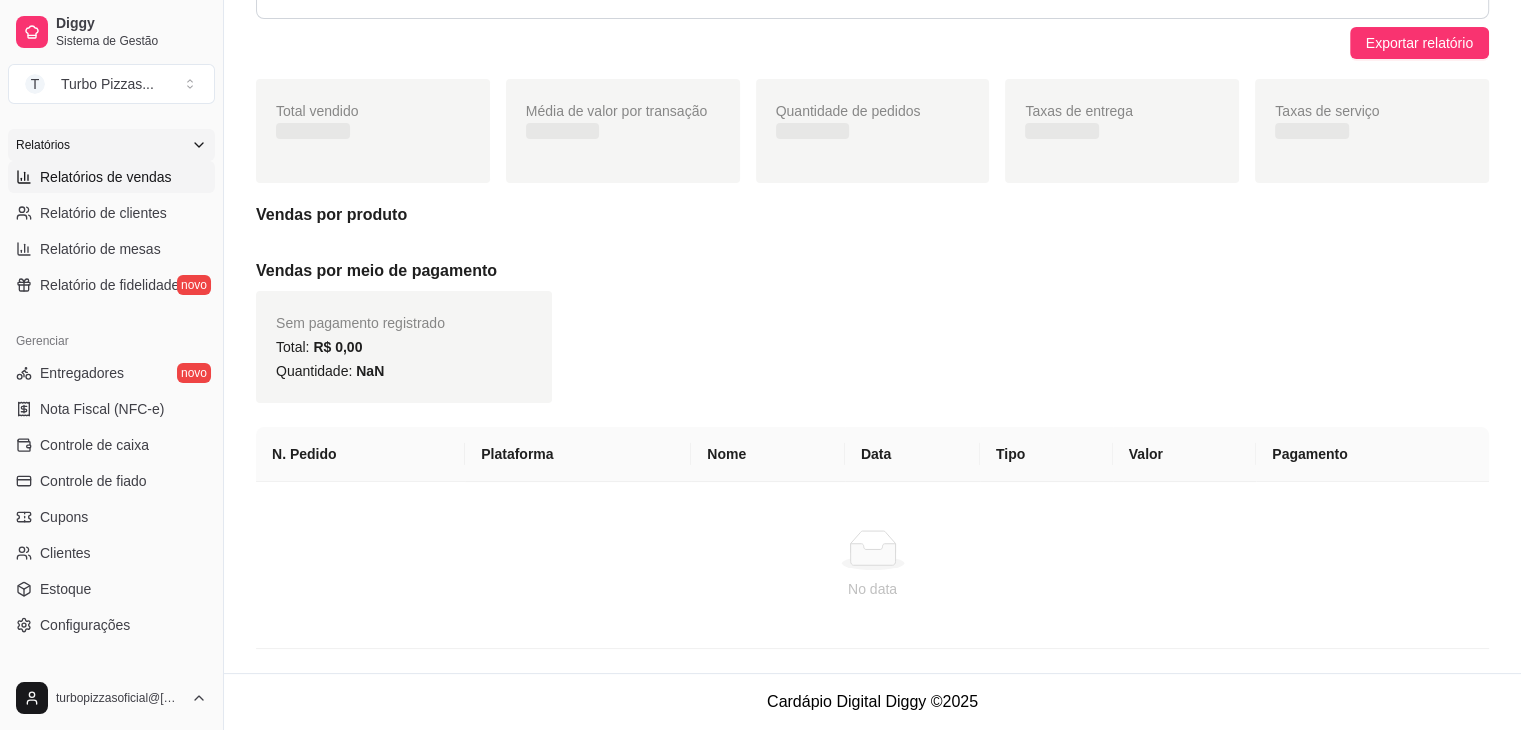 scroll, scrollTop: 0, scrollLeft: 0, axis: both 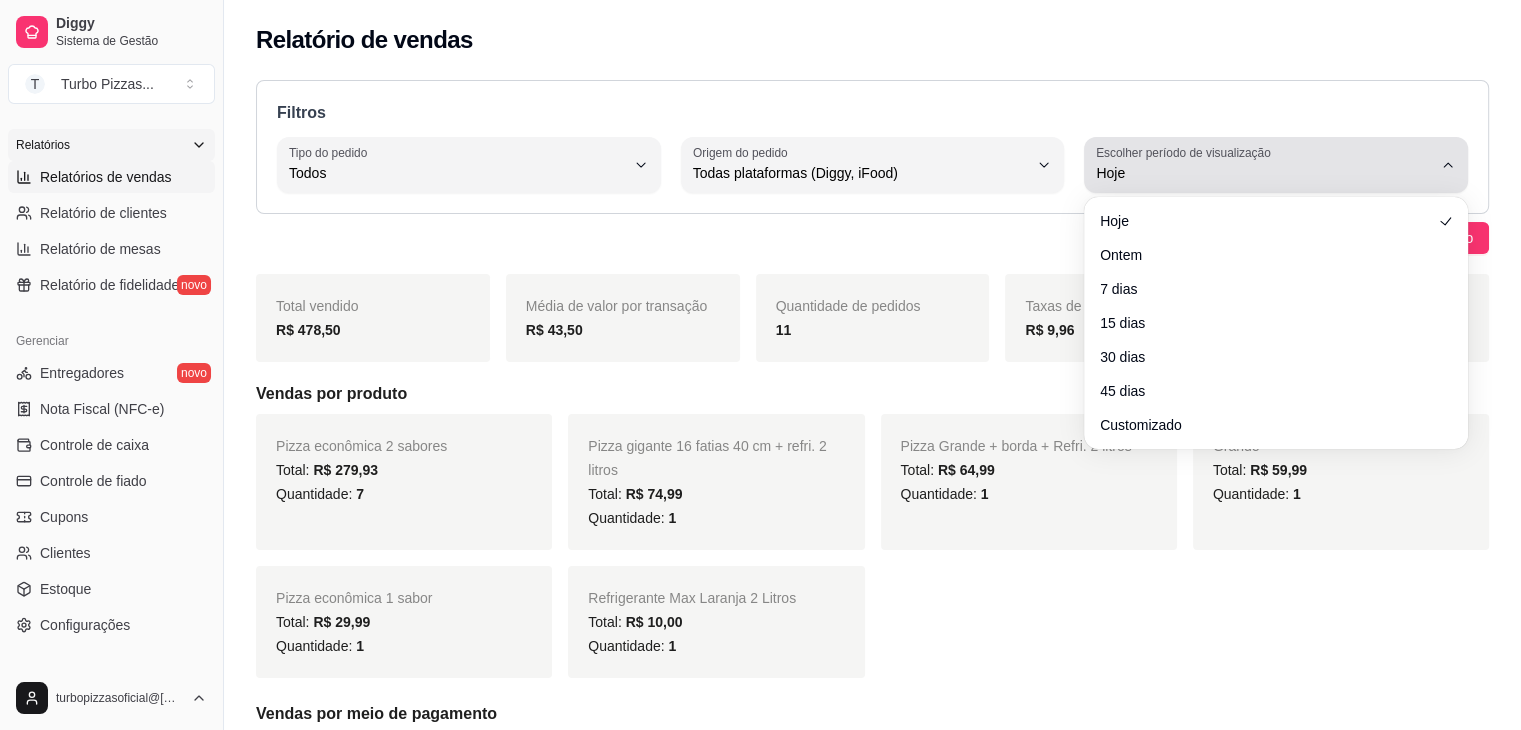 click on "Hoje" at bounding box center [1264, 173] 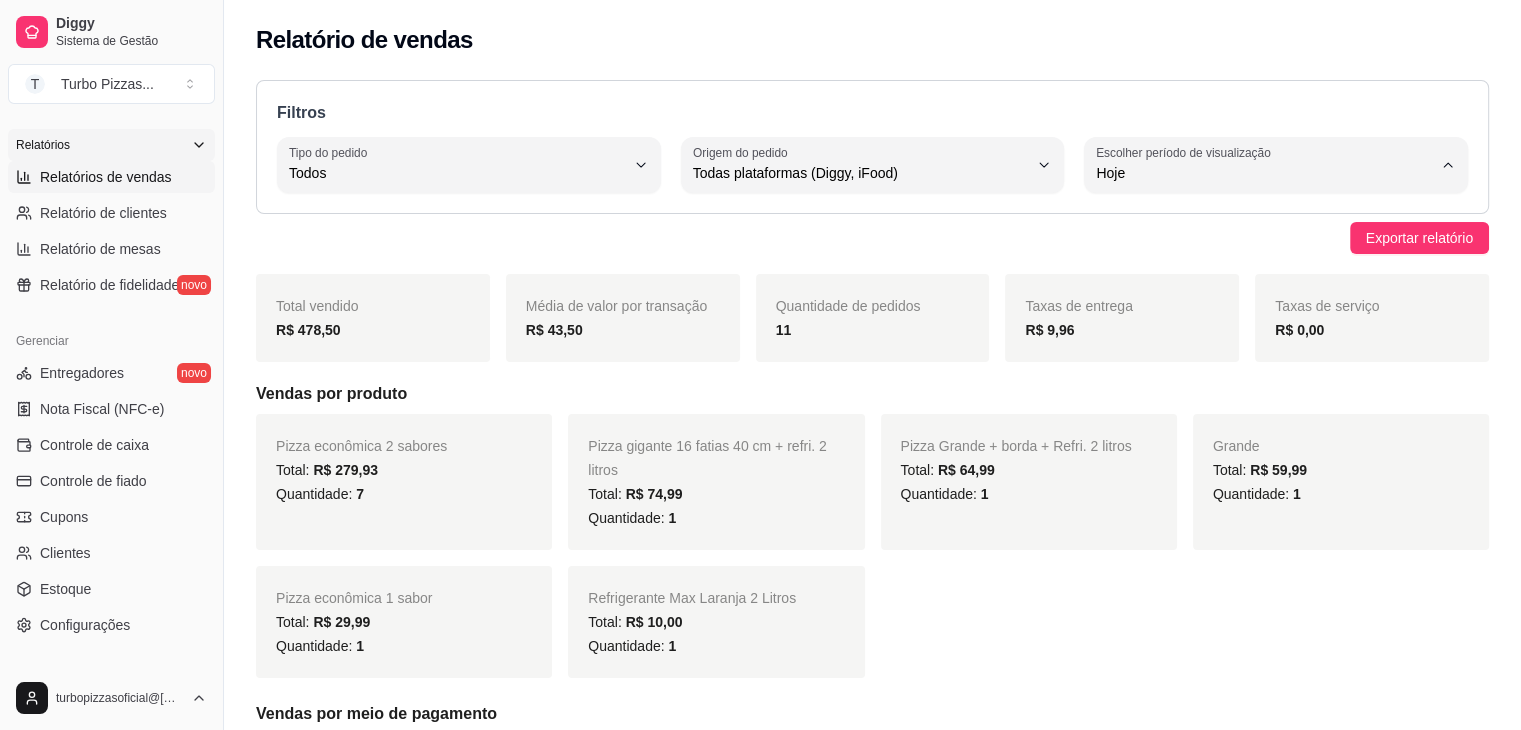 click on "Customizado" at bounding box center [1266, 415] 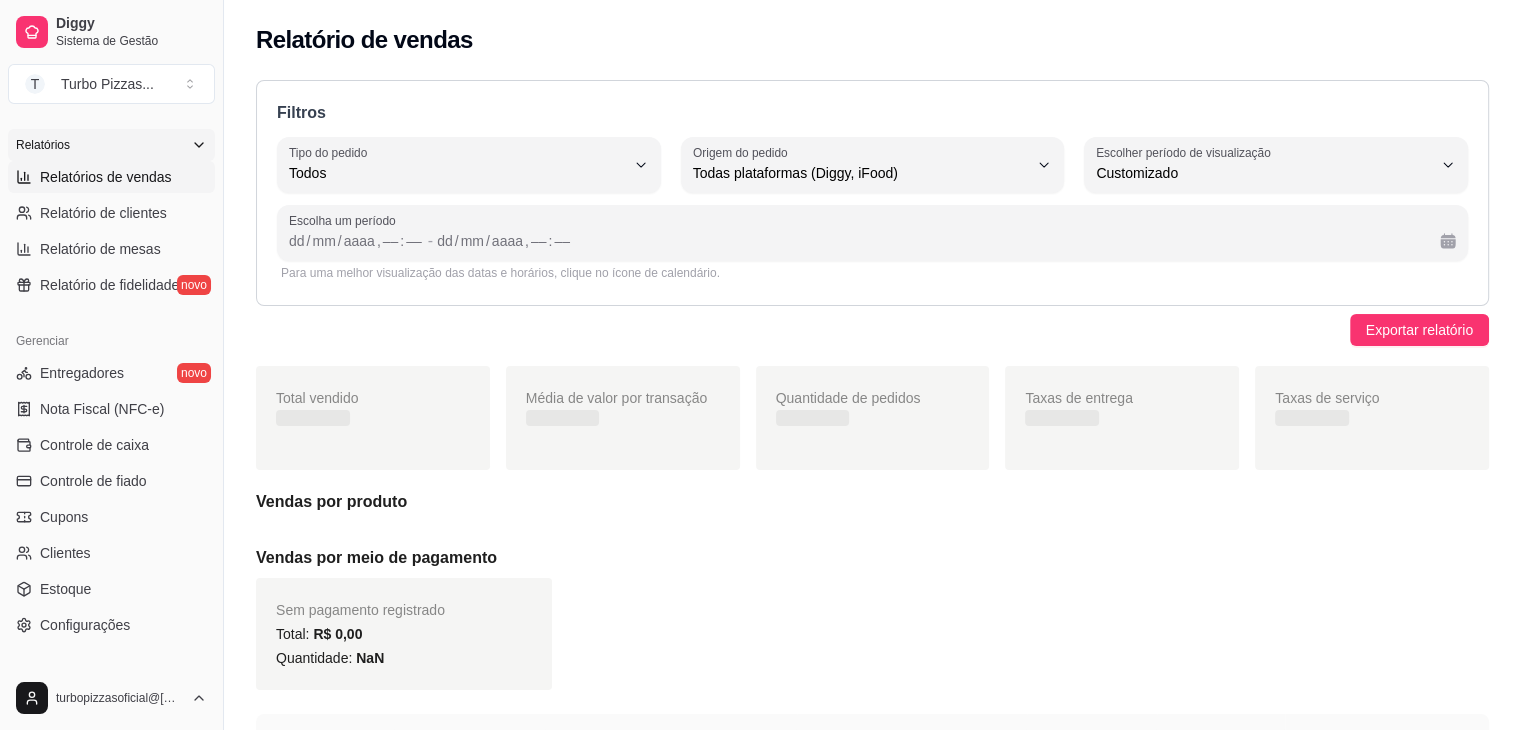 scroll, scrollTop: 19, scrollLeft: 0, axis: vertical 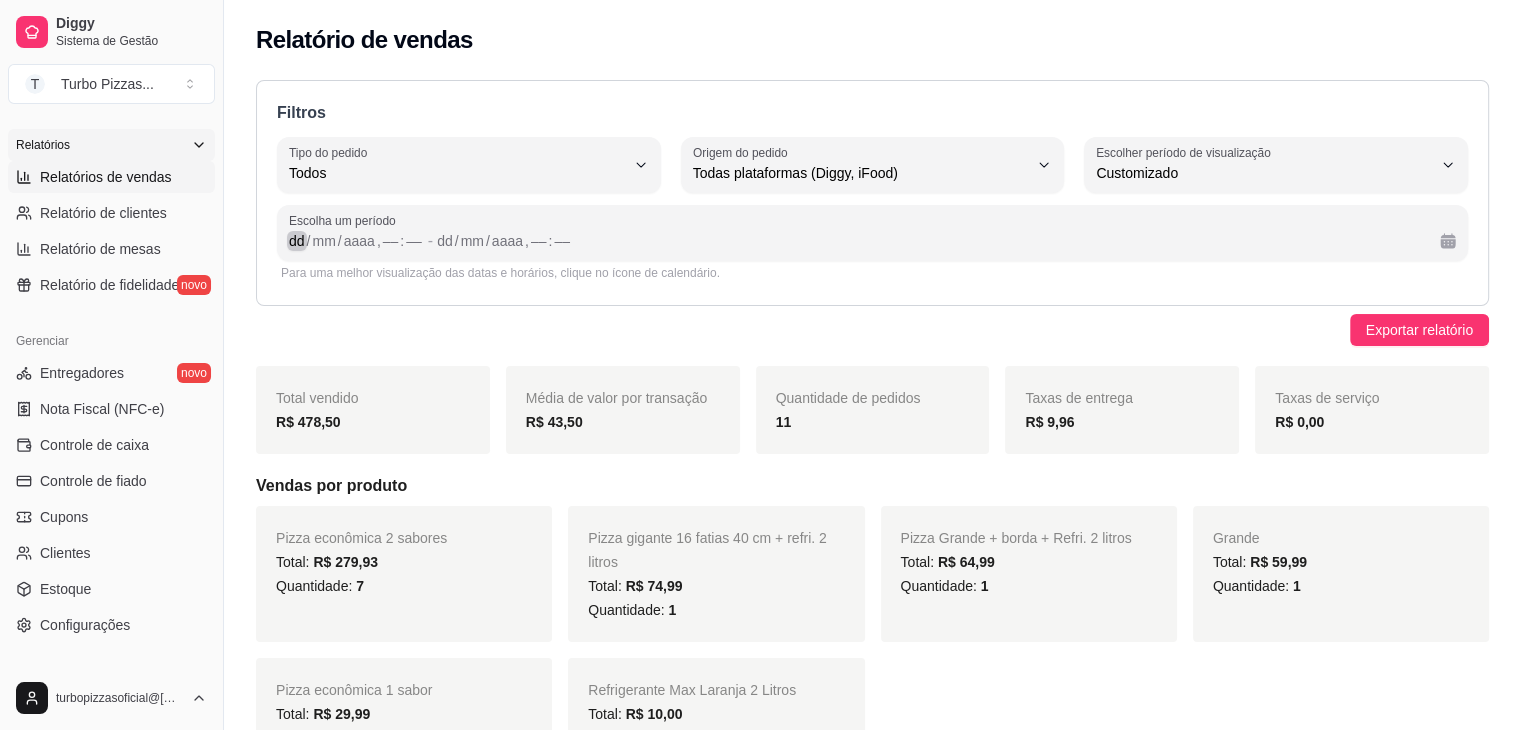 click on "dd" at bounding box center [297, 241] 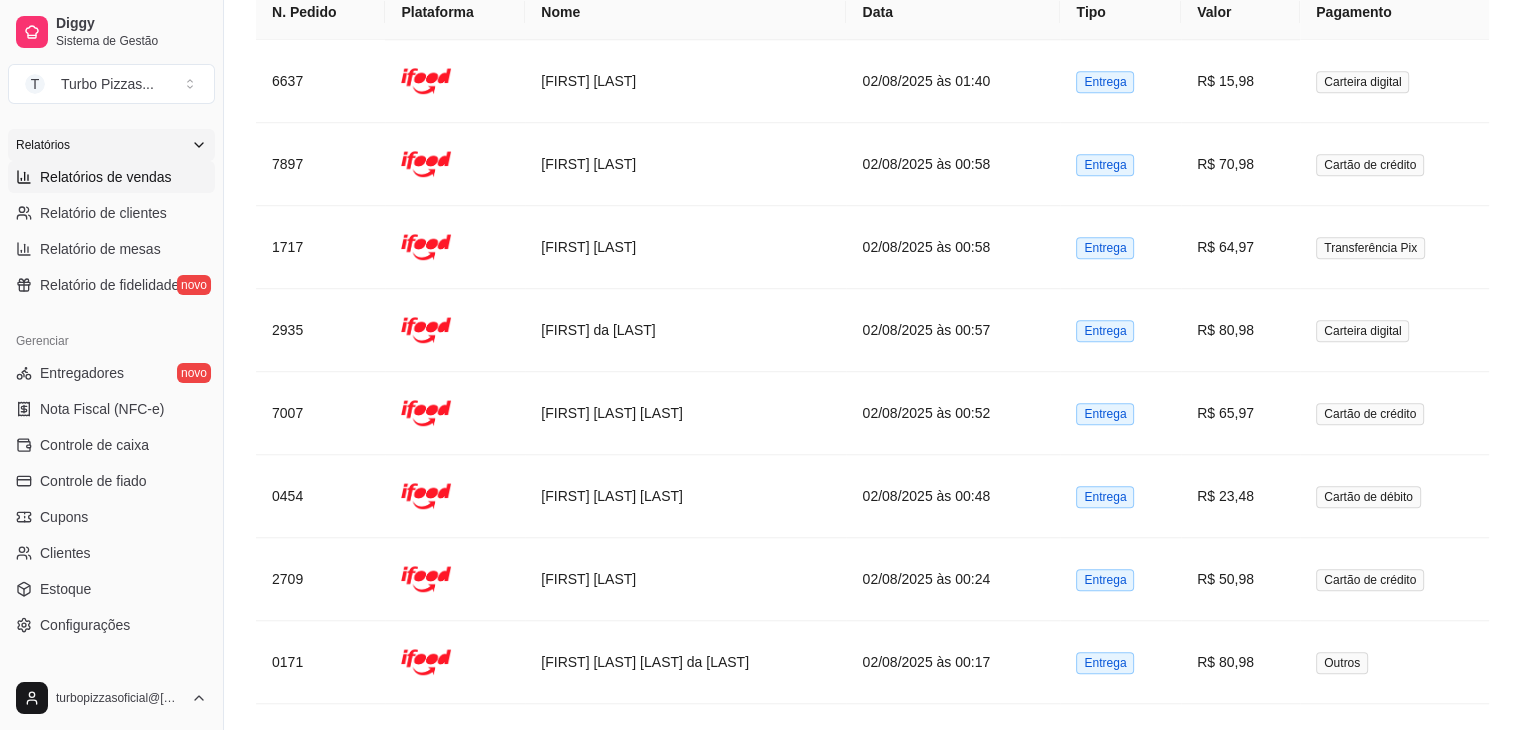 scroll, scrollTop: 1700, scrollLeft: 0, axis: vertical 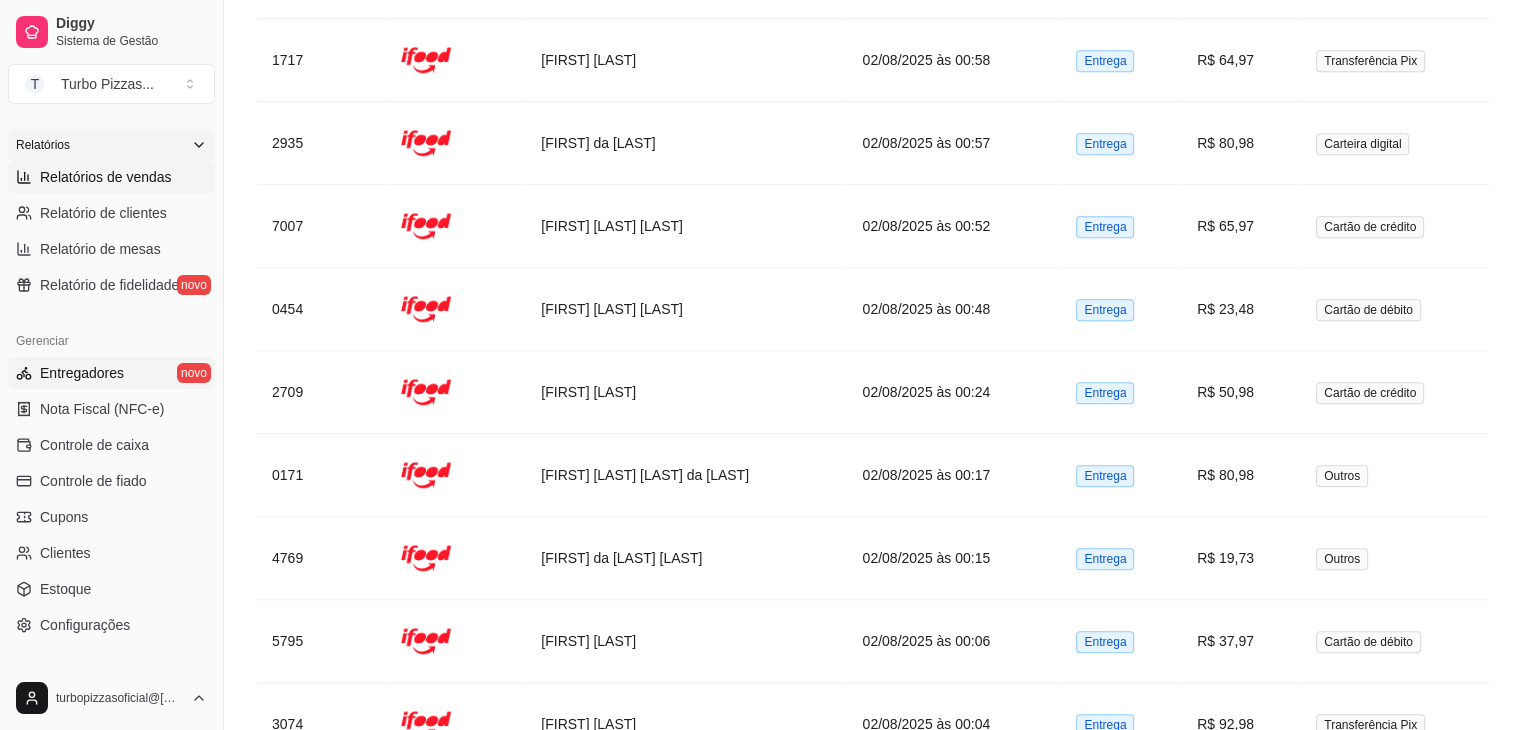 click on "Entregadores novo" at bounding box center [111, 373] 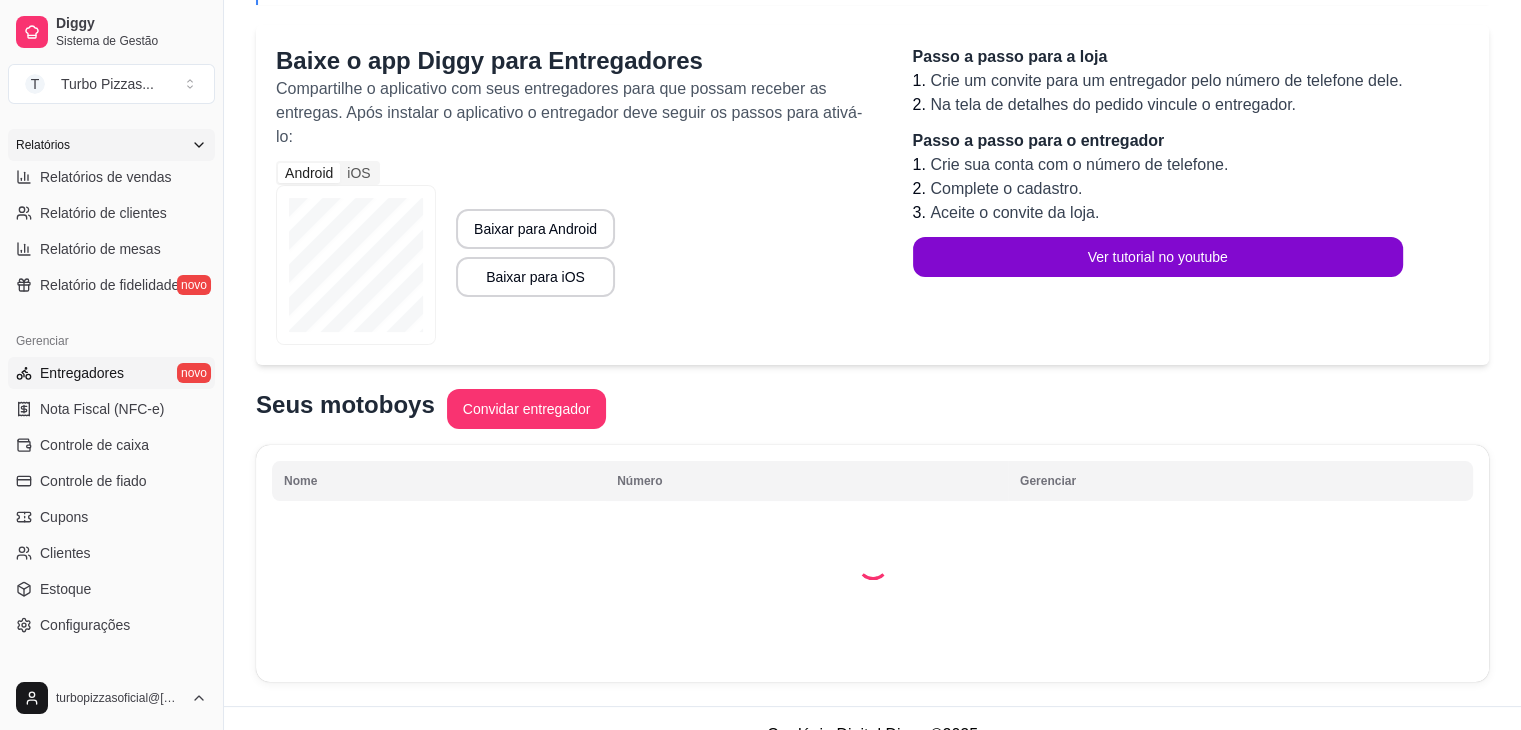 scroll, scrollTop: 192, scrollLeft: 0, axis: vertical 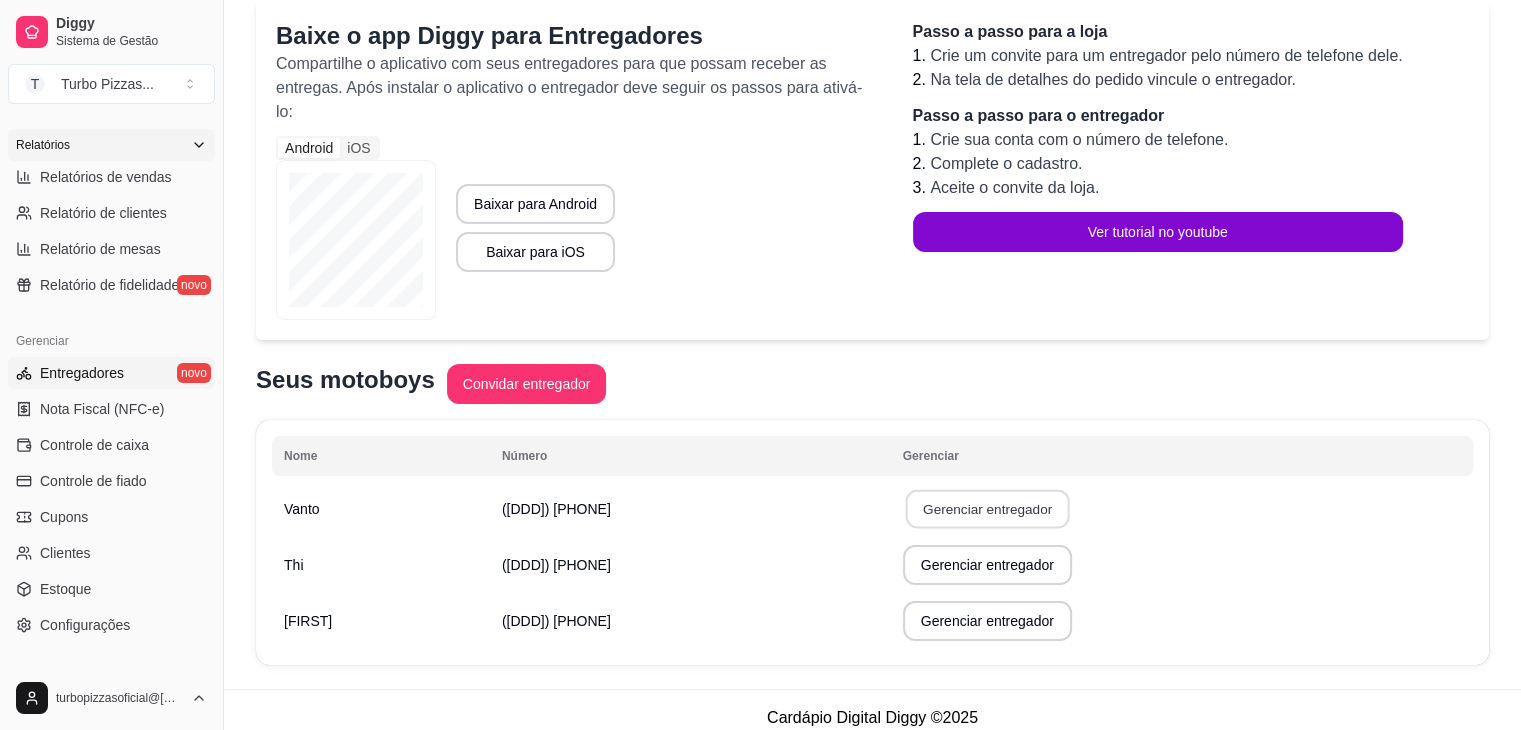 click on "Gerenciar entregador" at bounding box center [987, 509] 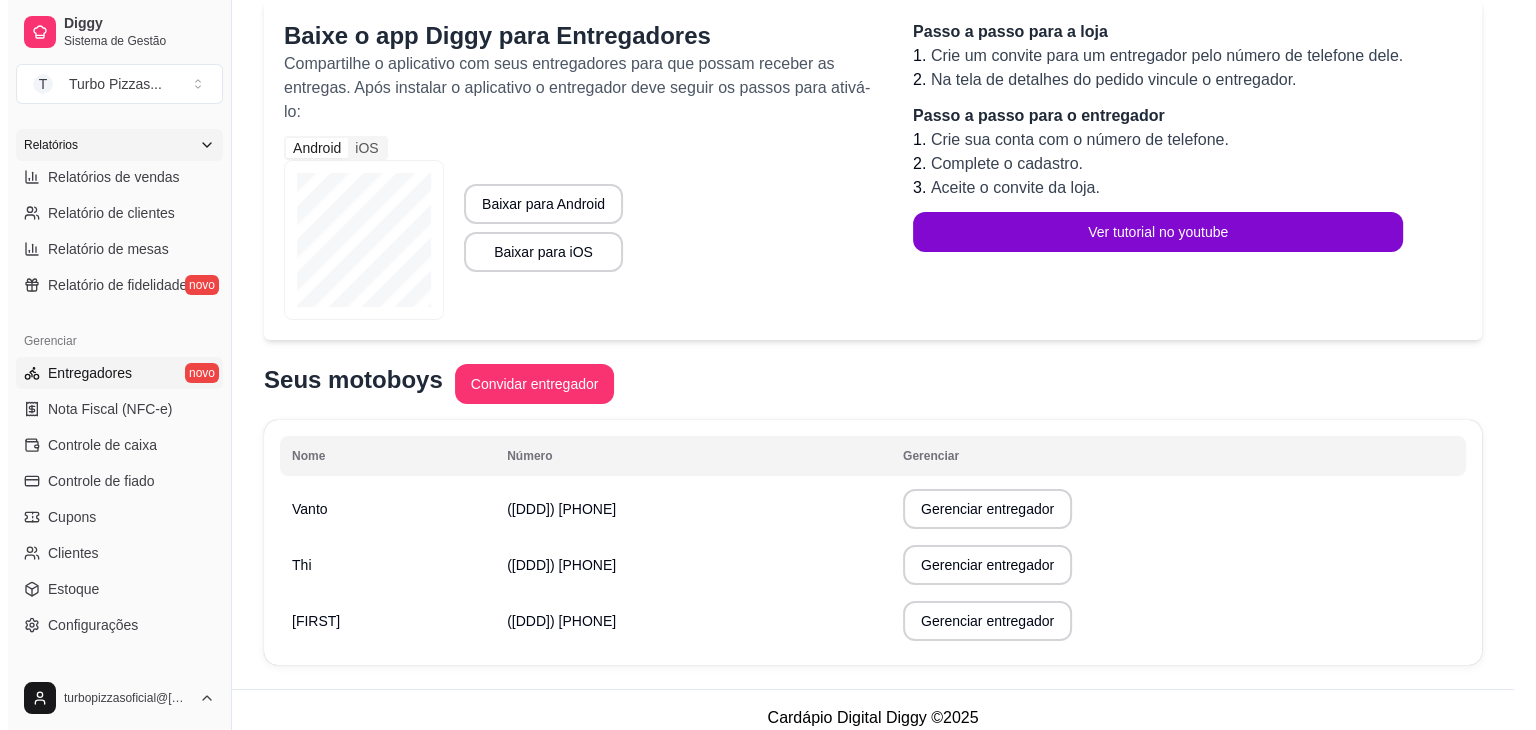 scroll, scrollTop: 184, scrollLeft: 0, axis: vertical 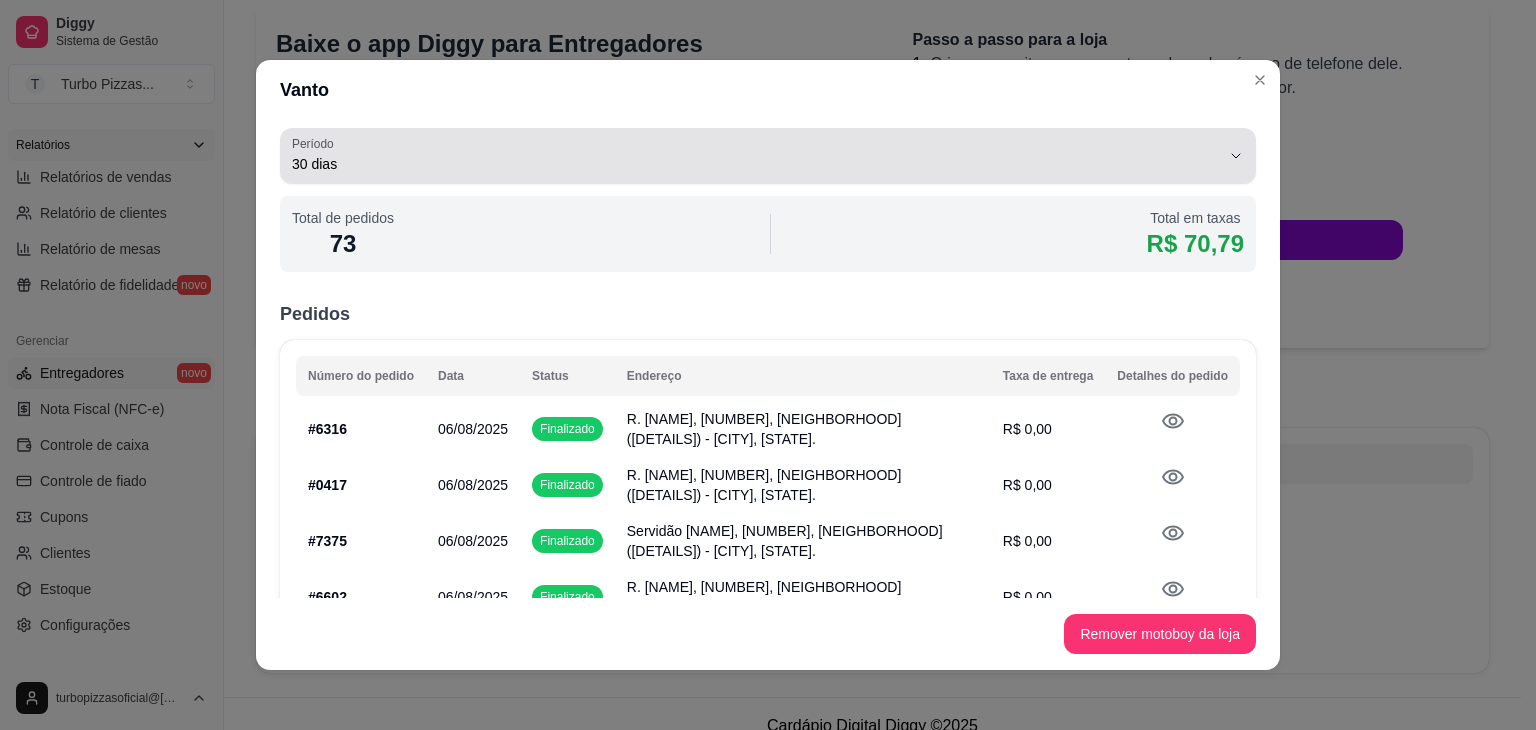 click on "30 dias" at bounding box center [756, 156] 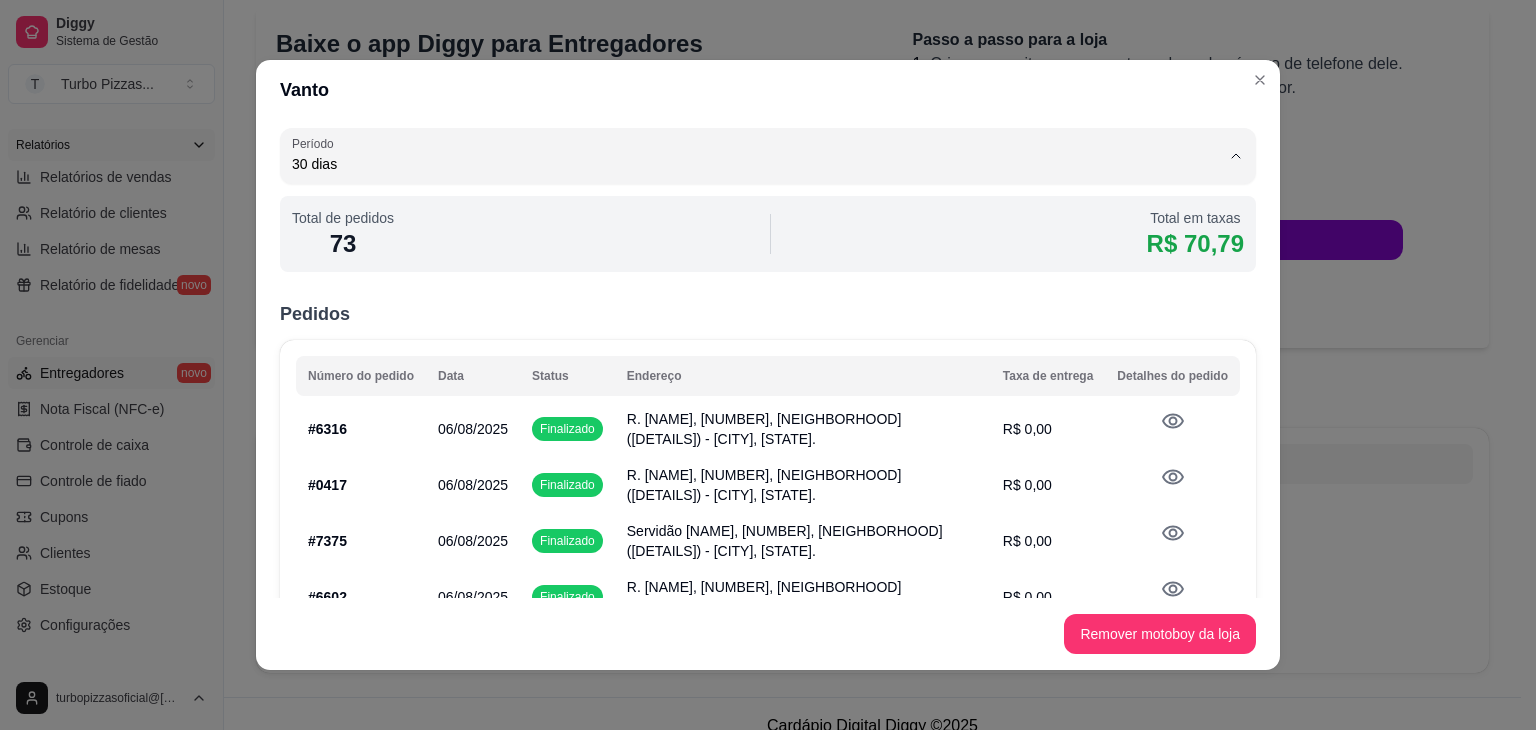 click on "Customizado" at bounding box center [752, 342] 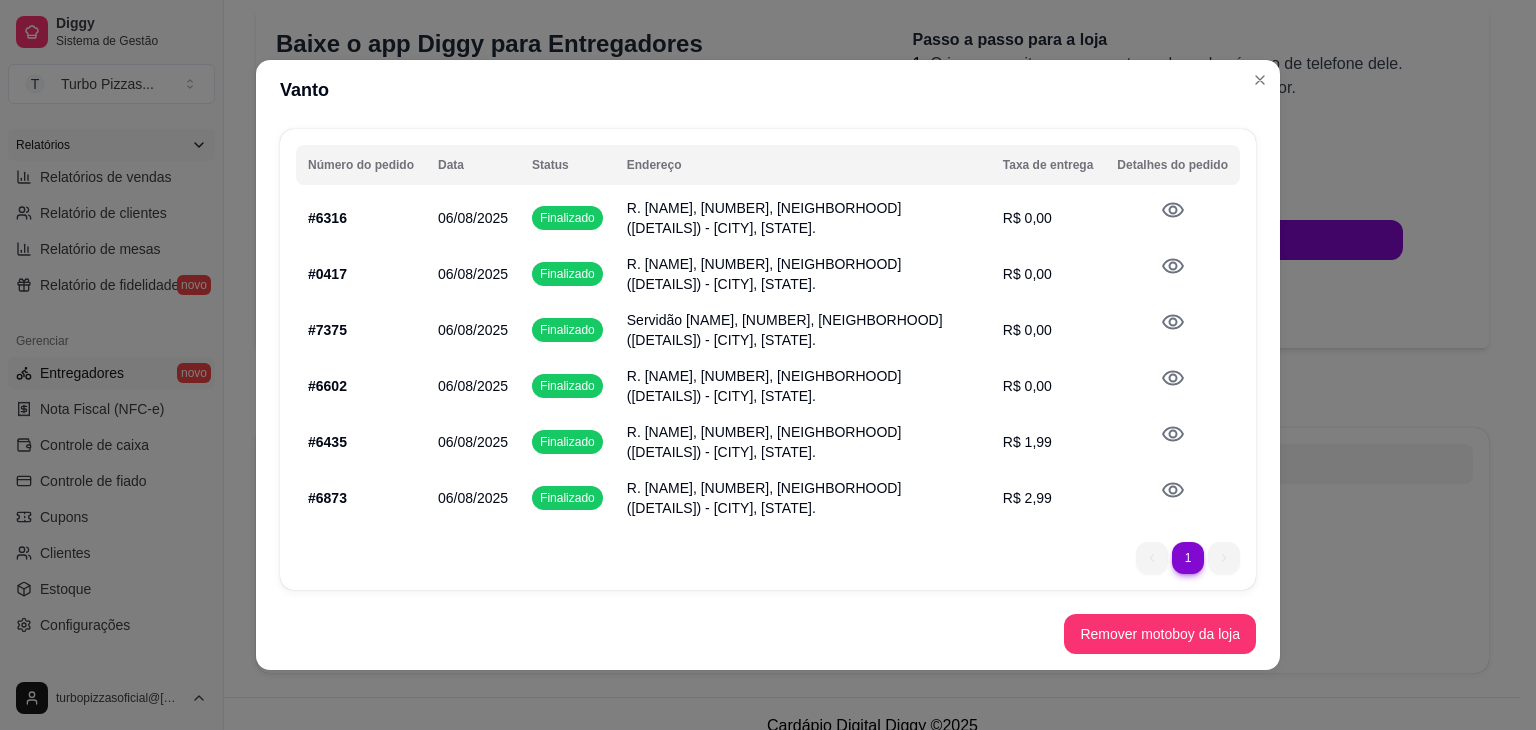 scroll, scrollTop: 311, scrollLeft: 0, axis: vertical 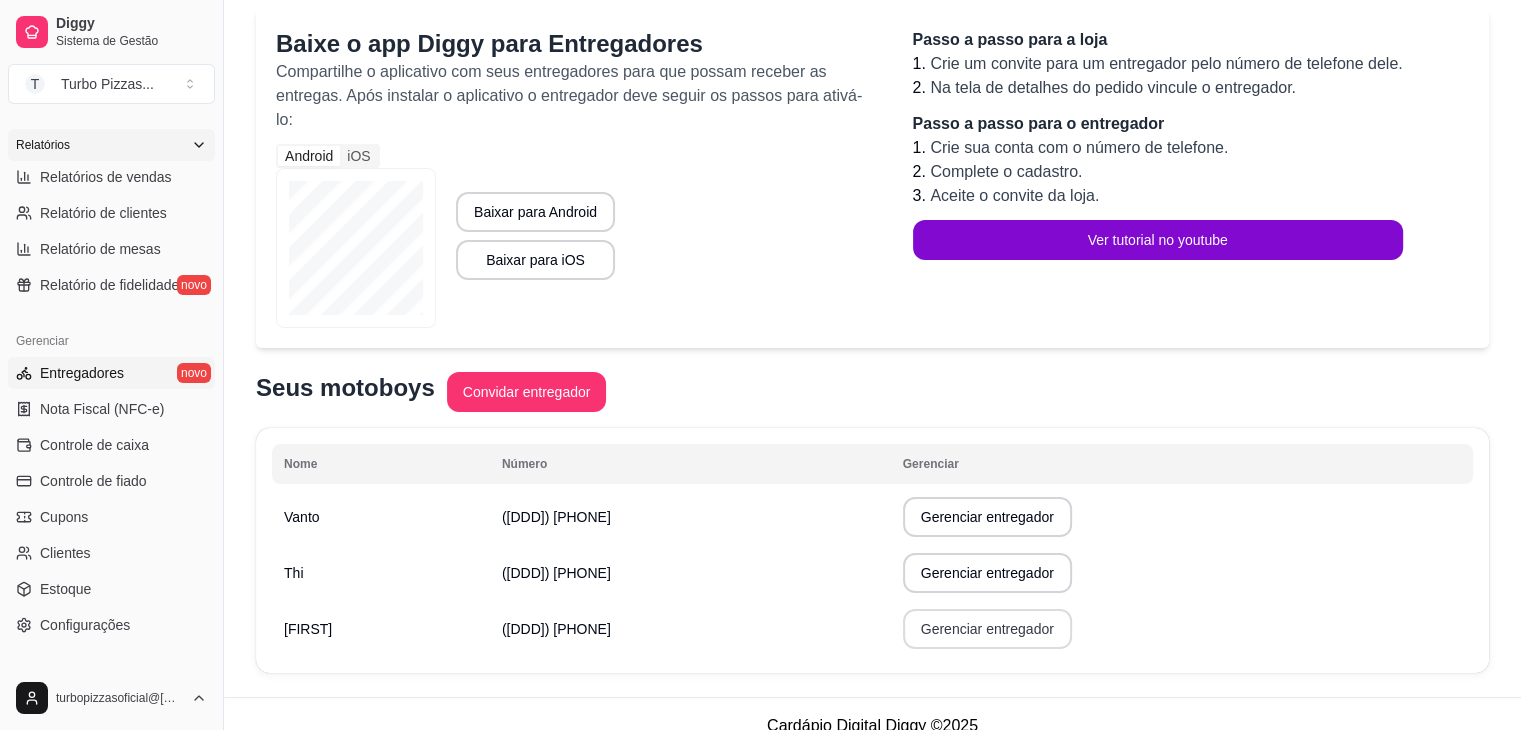 click on "Gerenciar entregador" at bounding box center [987, 629] 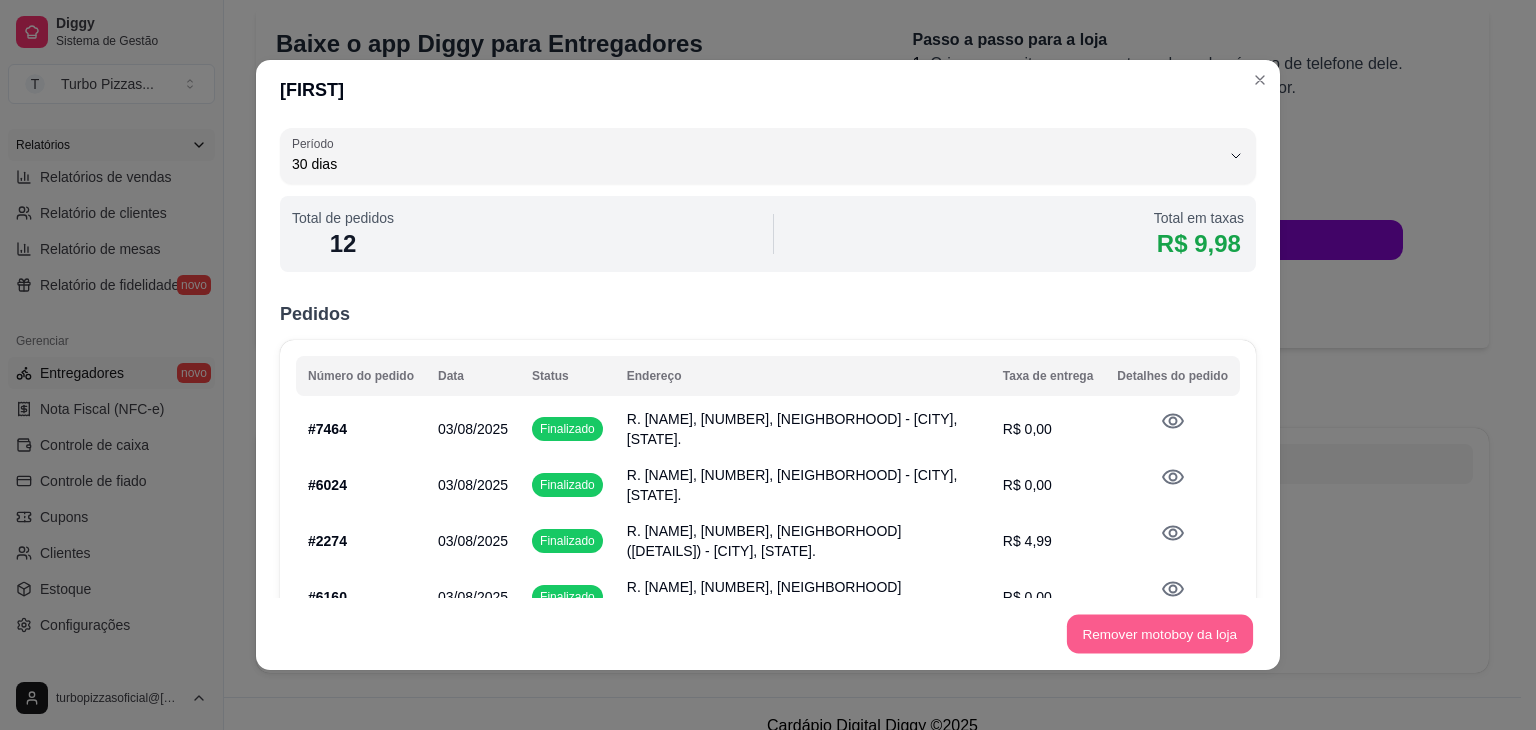 click on "Remover motoboy da loja" at bounding box center [1160, 634] 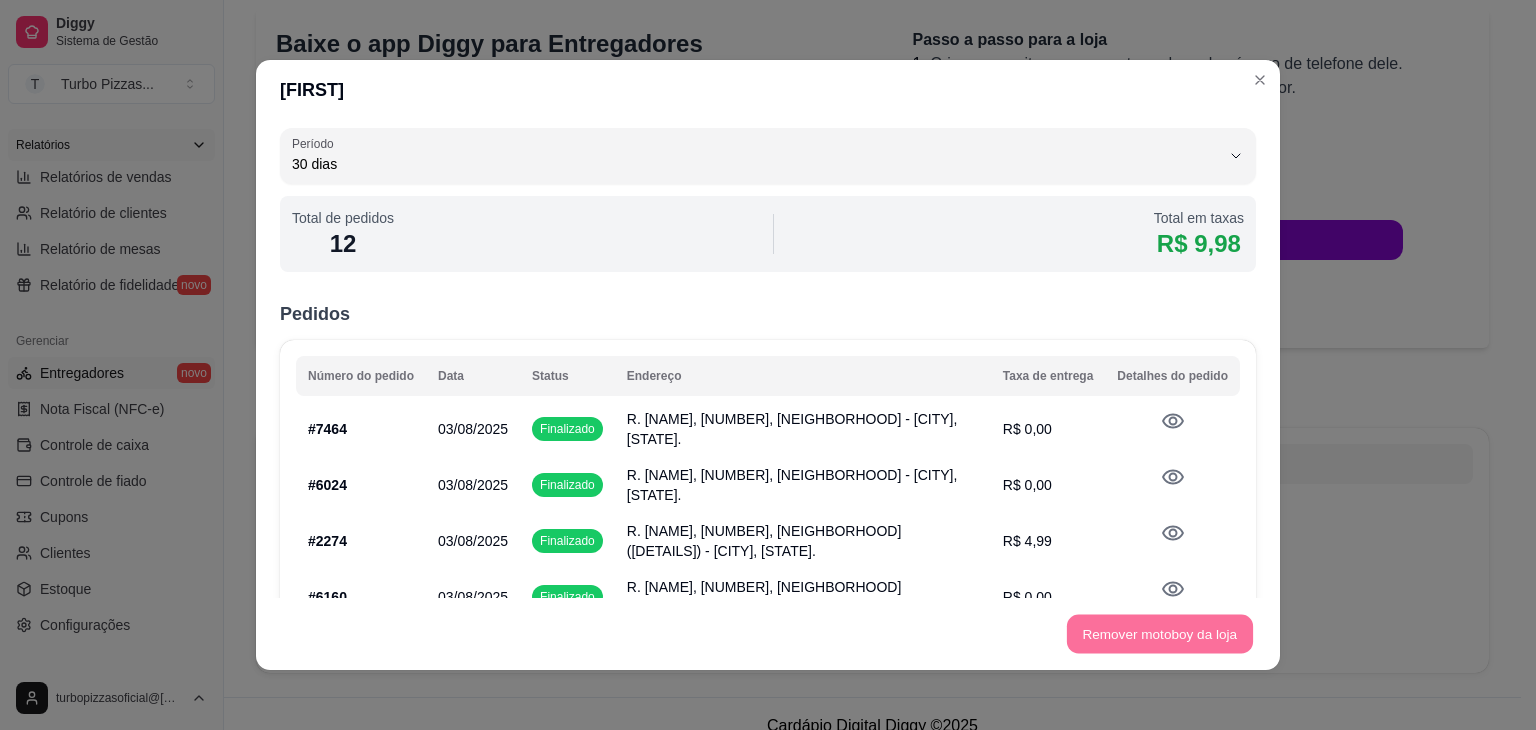 click on "Confirmar" at bounding box center (1187, 577) 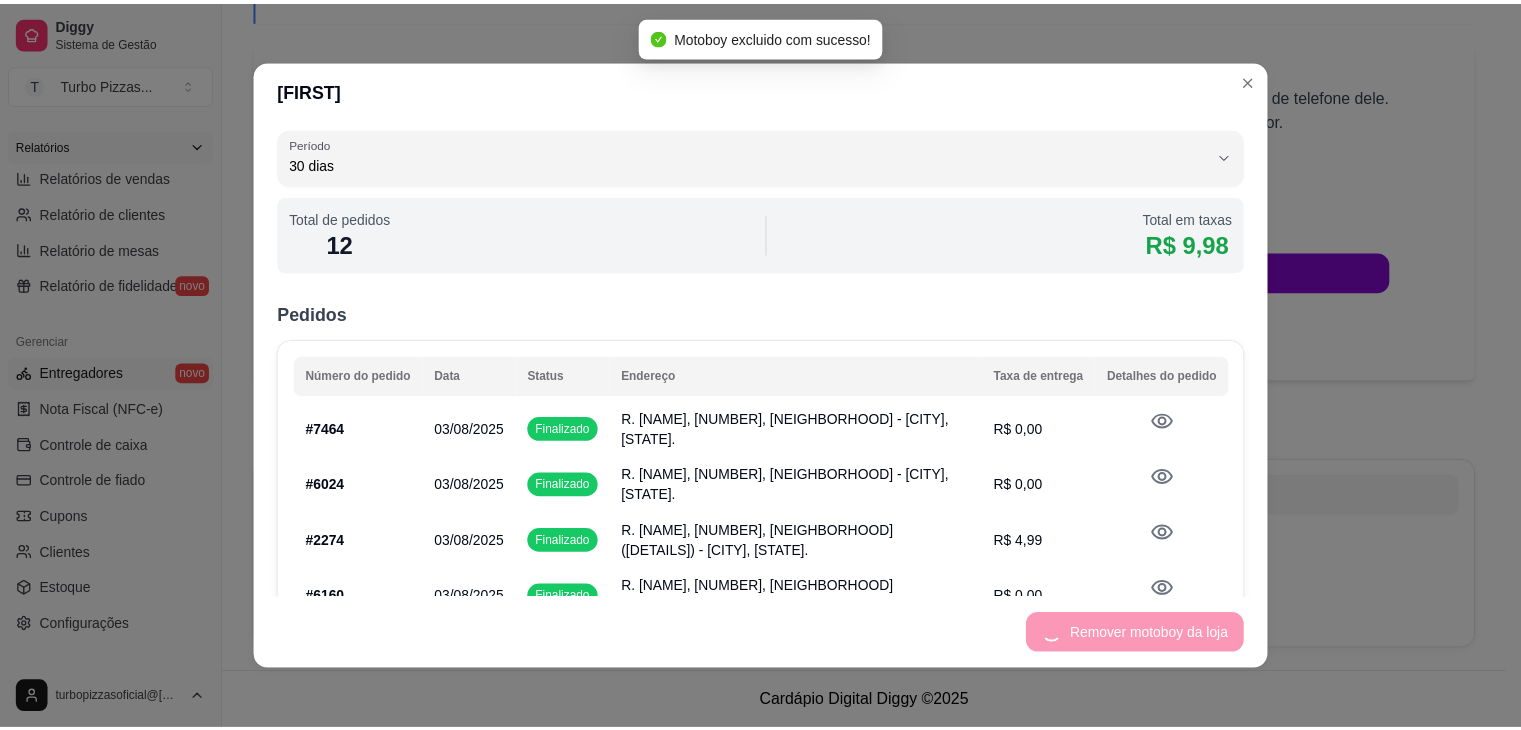 scroll, scrollTop: 128, scrollLeft: 0, axis: vertical 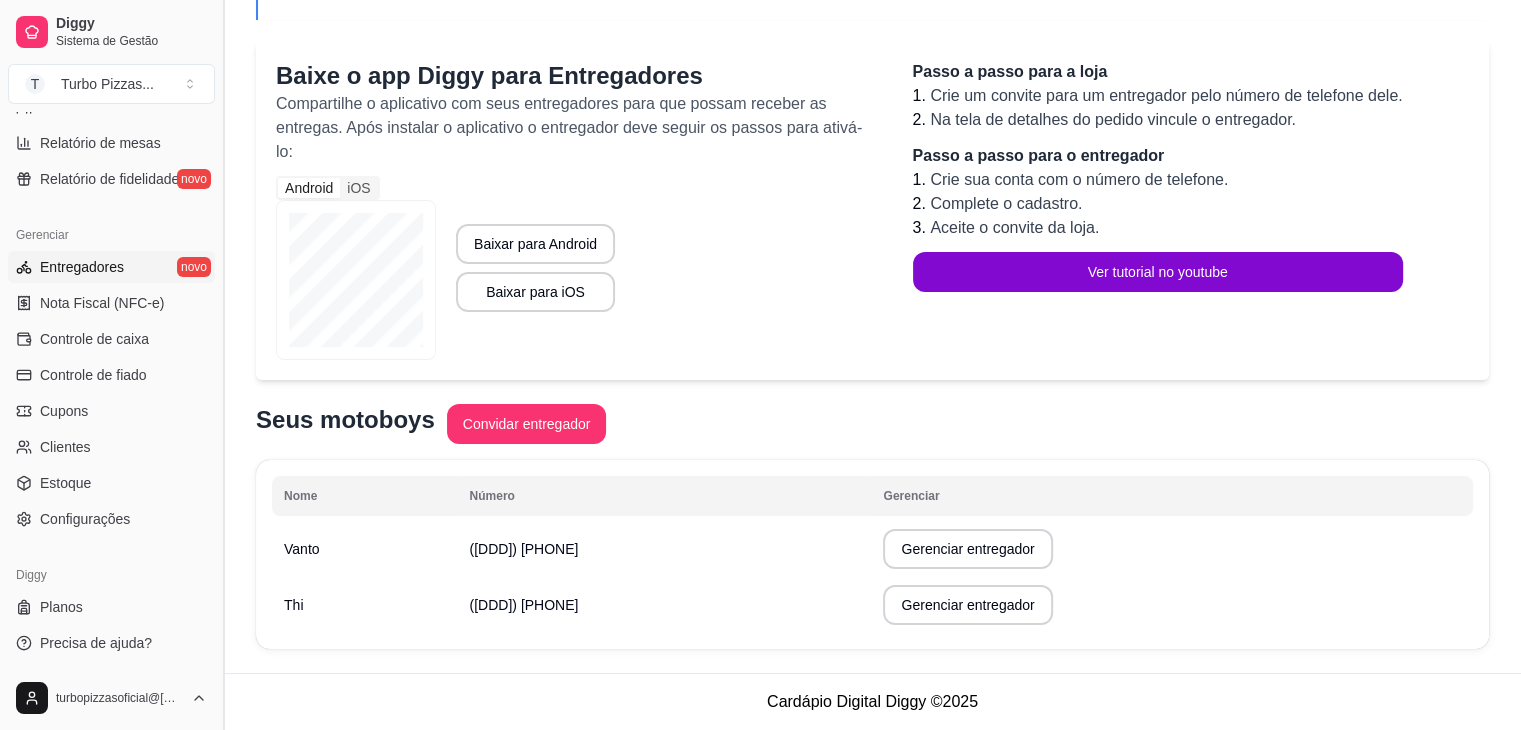 drag, startPoint x: 216, startPoint y: 527, endPoint x: 217, endPoint y: 505, distance: 22.022715 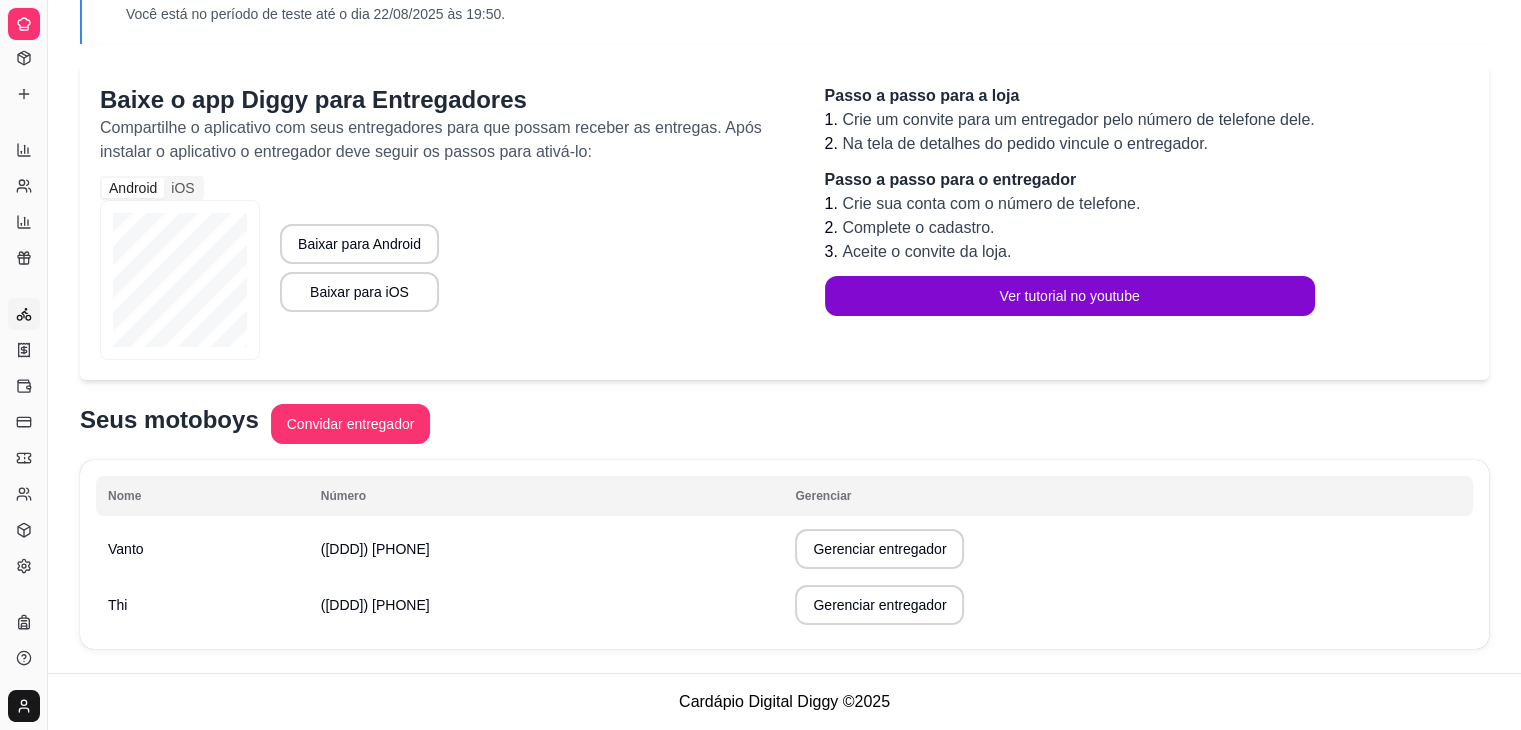 scroll, scrollTop: 128, scrollLeft: 0, axis: vertical 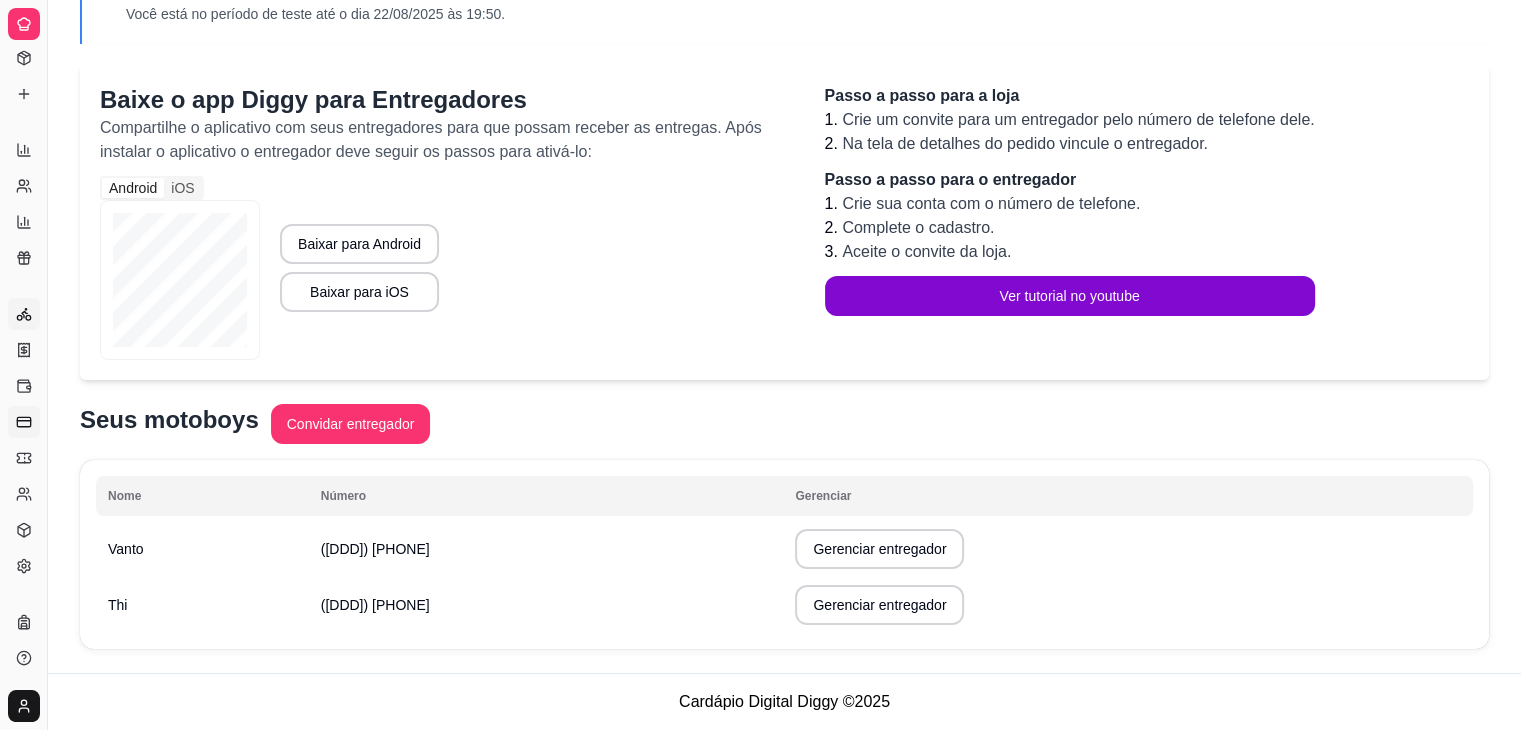 click on "Controle de fiado" at bounding box center [24, 422] 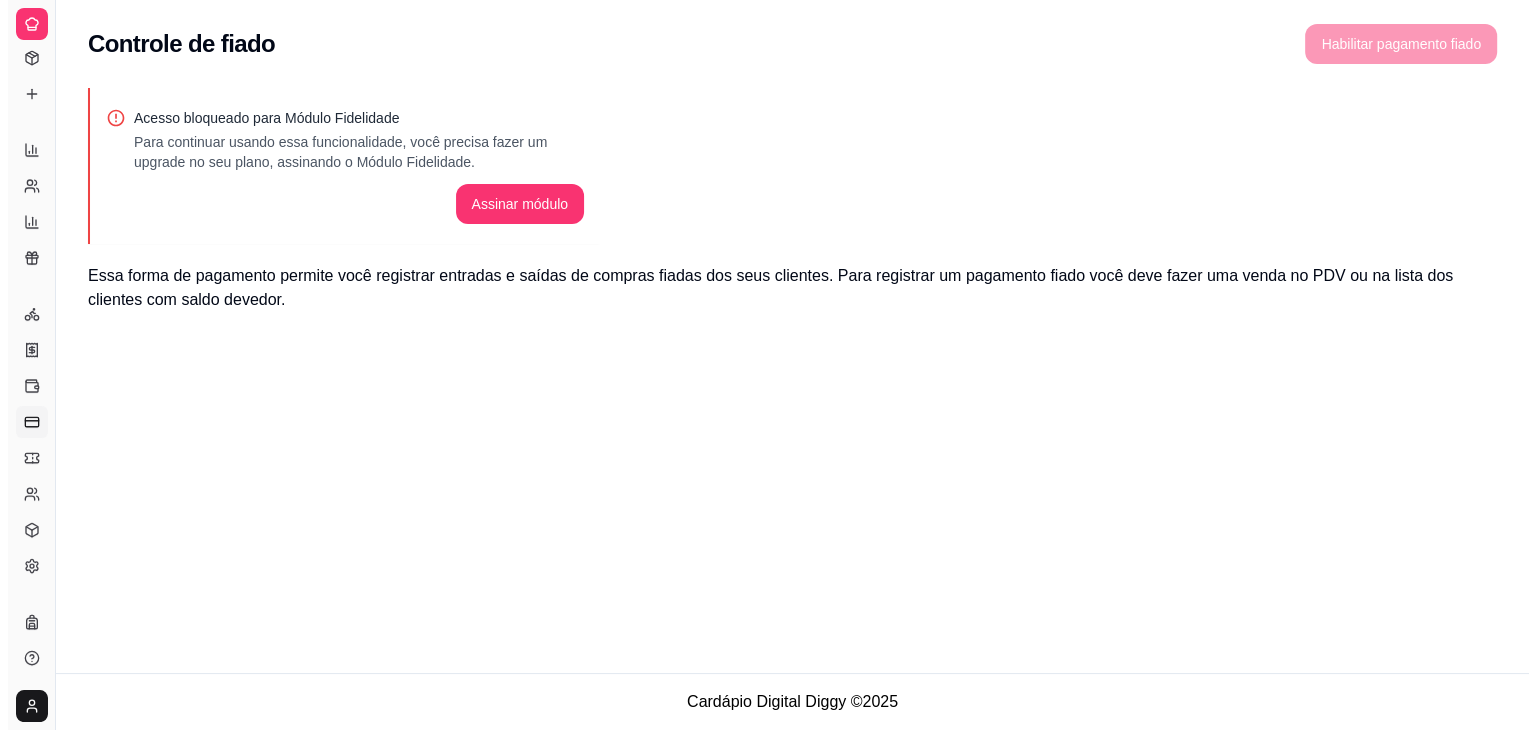 scroll, scrollTop: 0, scrollLeft: 0, axis: both 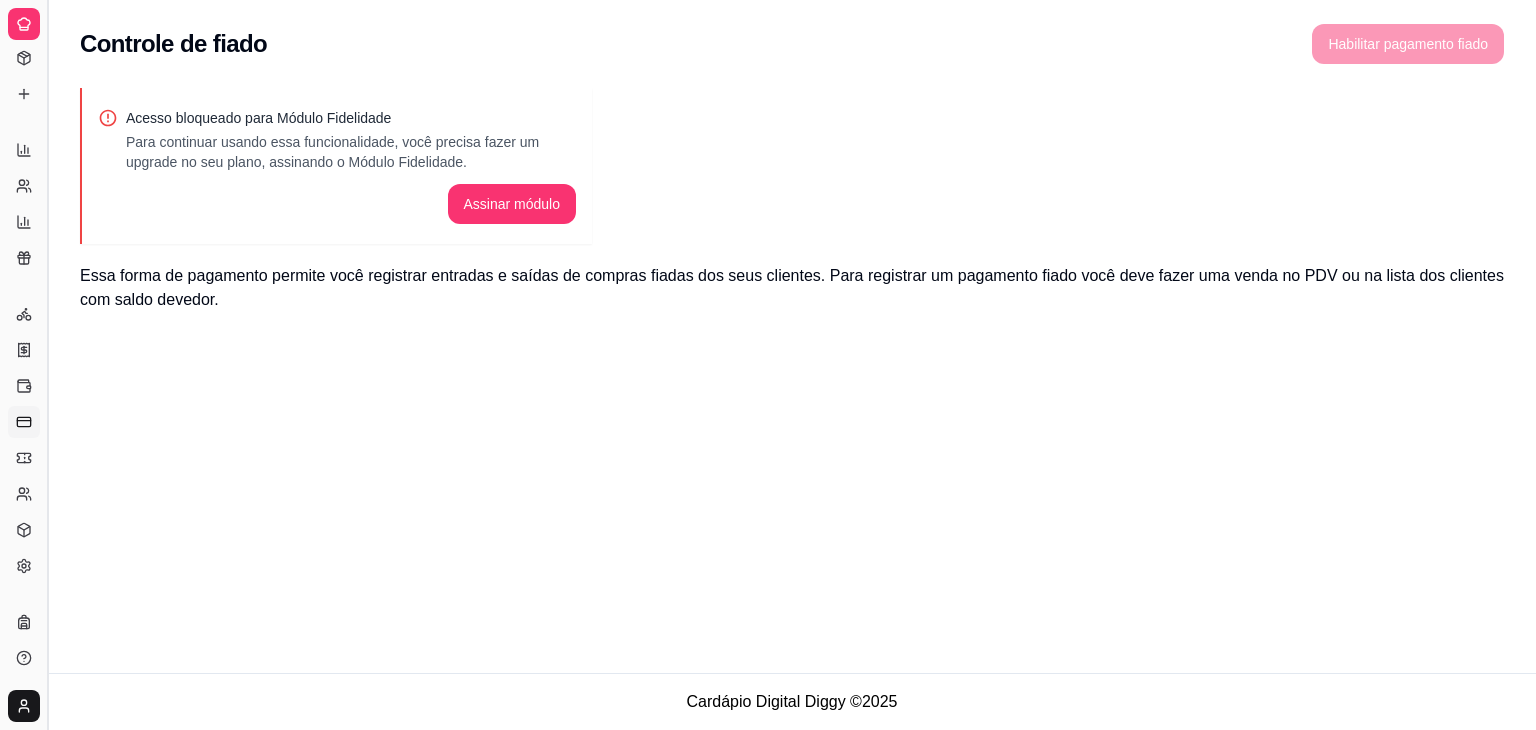 click at bounding box center [47, 365] 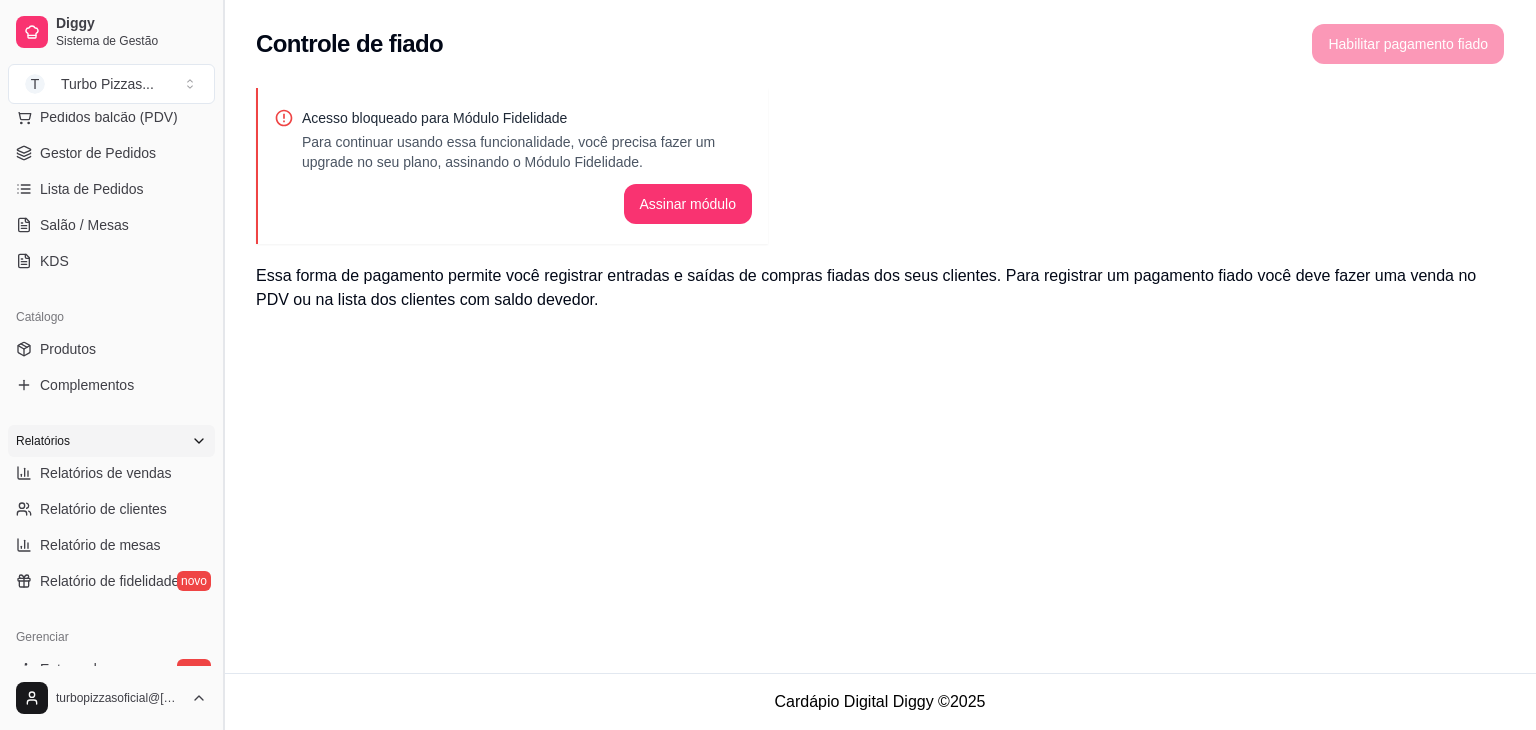 scroll, scrollTop: 256, scrollLeft: 0, axis: vertical 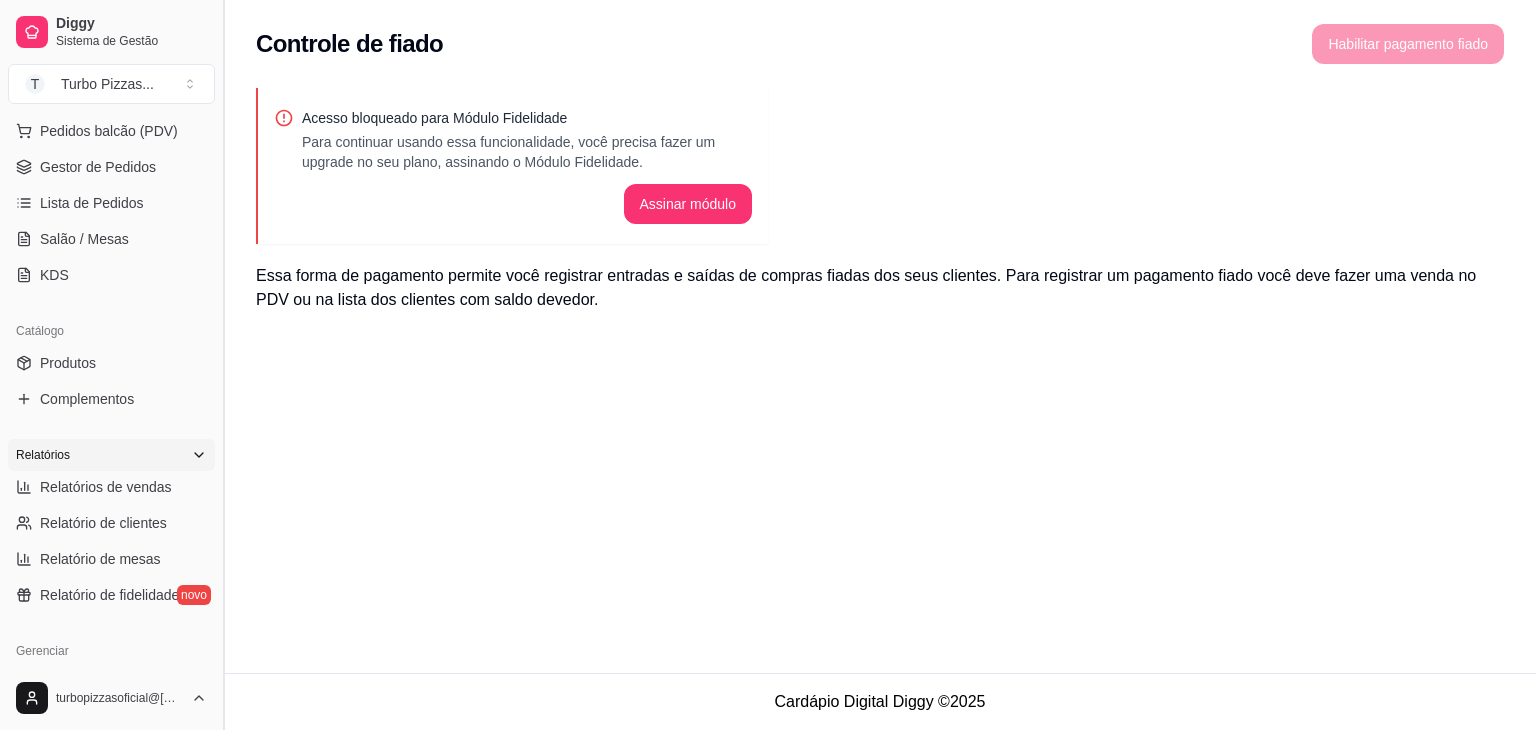 drag, startPoint x: 220, startPoint y: 425, endPoint x: 216, endPoint y: 469, distance: 44.181442 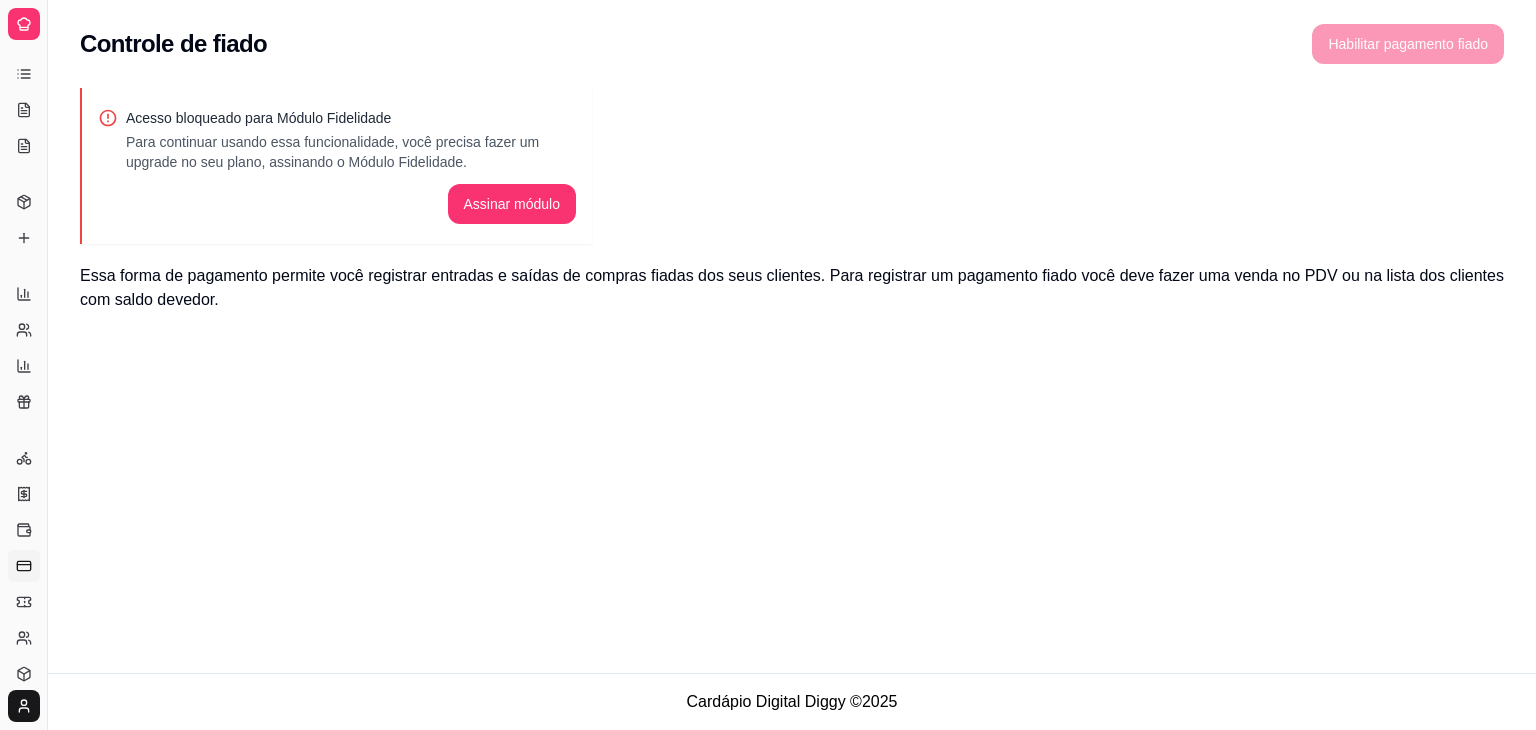 scroll, scrollTop: 100, scrollLeft: 0, axis: vertical 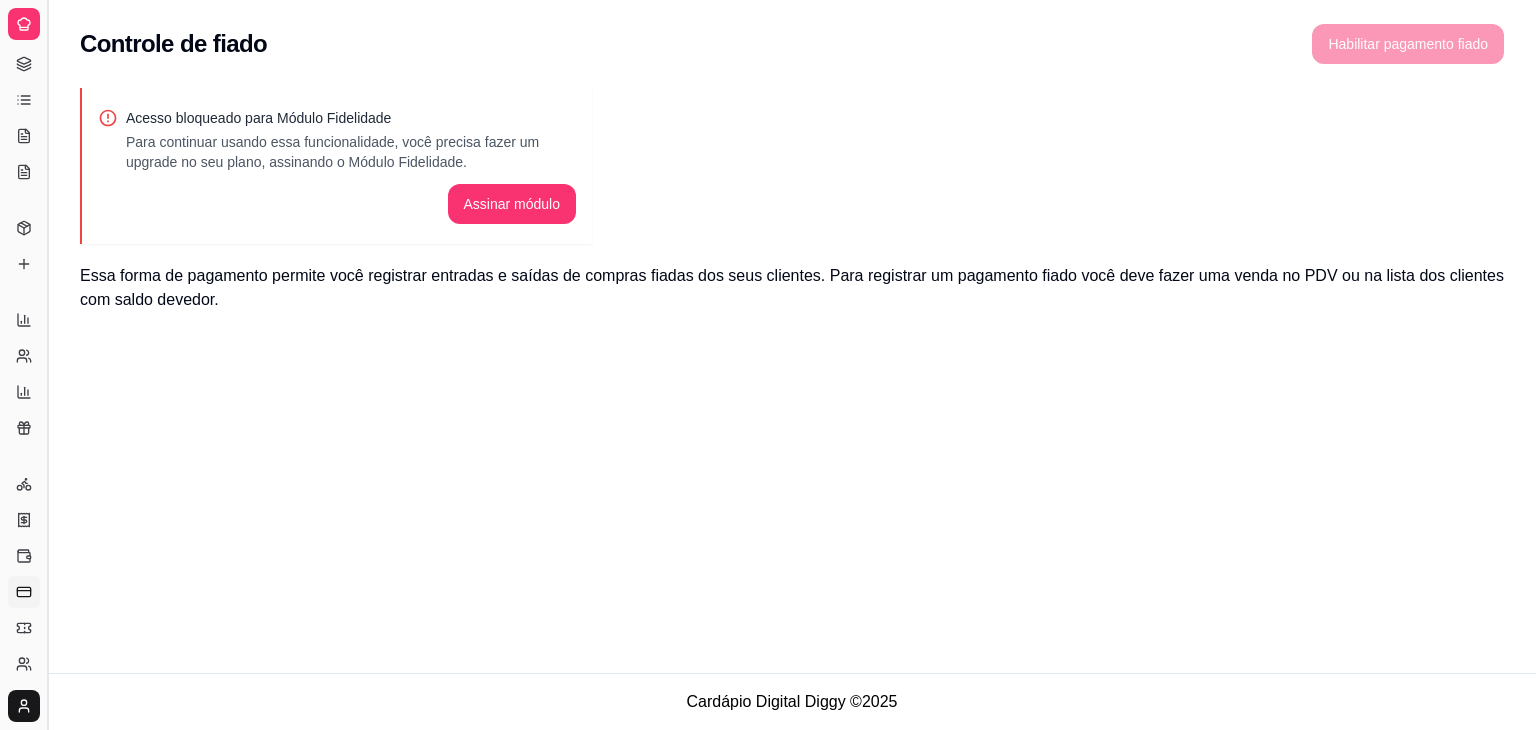 click at bounding box center (47, 365) 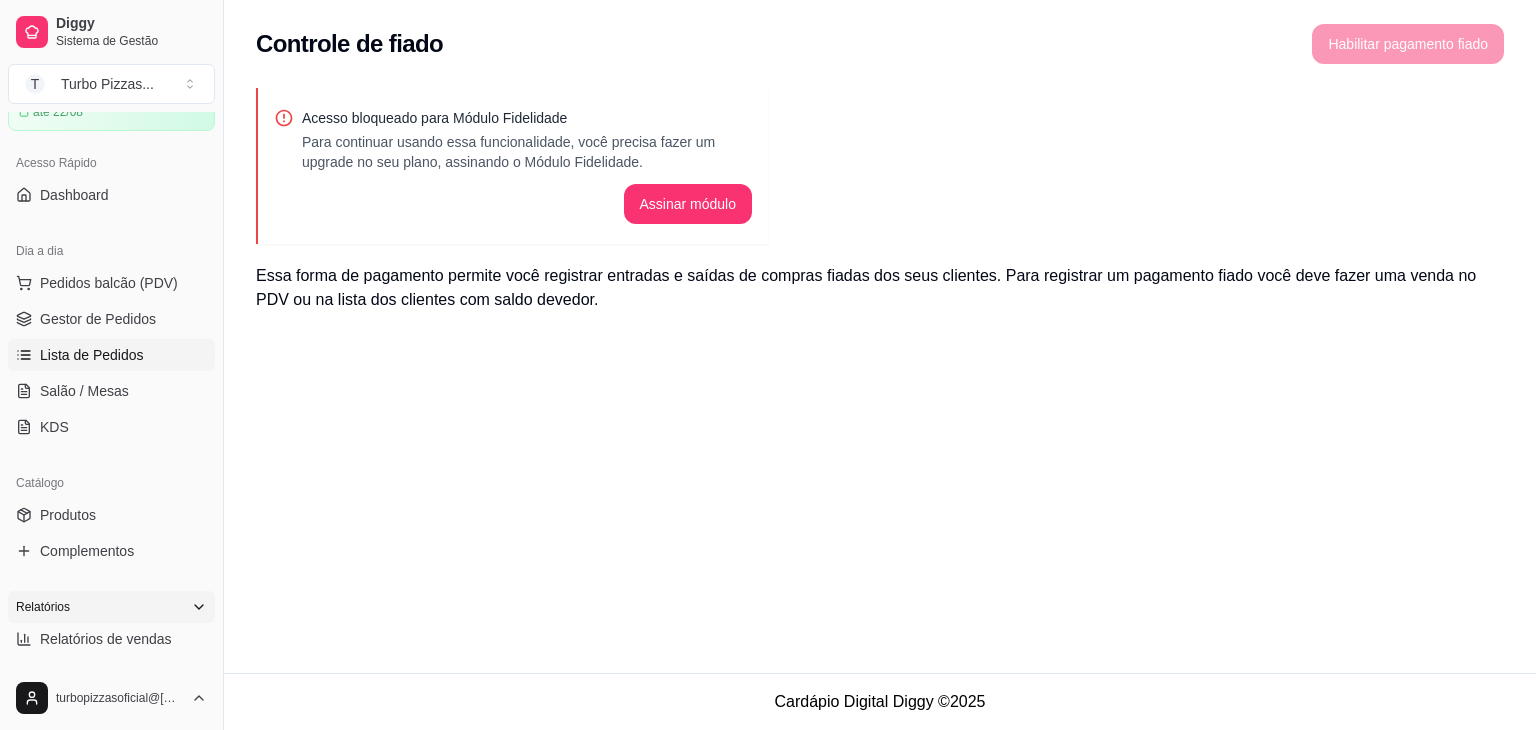 scroll, scrollTop: 0, scrollLeft: 0, axis: both 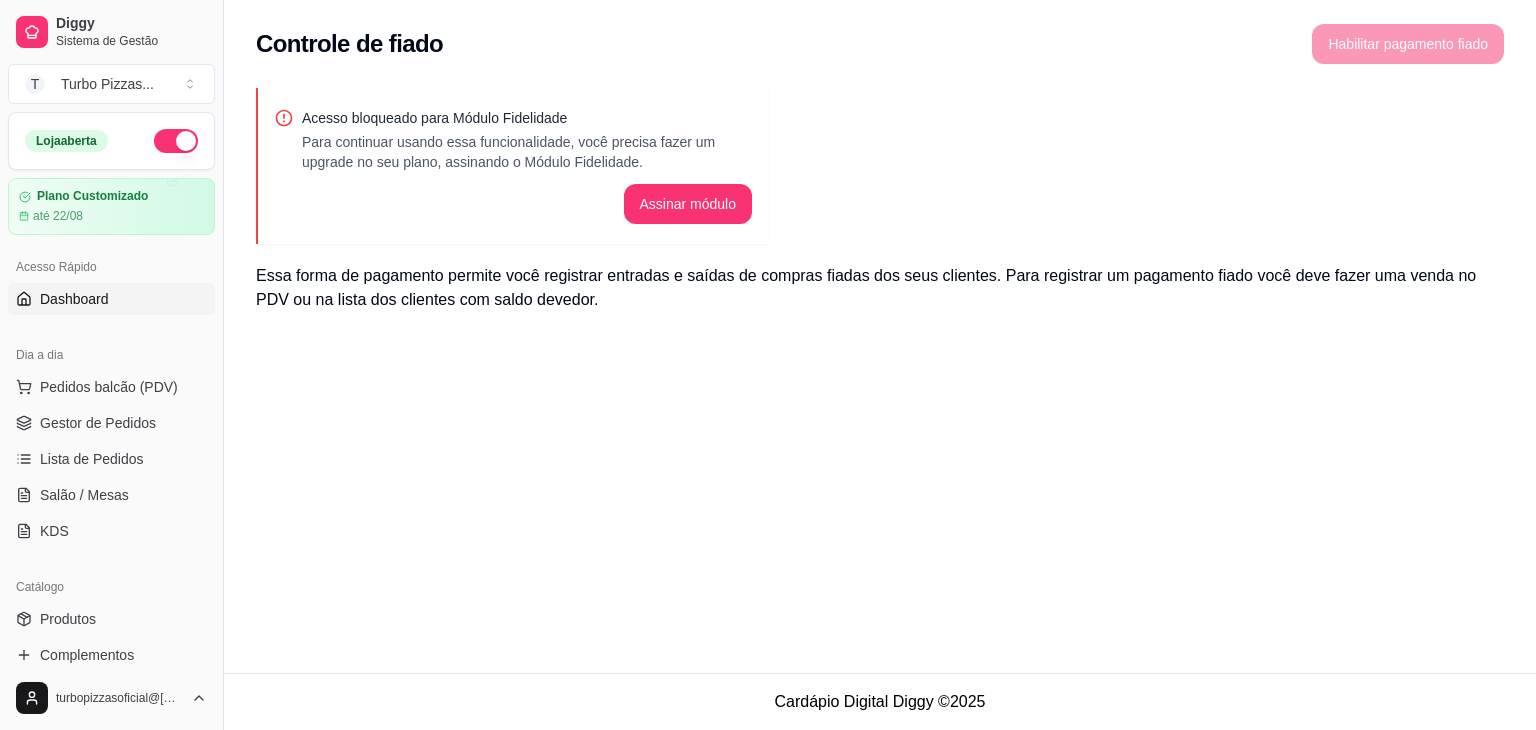 click on "Dashboard" at bounding box center [74, 299] 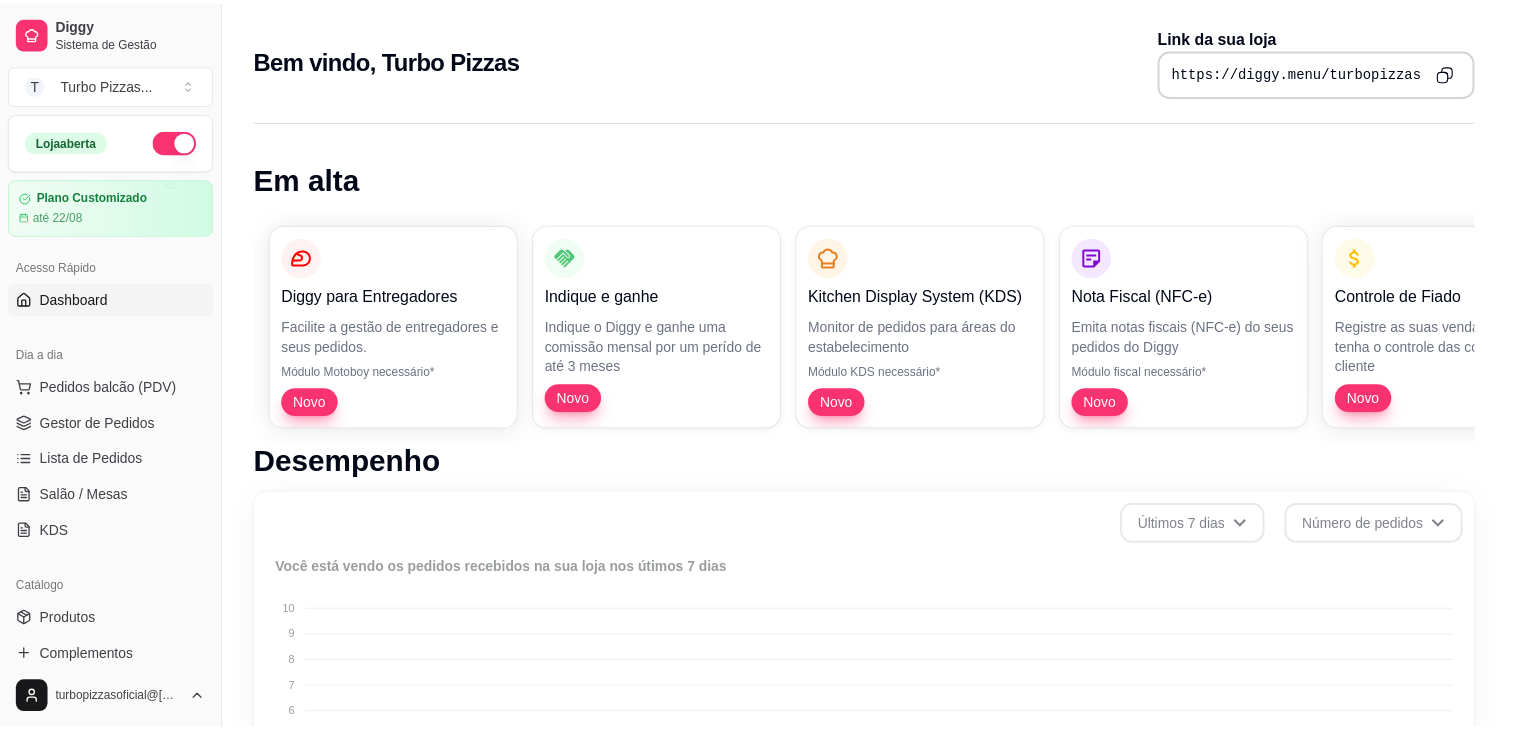 scroll, scrollTop: 694, scrollLeft: 0, axis: vertical 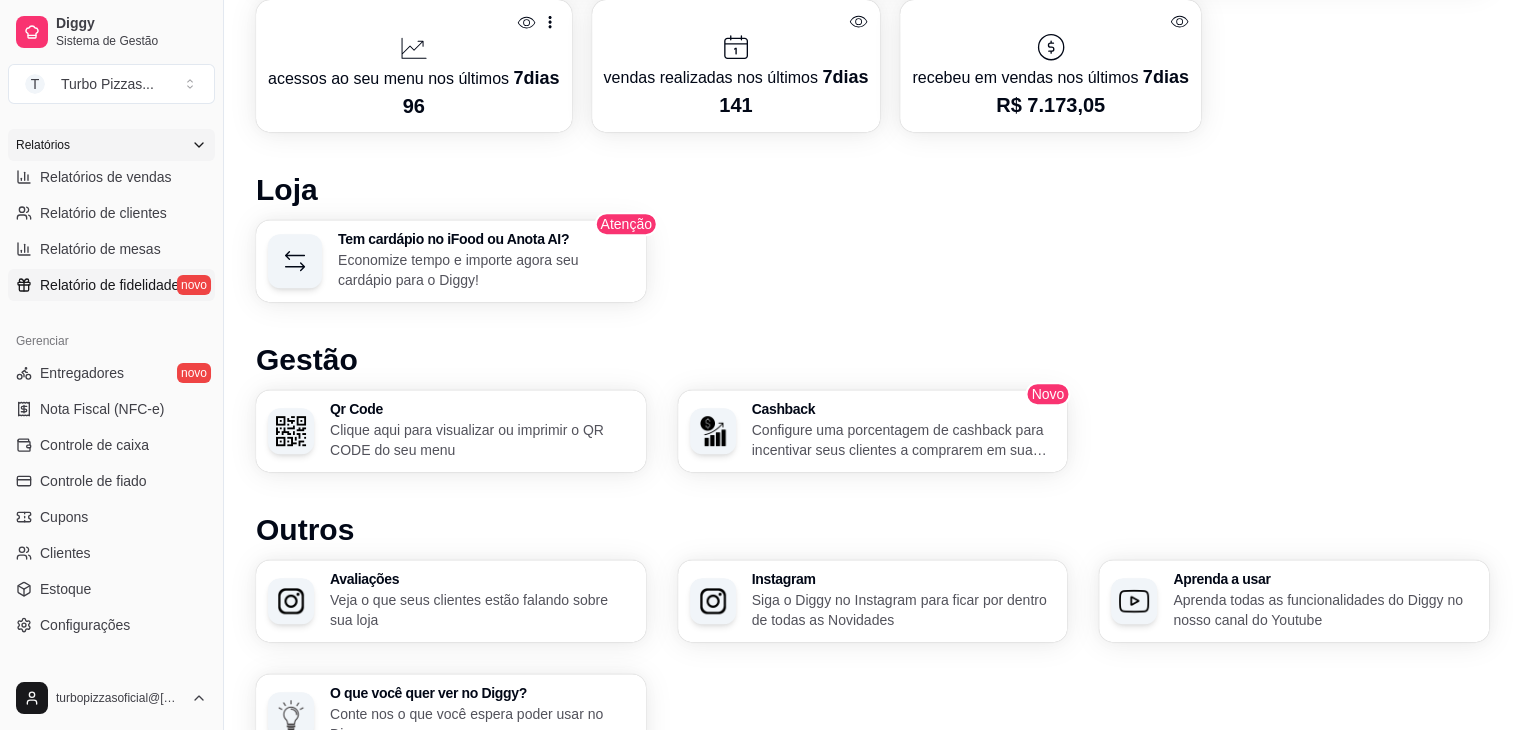 click on "Relatório de fidelidade" at bounding box center (109, 285) 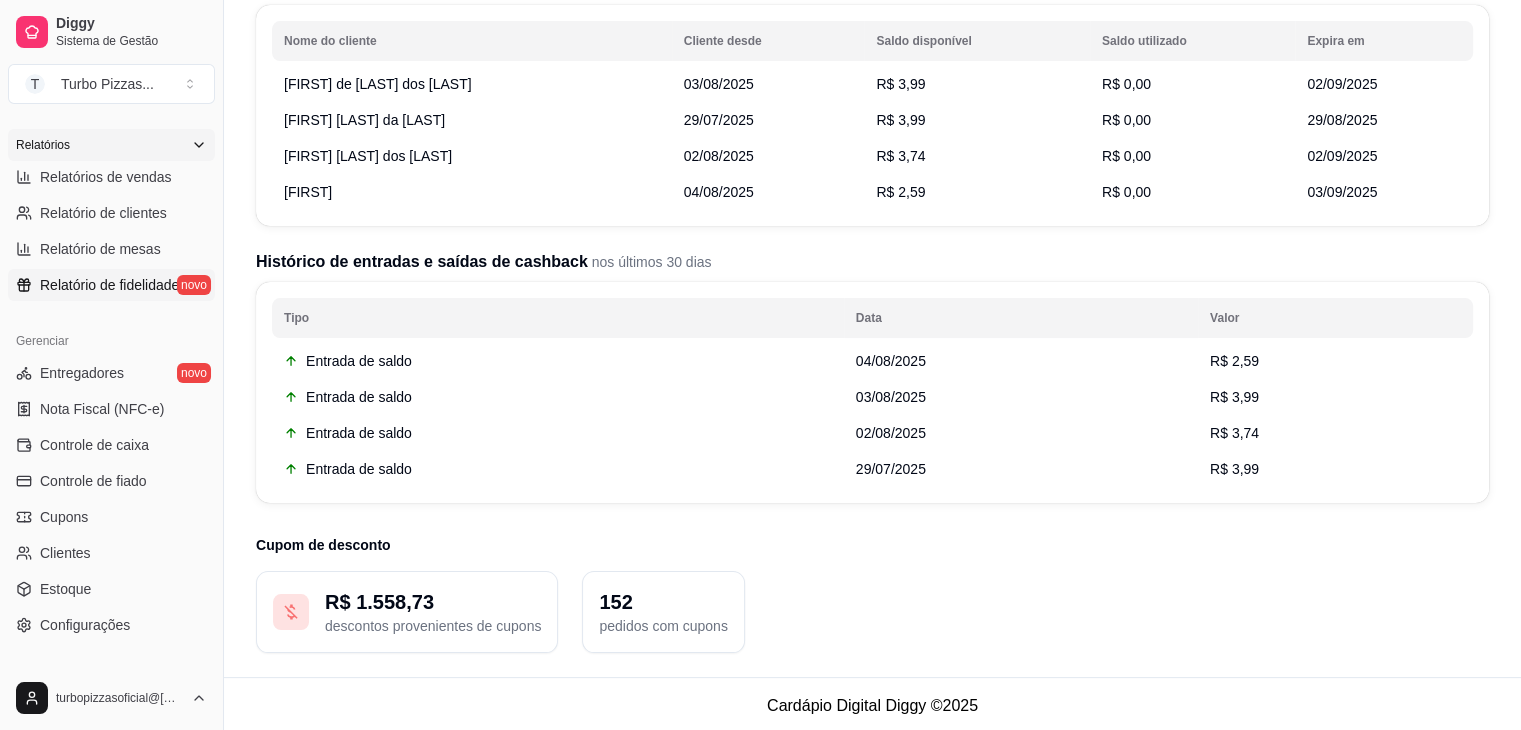 scroll, scrollTop: 292, scrollLeft: 0, axis: vertical 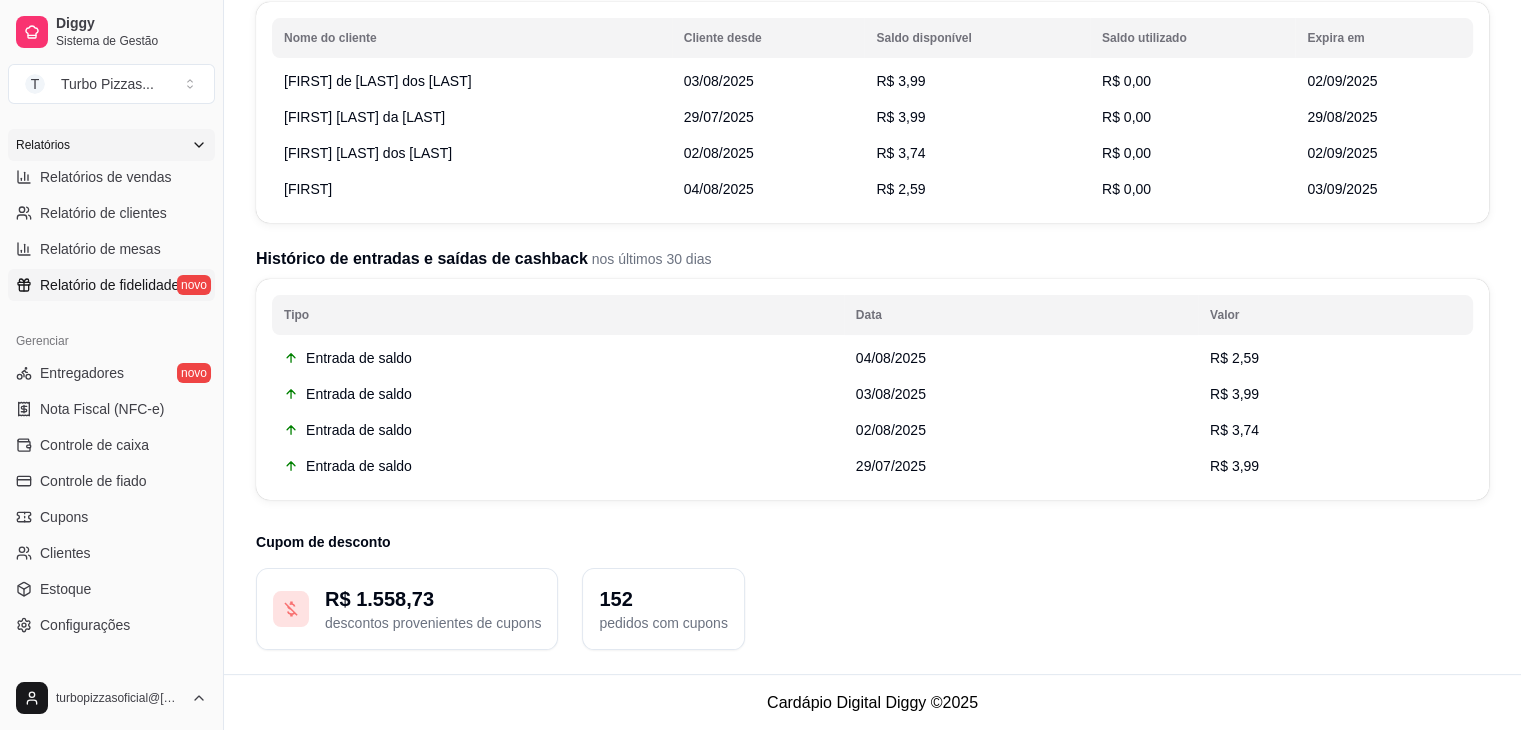 click on "R$ 1.558,73" at bounding box center (433, 599) 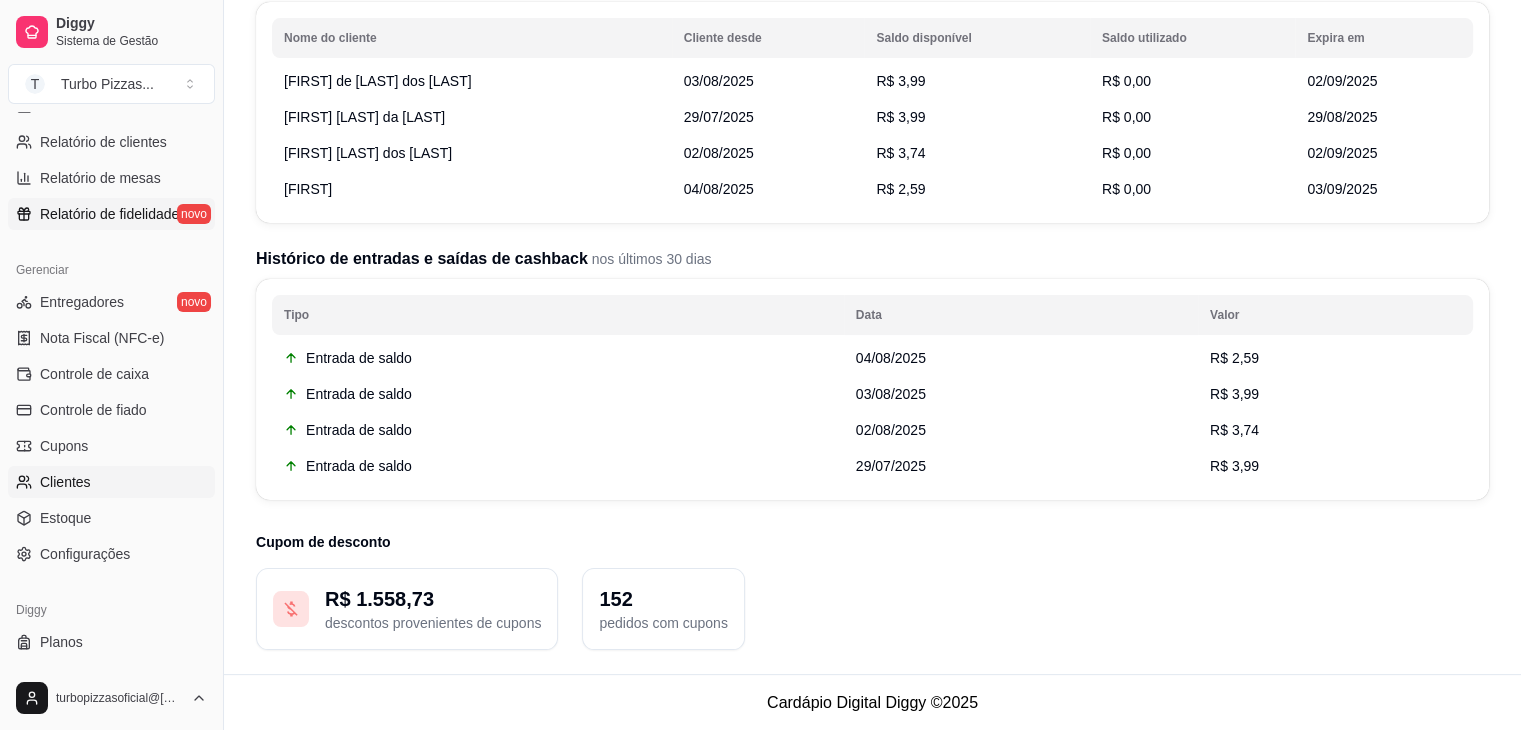 scroll, scrollTop: 672, scrollLeft: 0, axis: vertical 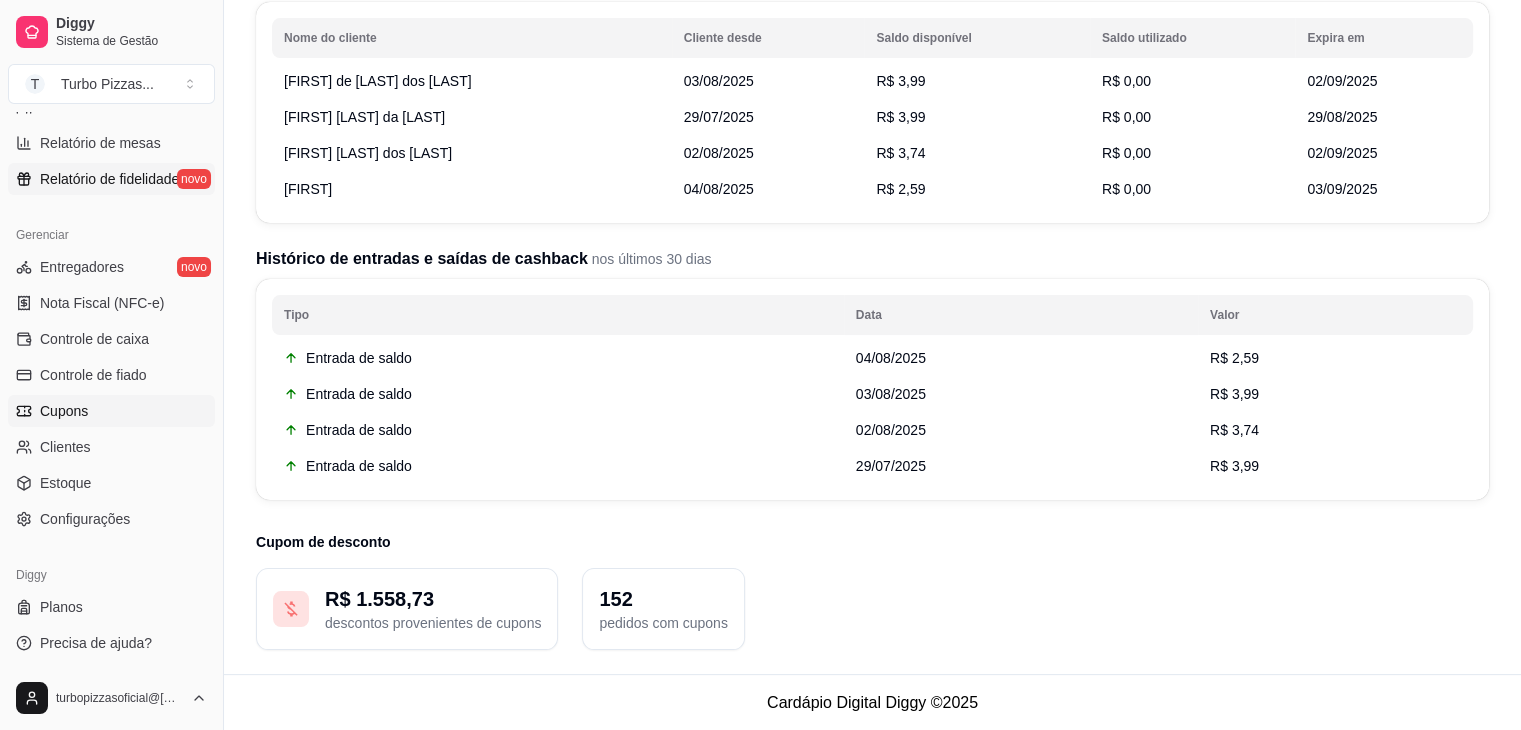 click on "Cupons" at bounding box center (111, 411) 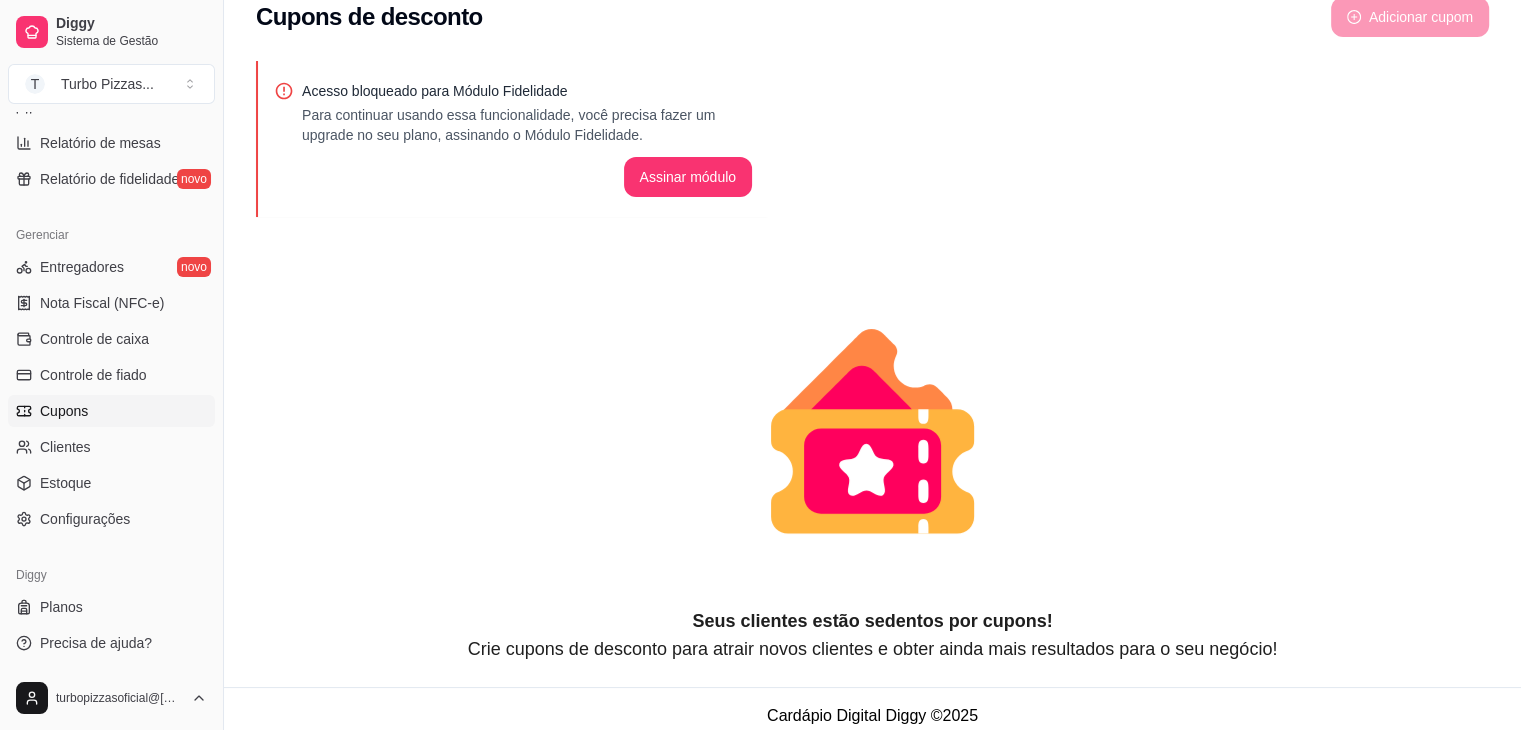 scroll, scrollTop: 41, scrollLeft: 0, axis: vertical 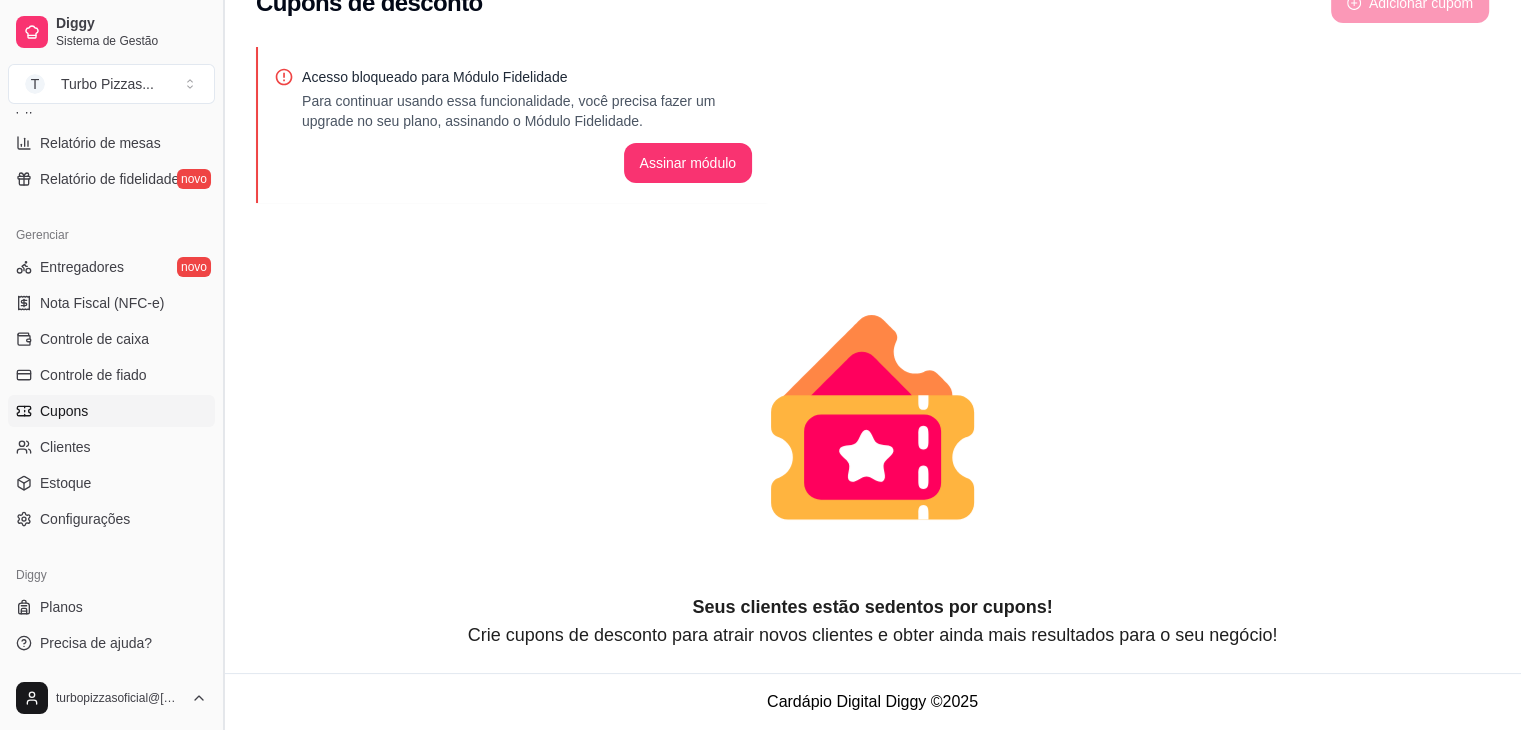 drag, startPoint x: 220, startPoint y: 562, endPoint x: 217, endPoint y: 597, distance: 35.128338 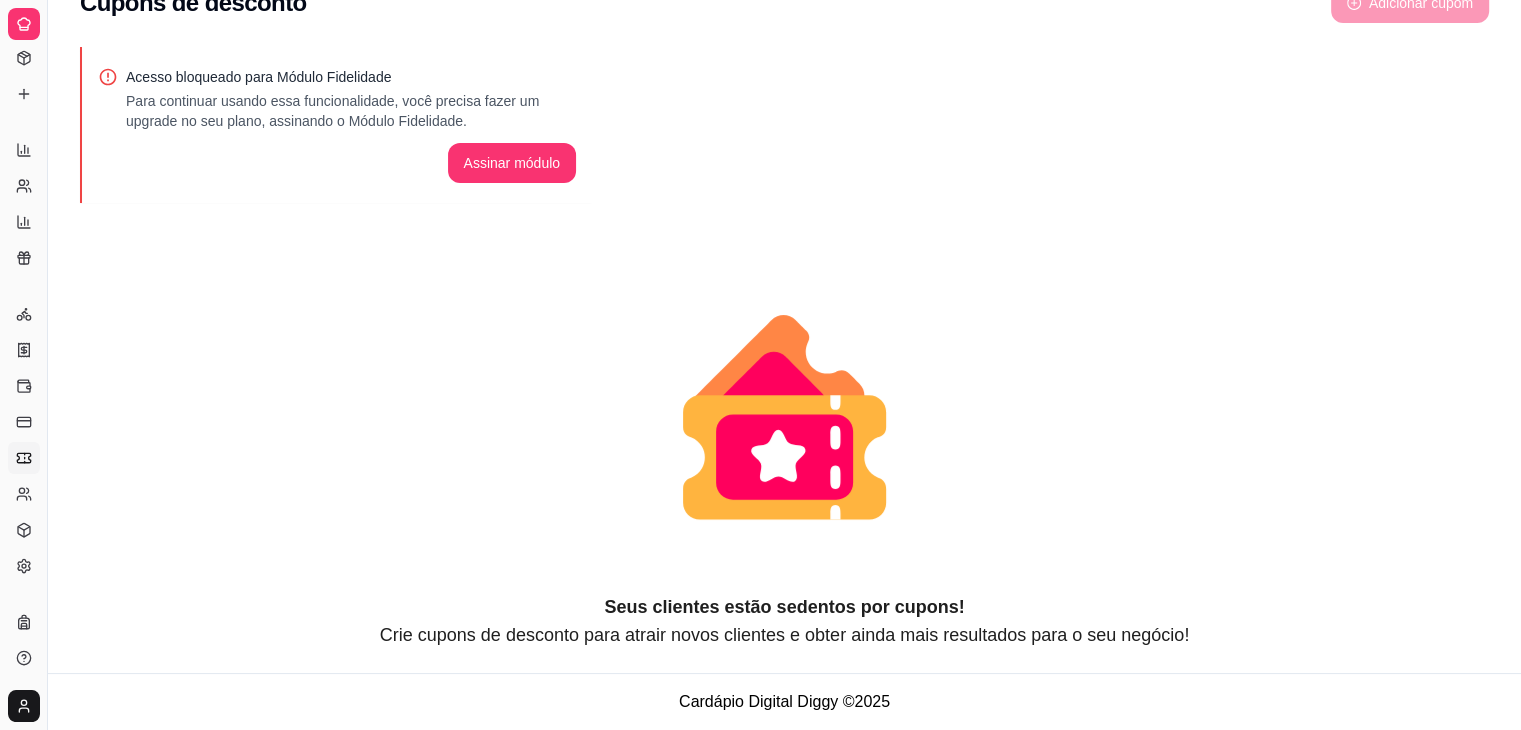 scroll, scrollTop: 270, scrollLeft: 0, axis: vertical 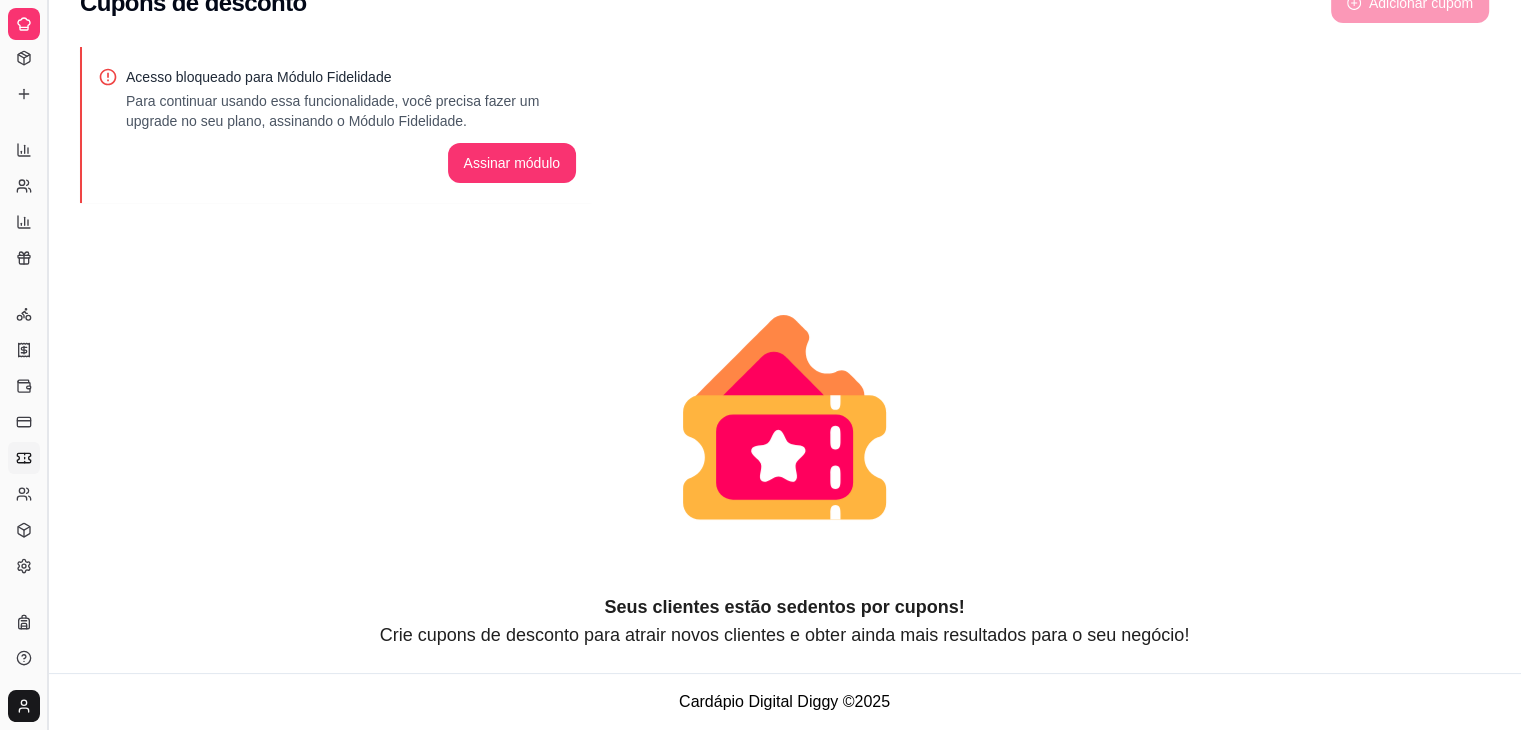 click at bounding box center [47, 365] 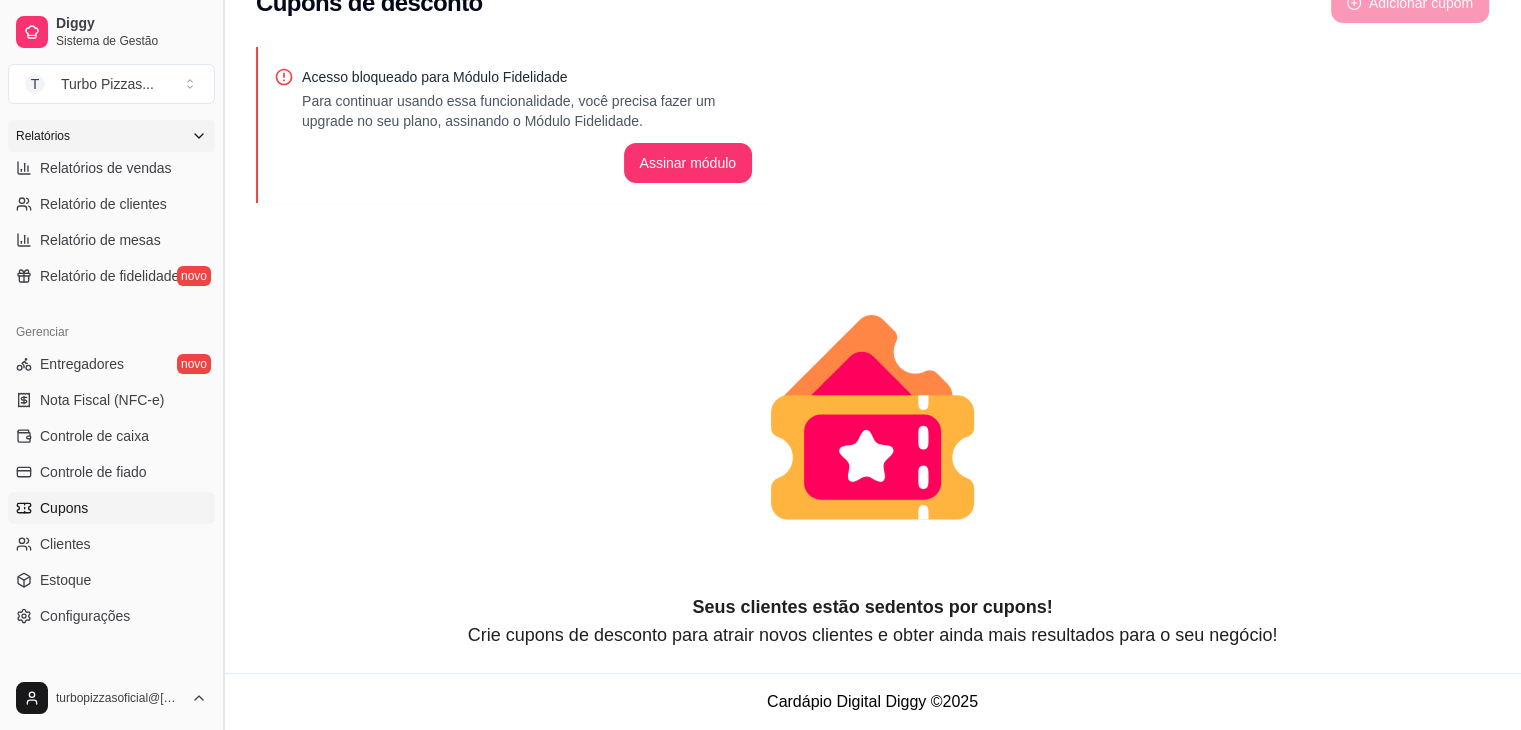 scroll, scrollTop: 580, scrollLeft: 0, axis: vertical 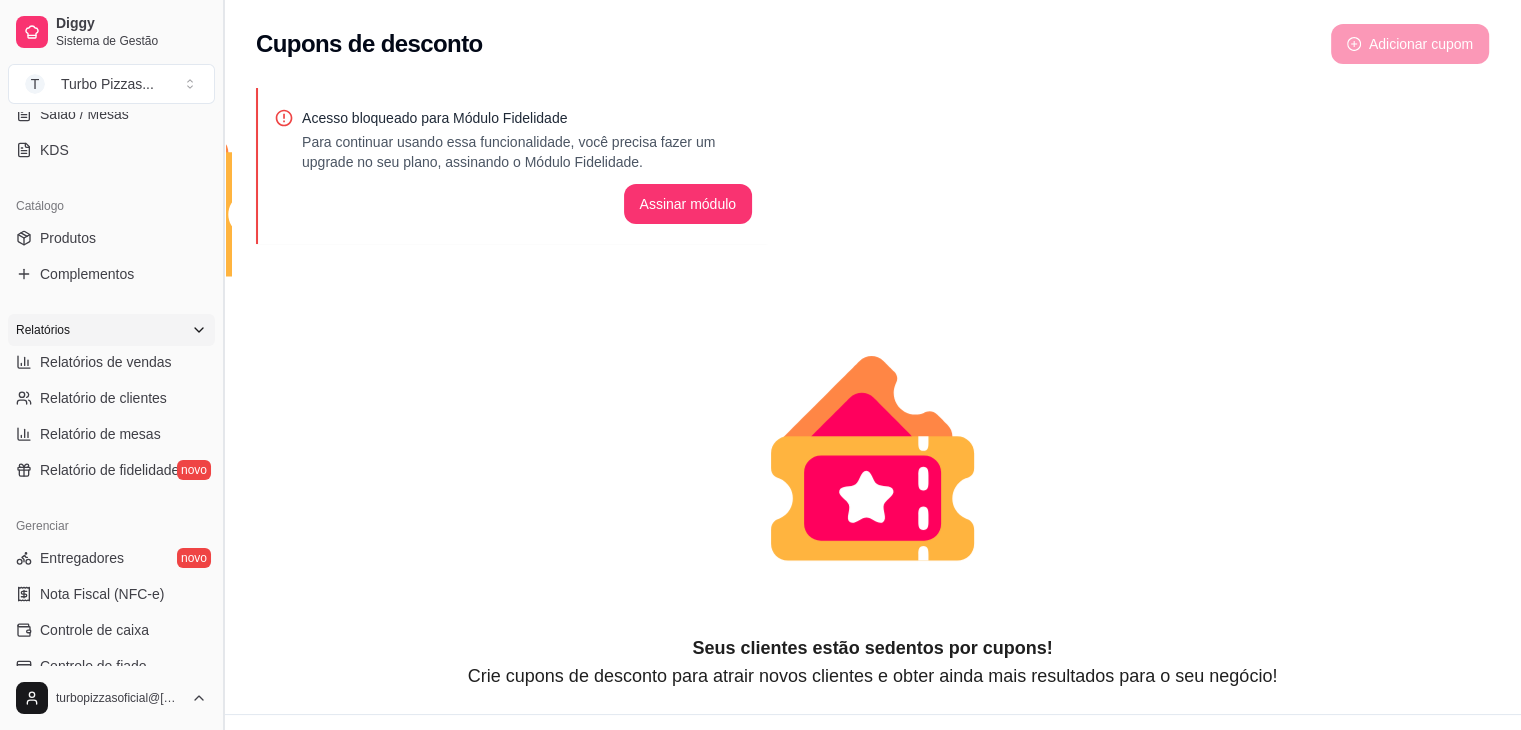 drag, startPoint x: 216, startPoint y: 441, endPoint x: 216, endPoint y: 465, distance: 24 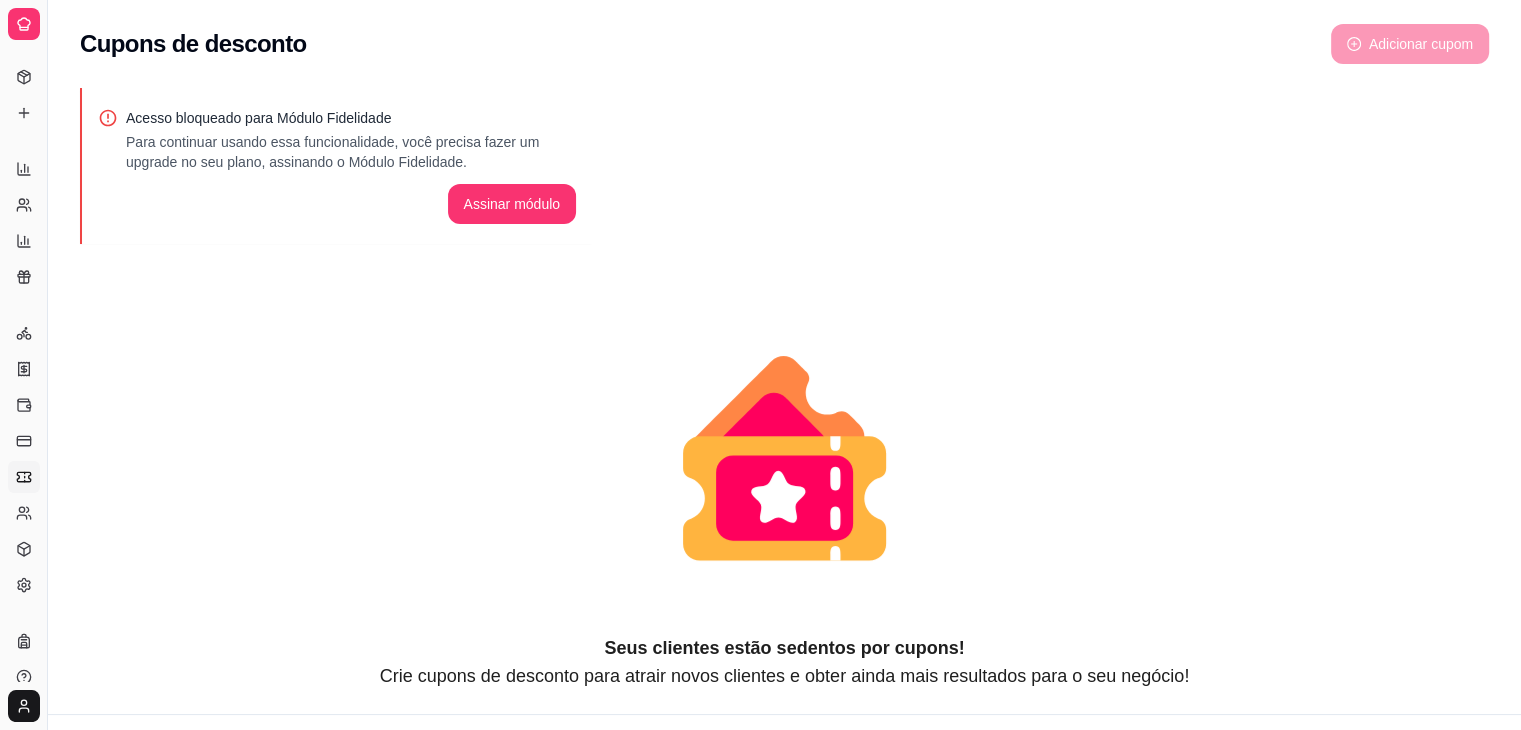 scroll, scrollTop: 245, scrollLeft: 0, axis: vertical 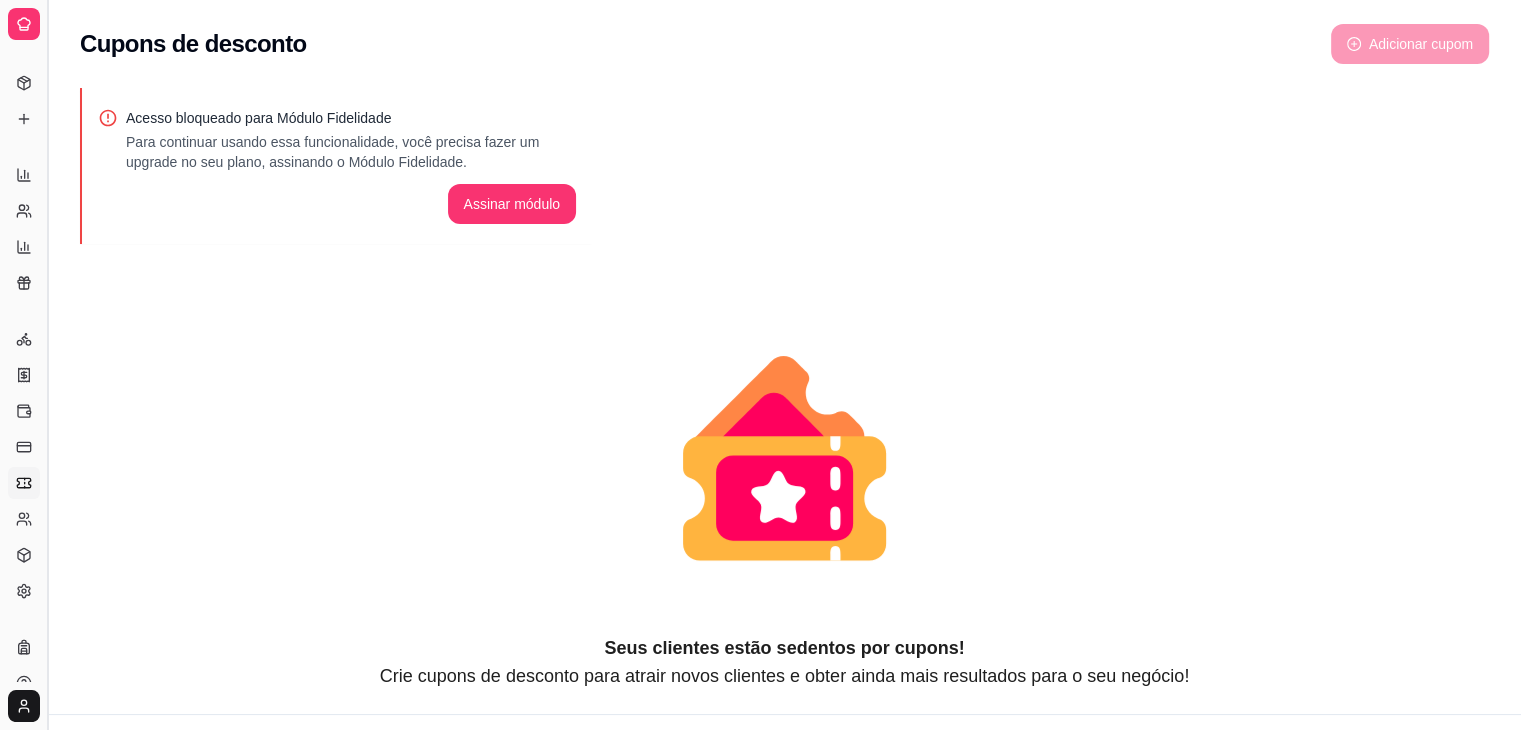 click at bounding box center (47, 365) 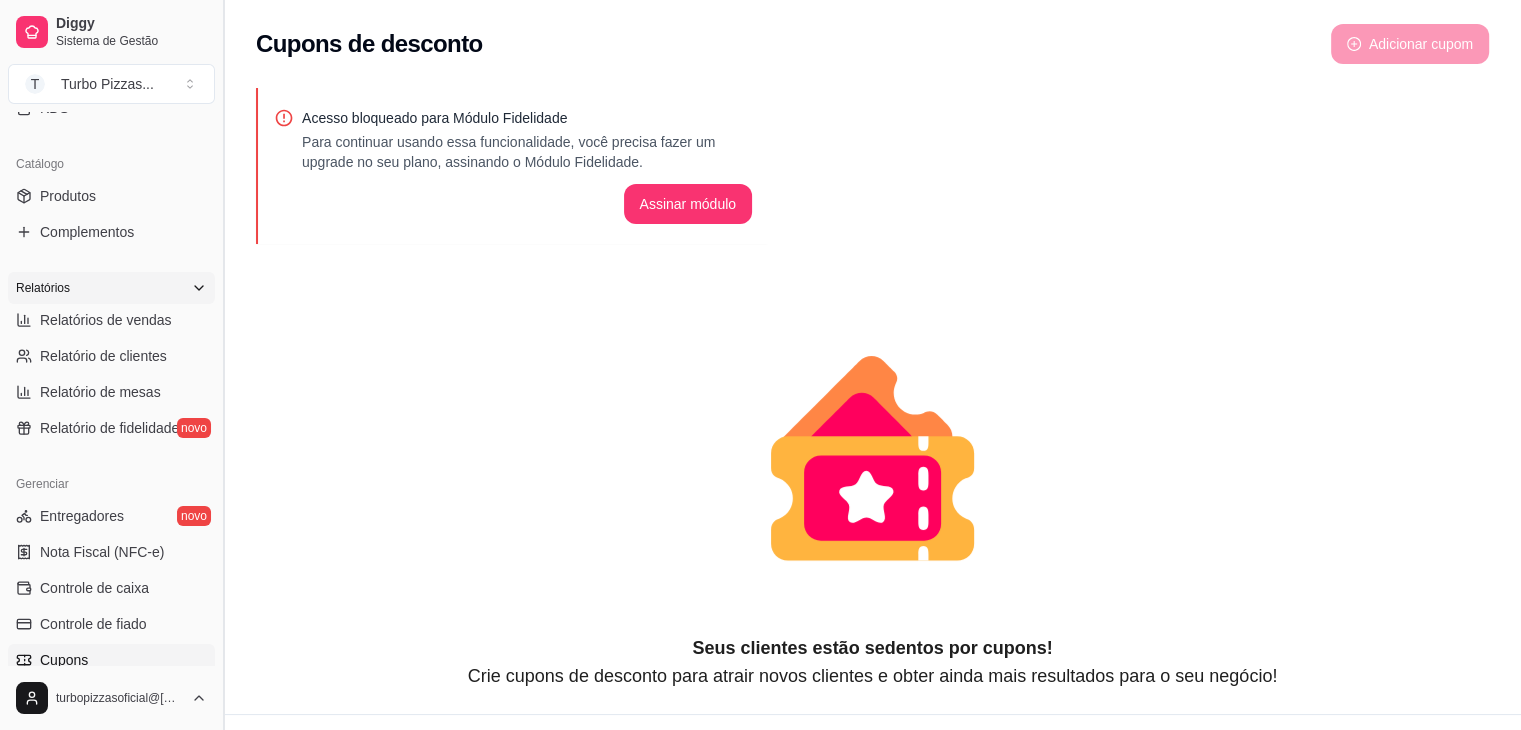 scroll, scrollTop: 408, scrollLeft: 0, axis: vertical 